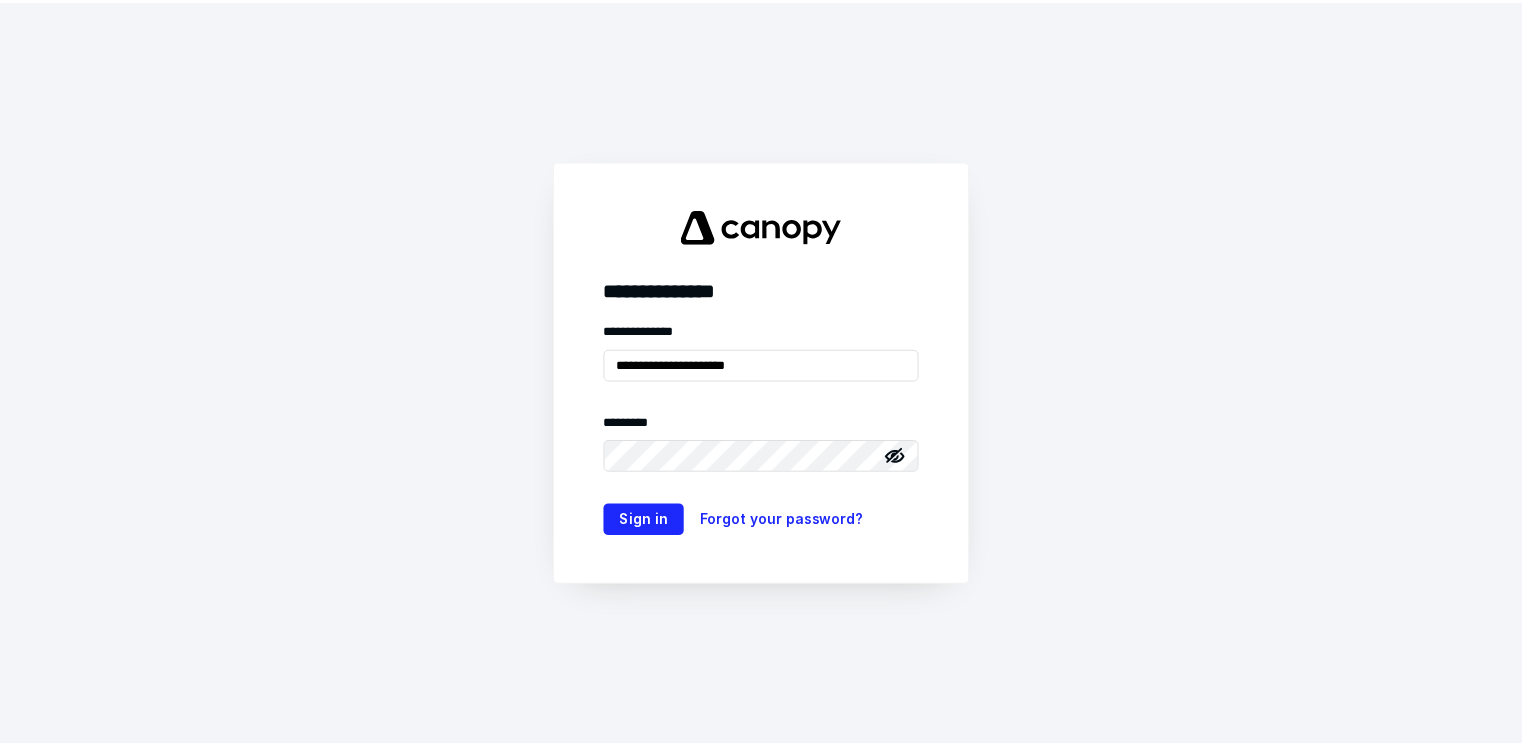 scroll, scrollTop: 0, scrollLeft: 0, axis: both 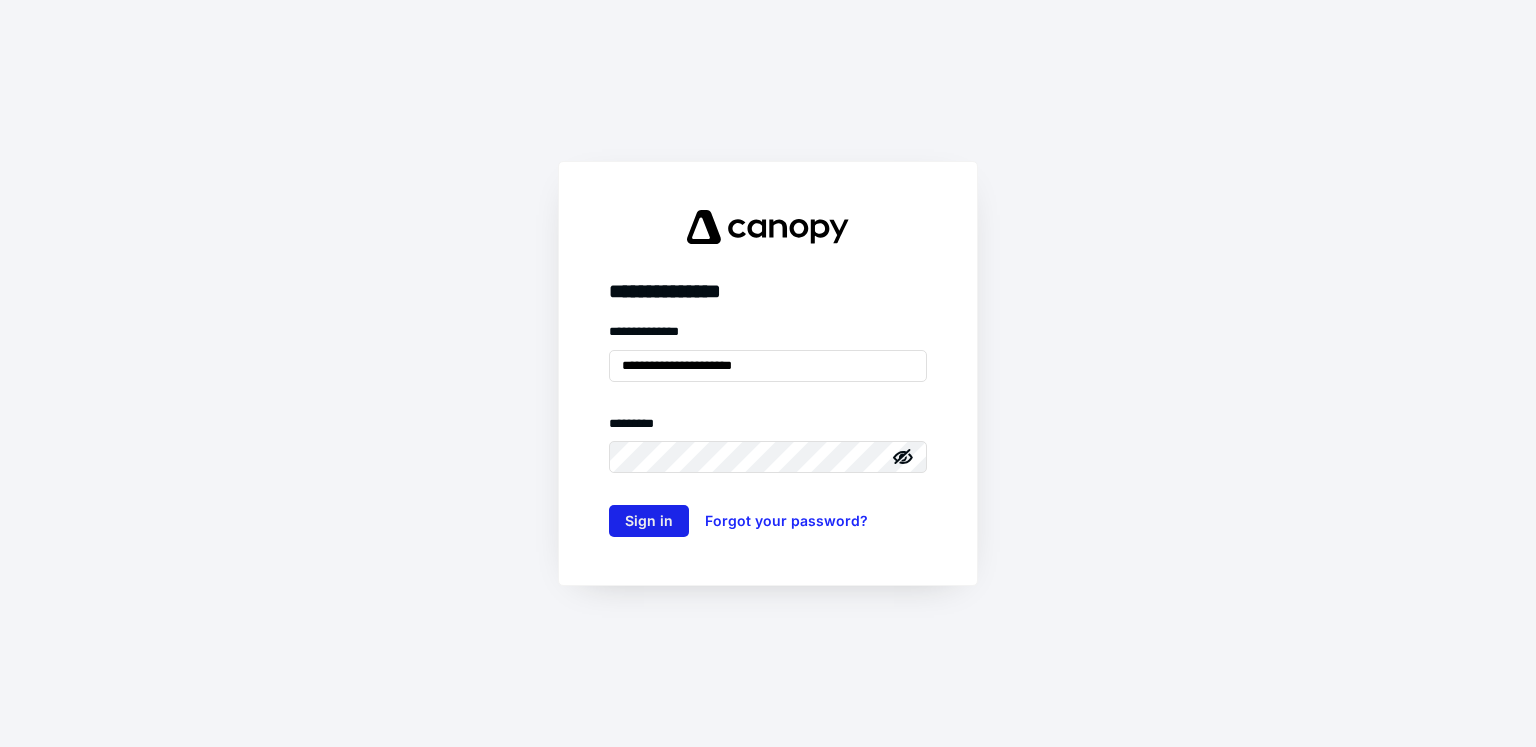 type on "**********" 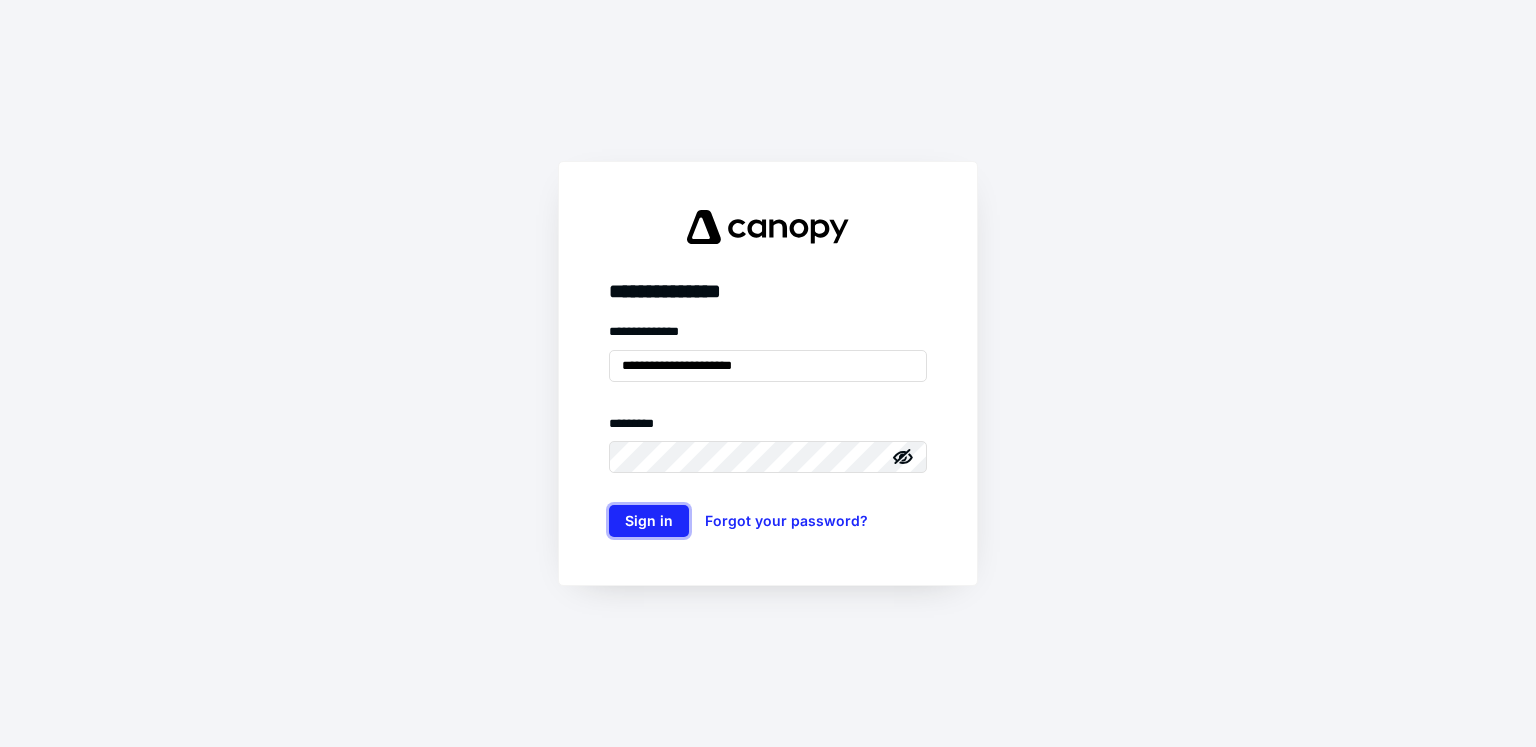drag, startPoint x: 668, startPoint y: 519, endPoint x: 638, endPoint y: 344, distance: 177.55281 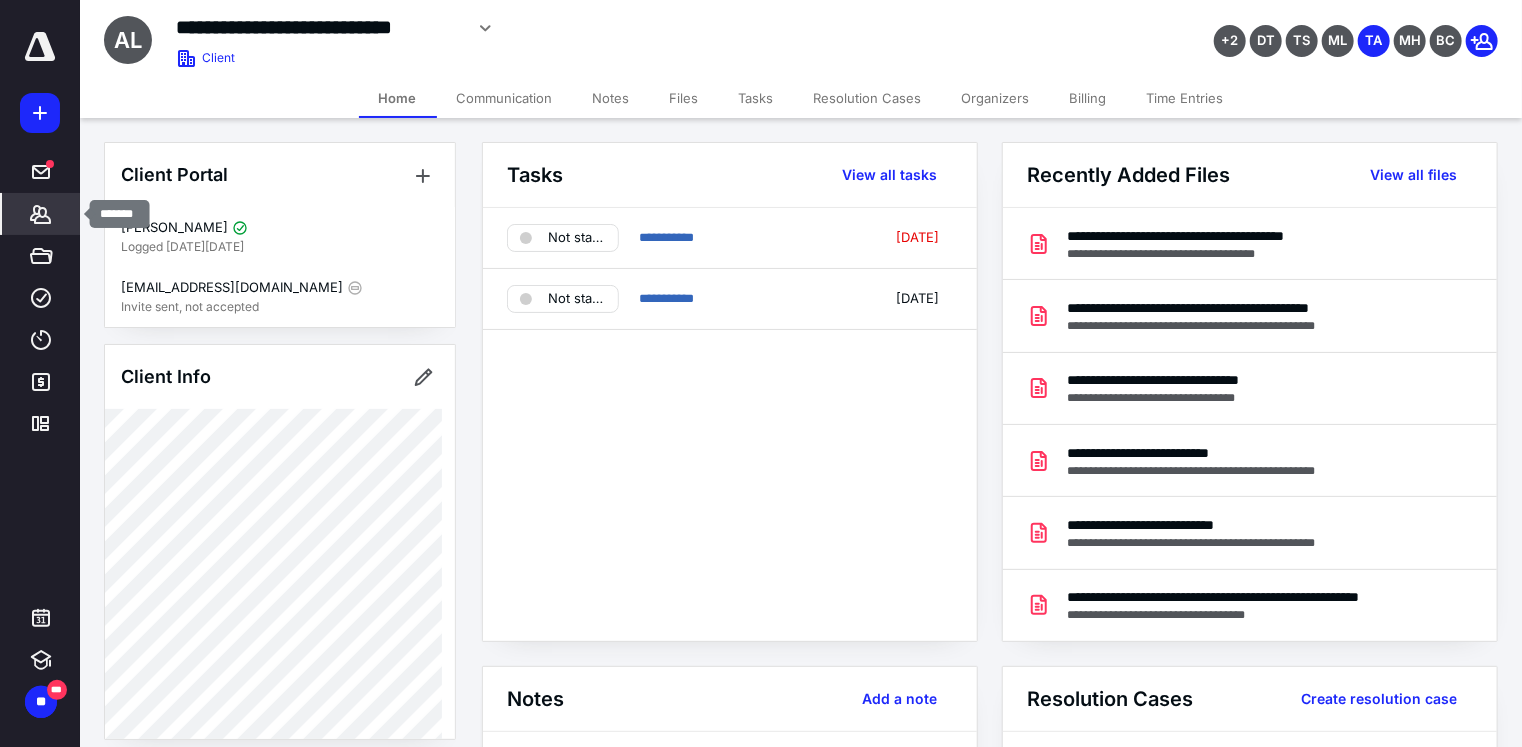 click 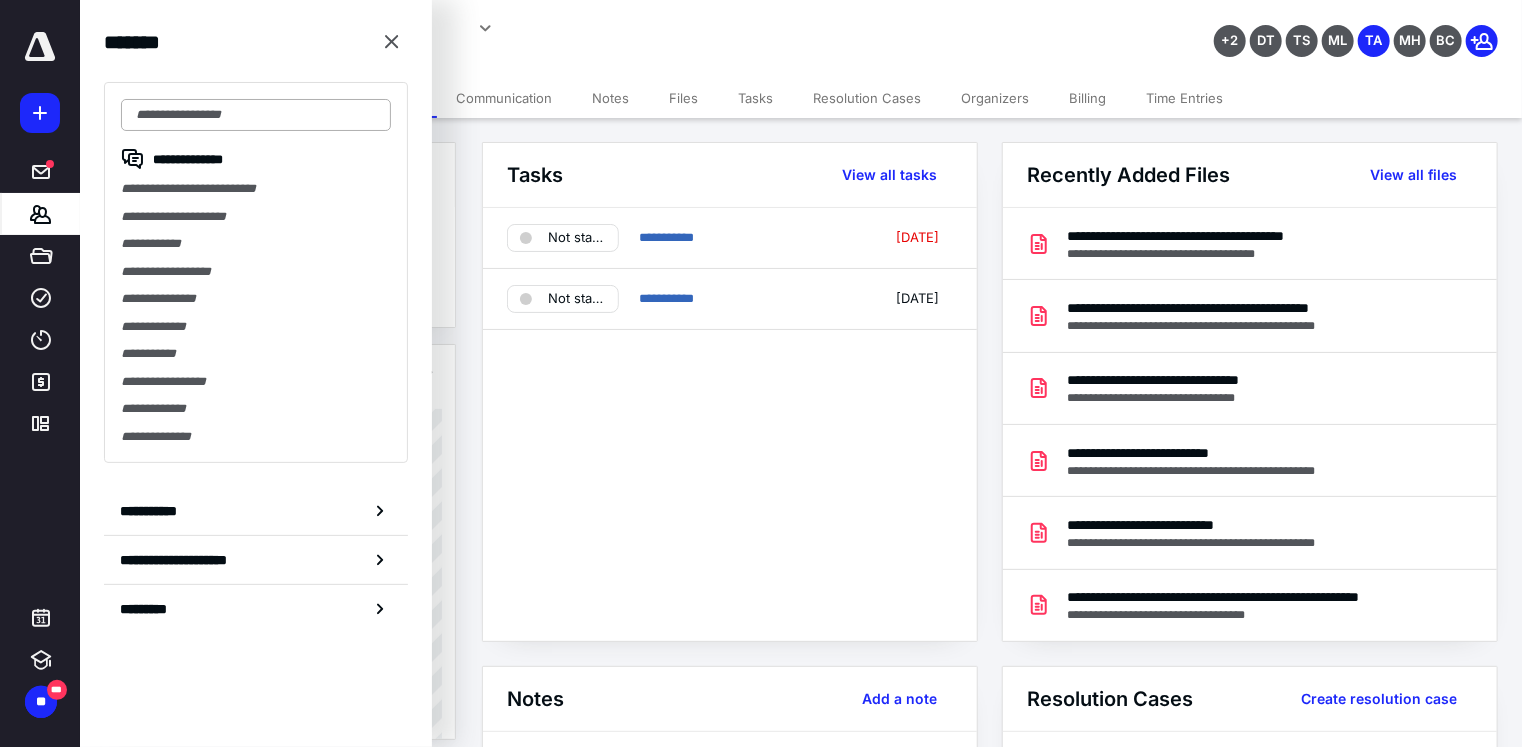 click at bounding box center [256, 115] 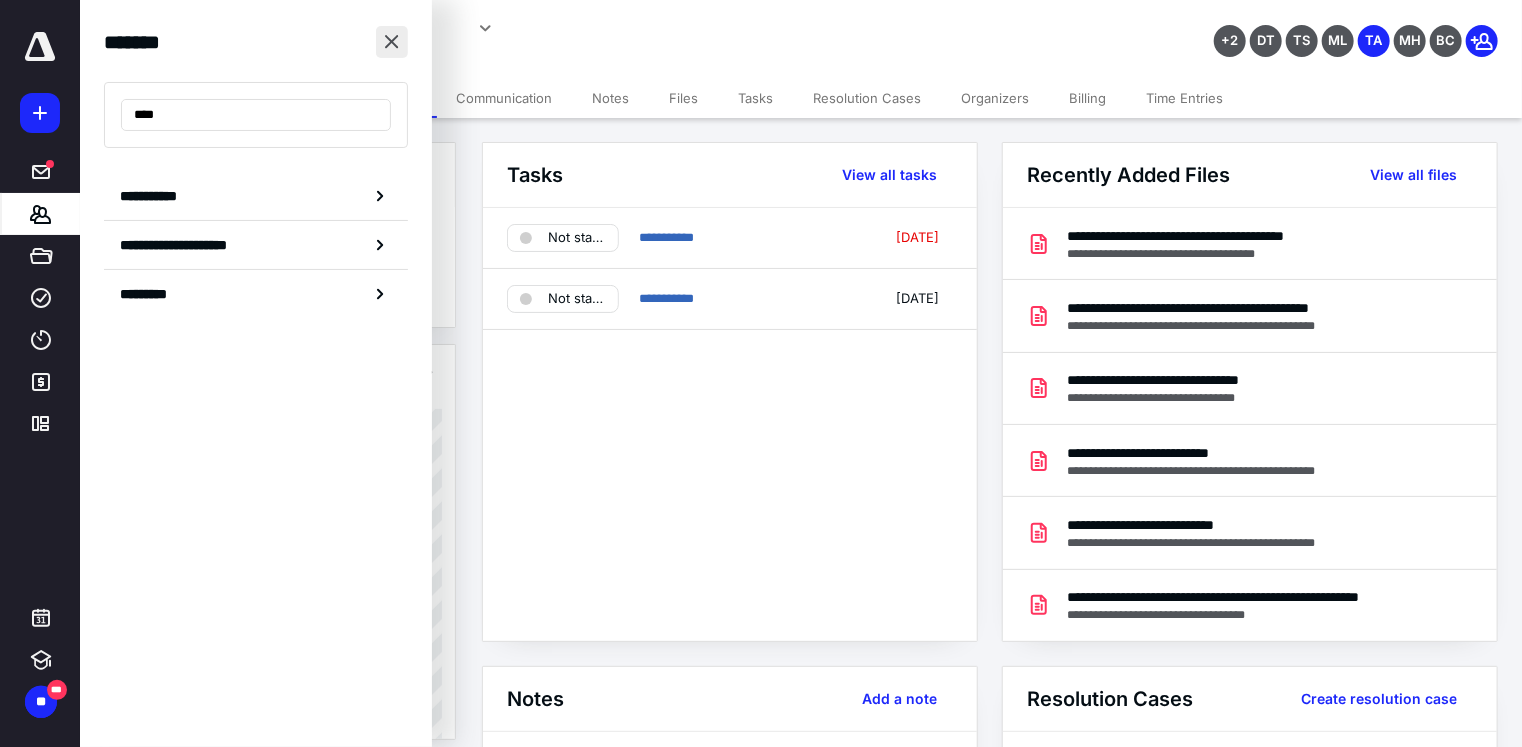 type on "****" 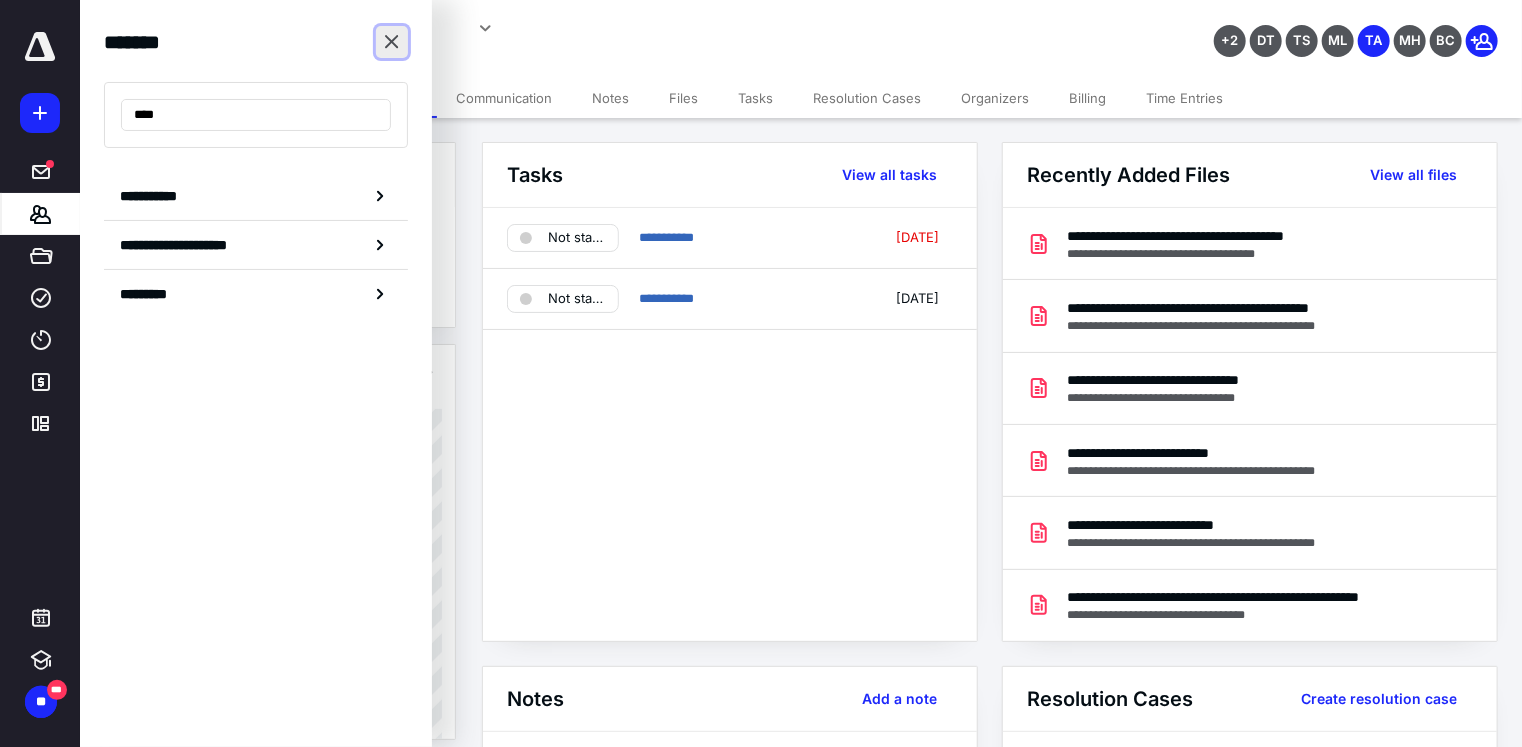 click at bounding box center (392, 42) 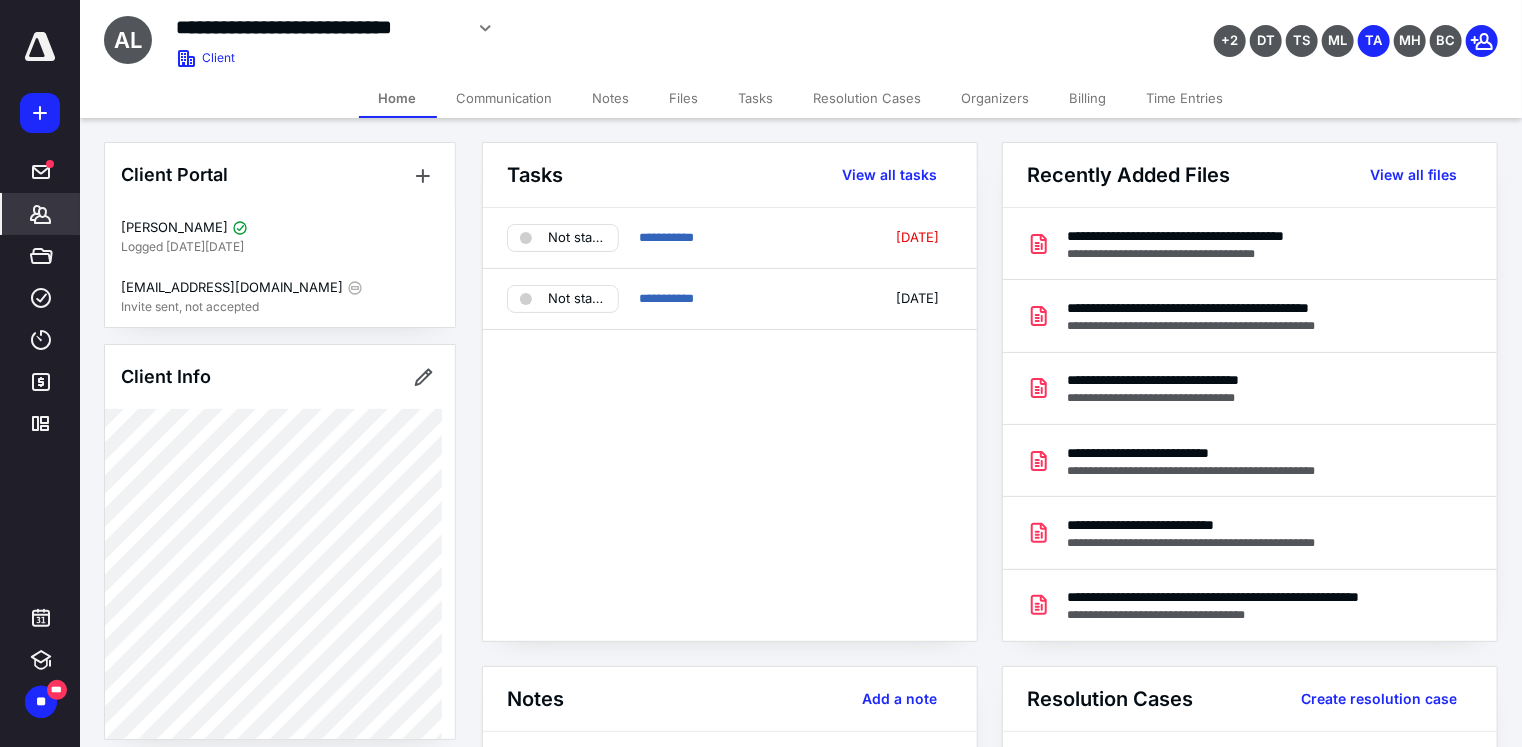 click on "**********" at bounding box center [1001, 884] 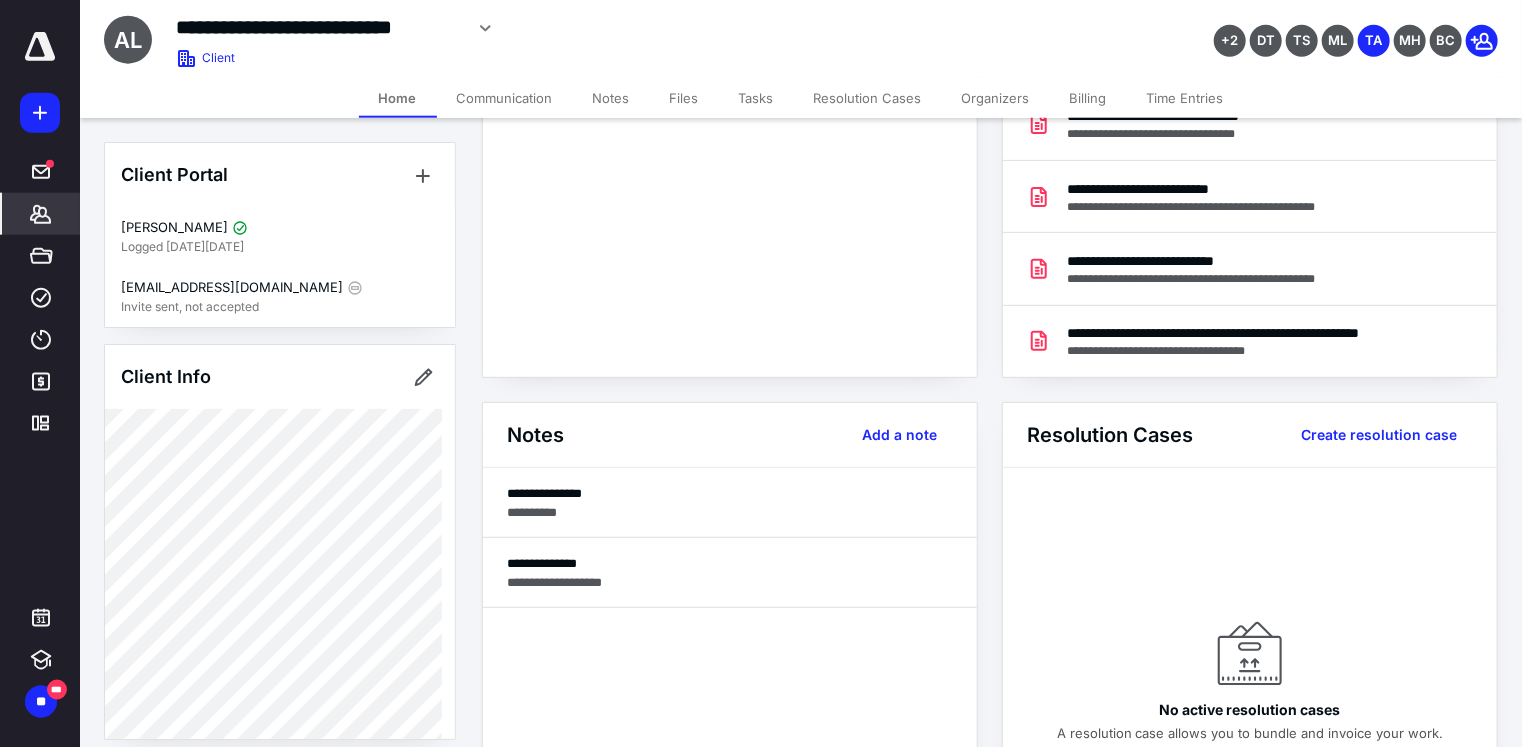 scroll, scrollTop: 162, scrollLeft: 0, axis: vertical 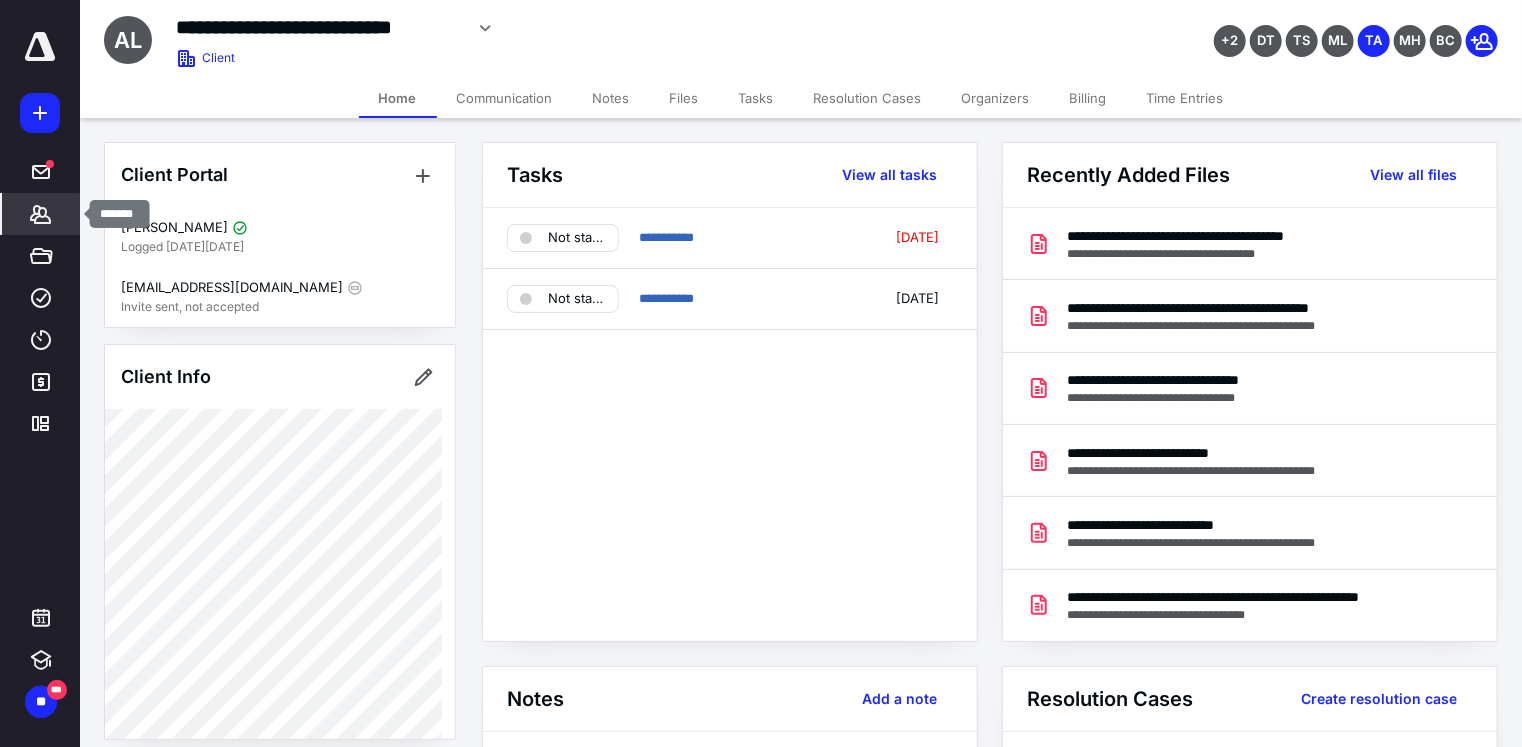 click on "*******" at bounding box center [41, 214] 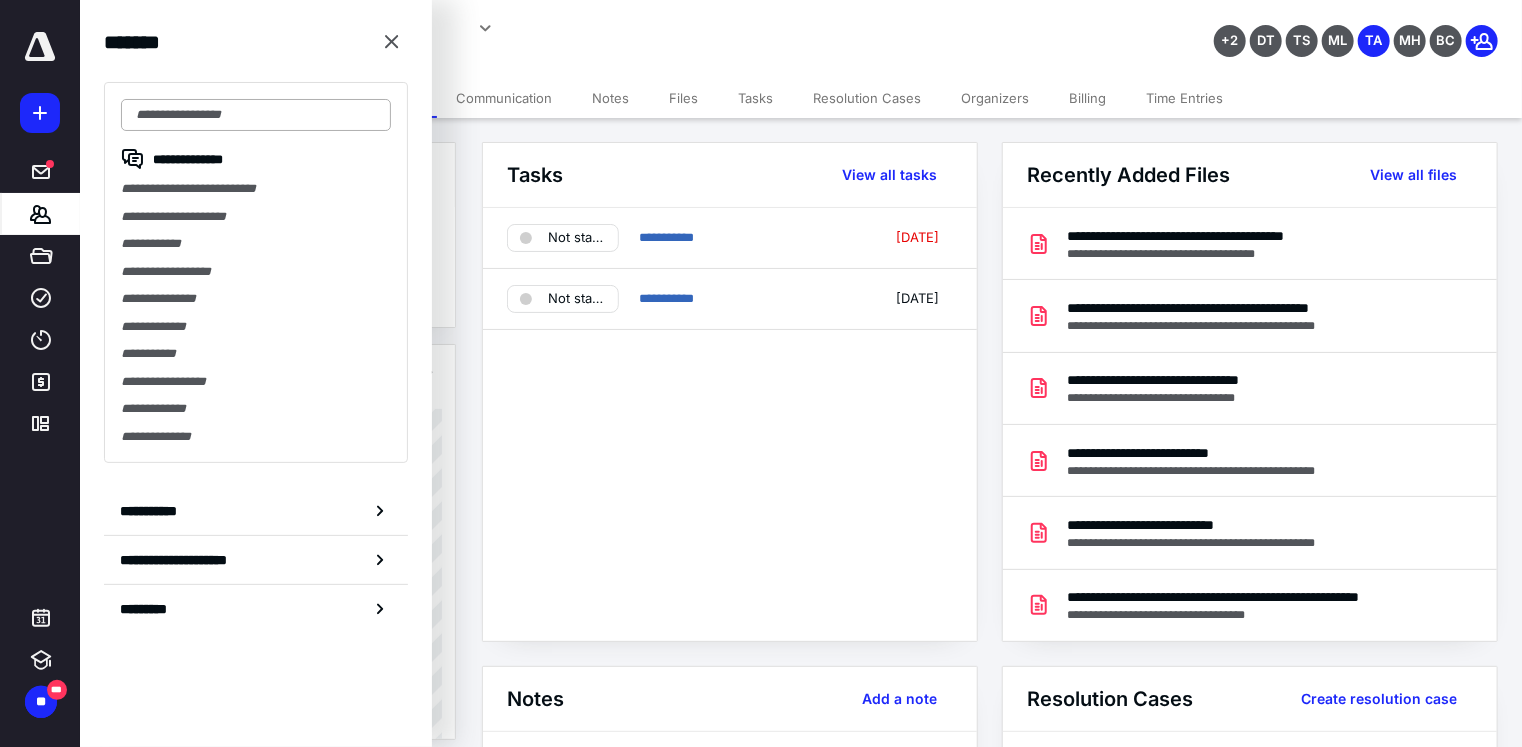 click at bounding box center (256, 115) 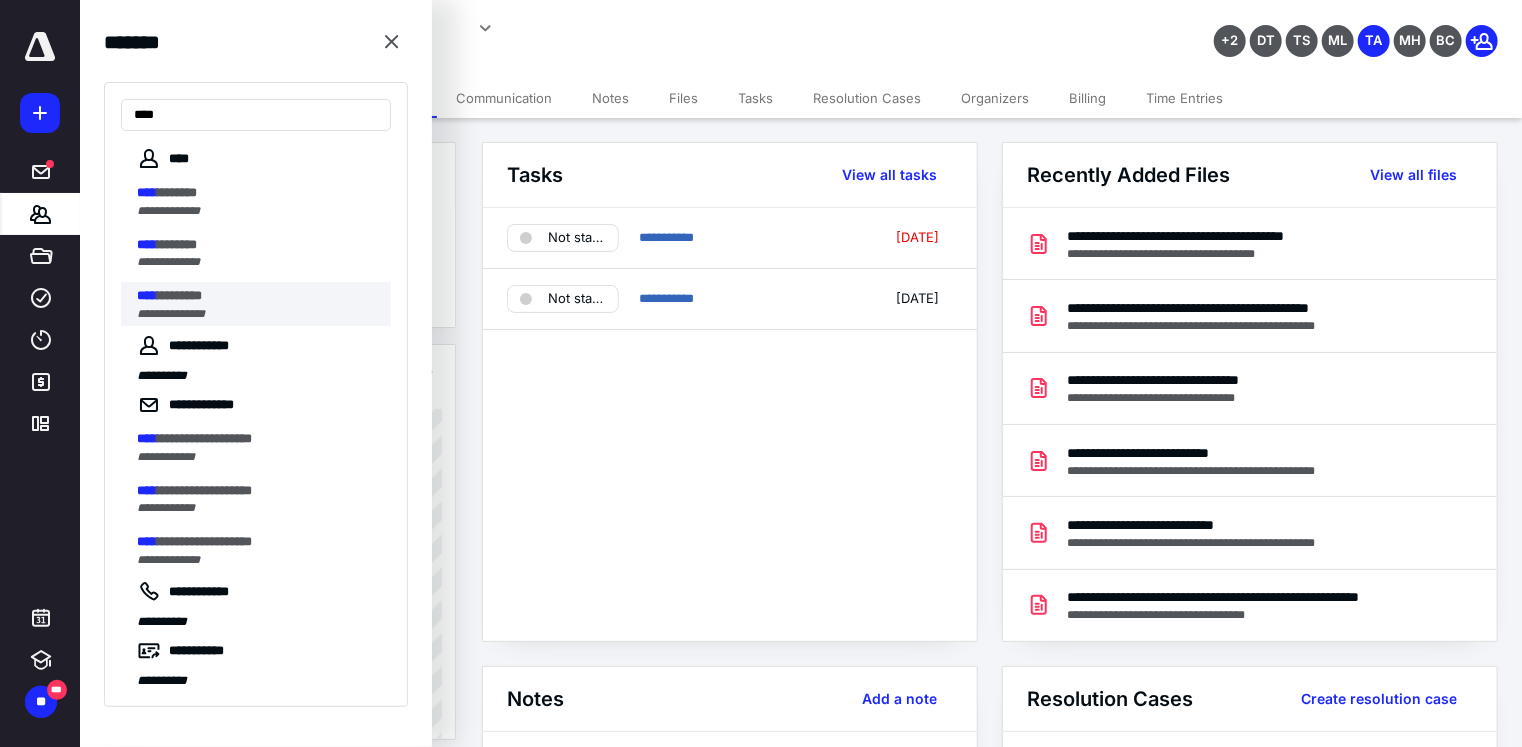type on "****" 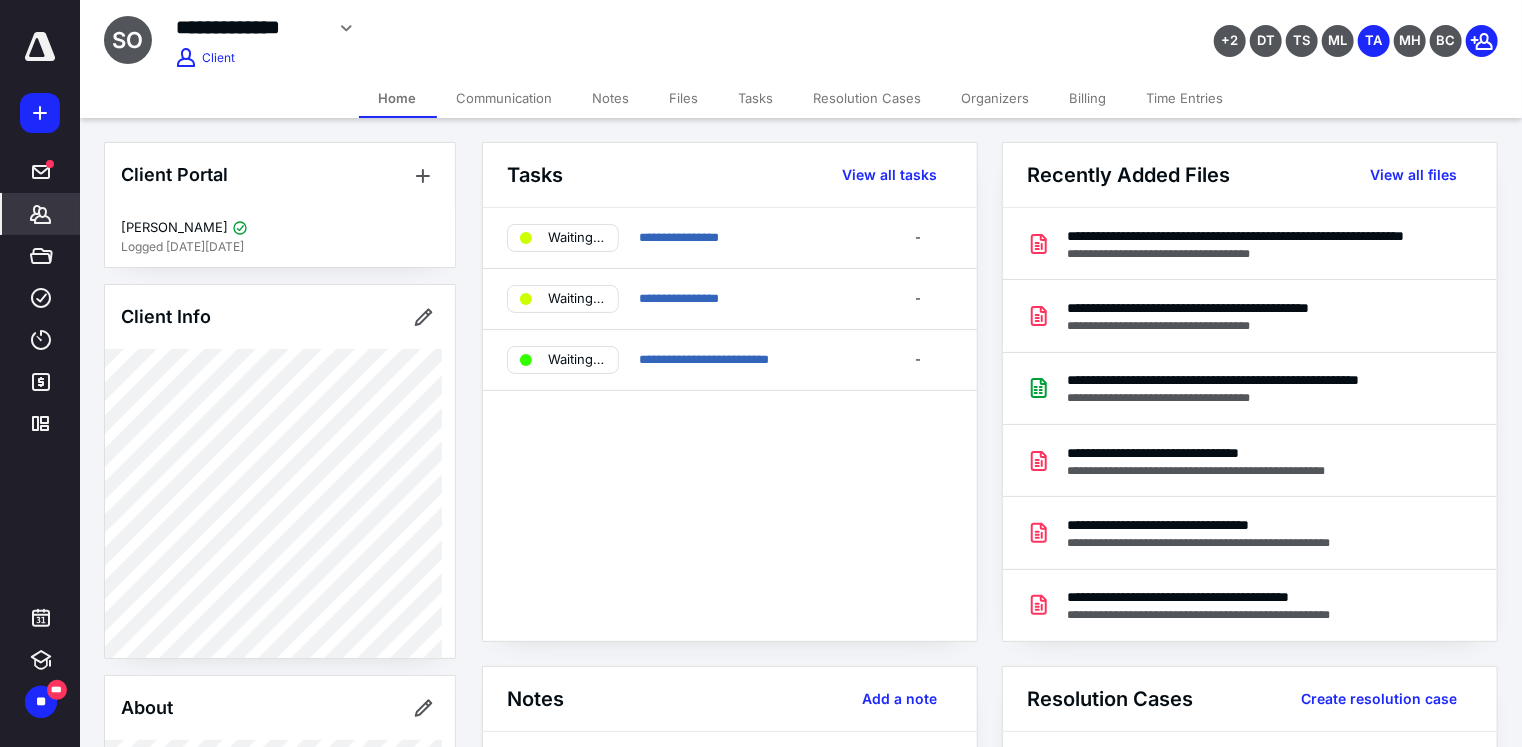 click on "Files" at bounding box center (684, 98) 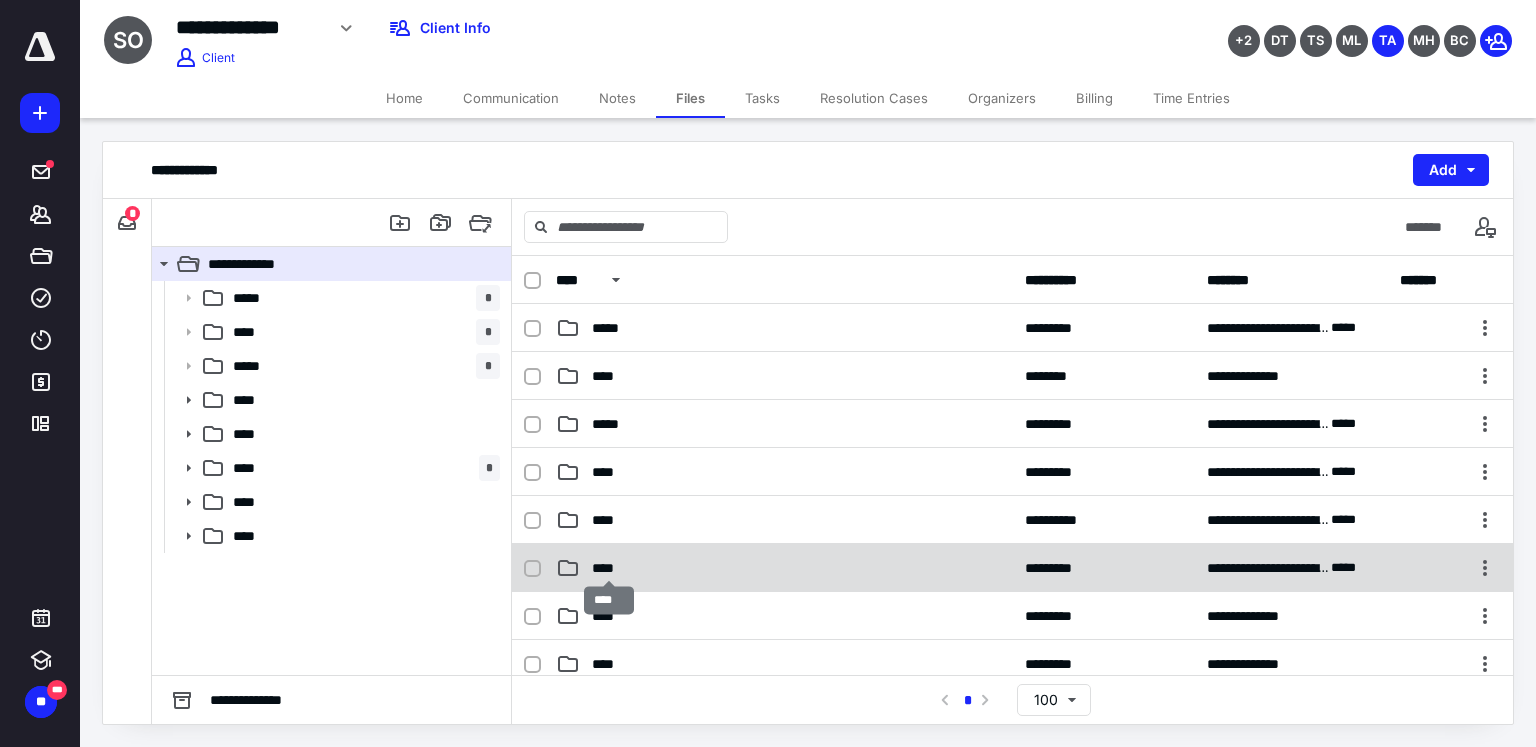 click on "****" at bounding box center (609, 568) 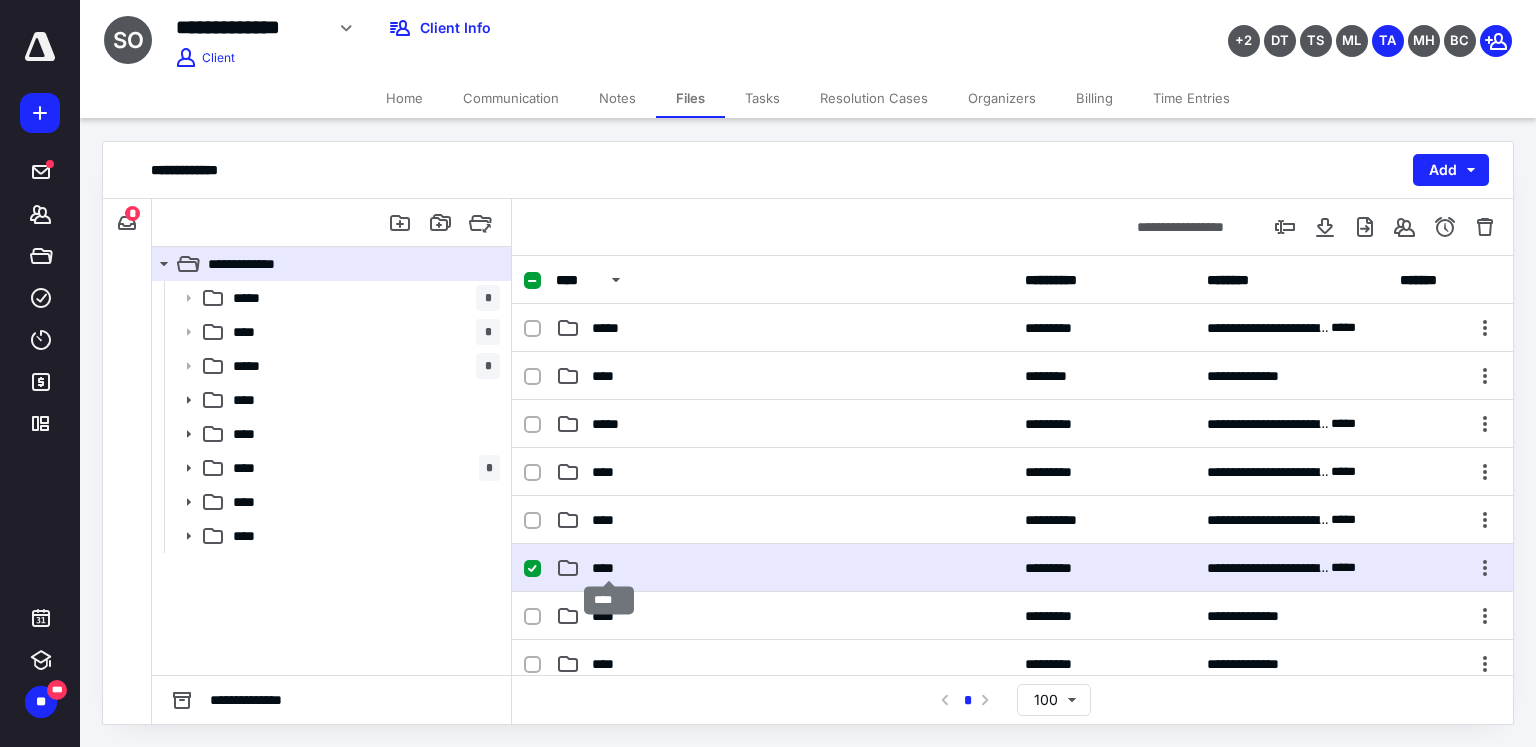 click on "****" at bounding box center (609, 568) 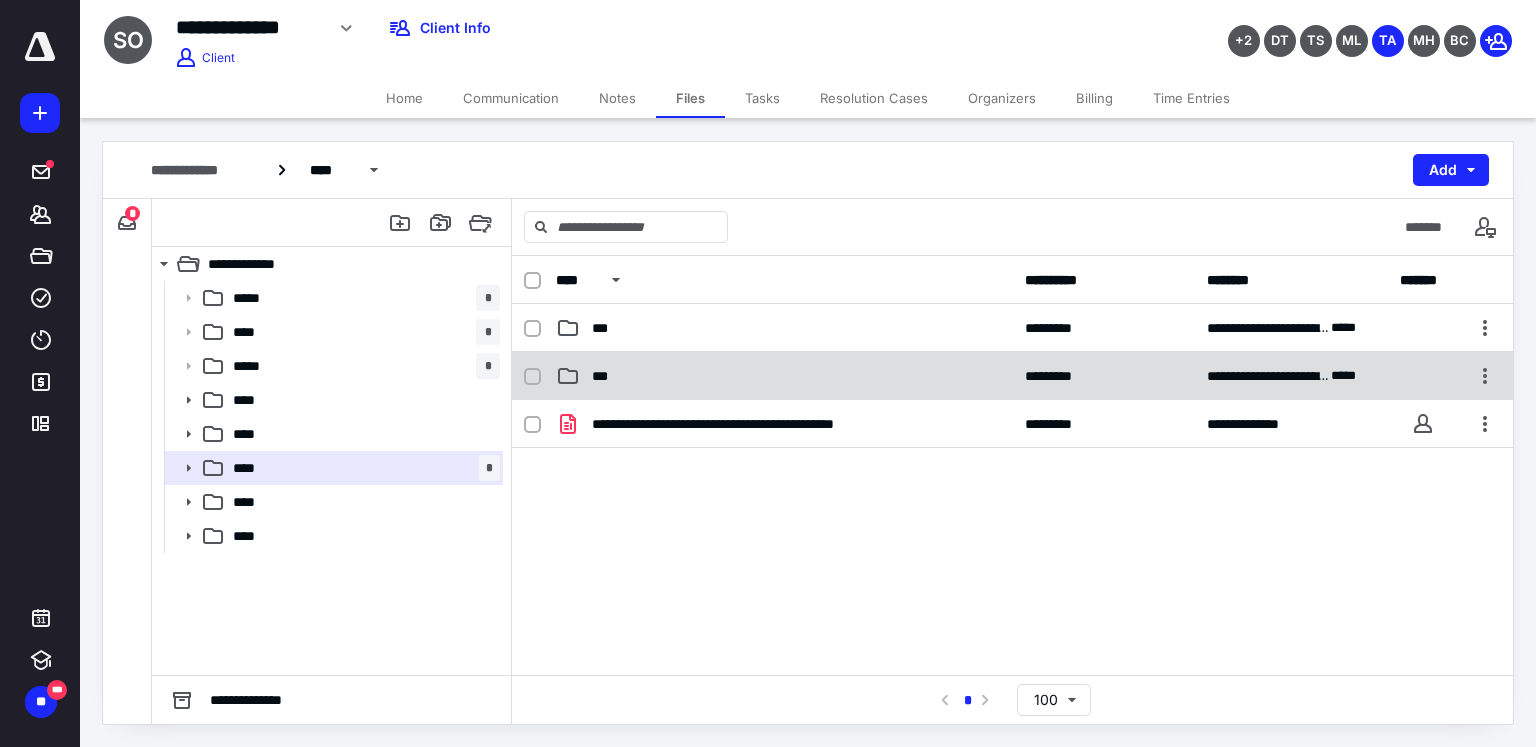 click on "***" at bounding box center (784, 376) 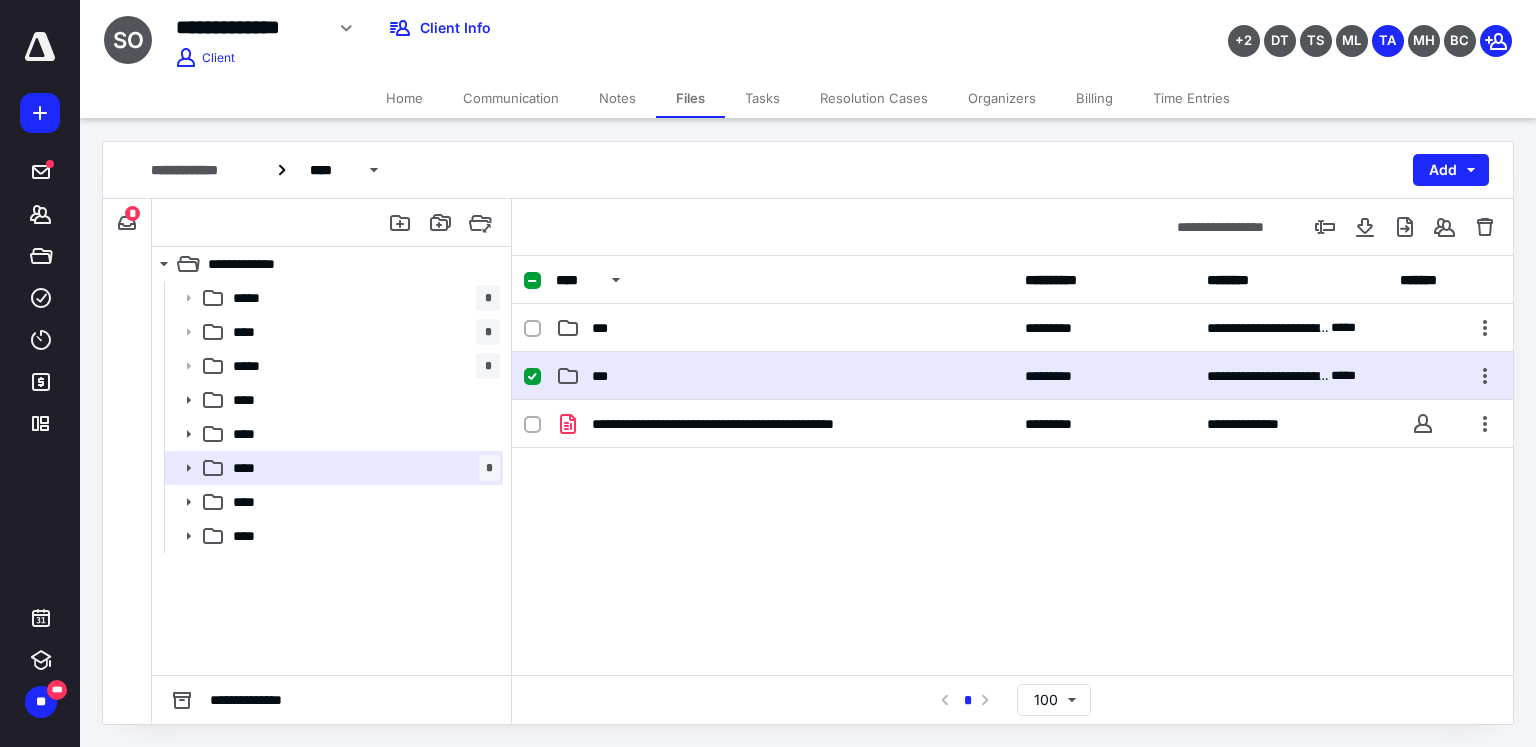 click on "***" at bounding box center [784, 376] 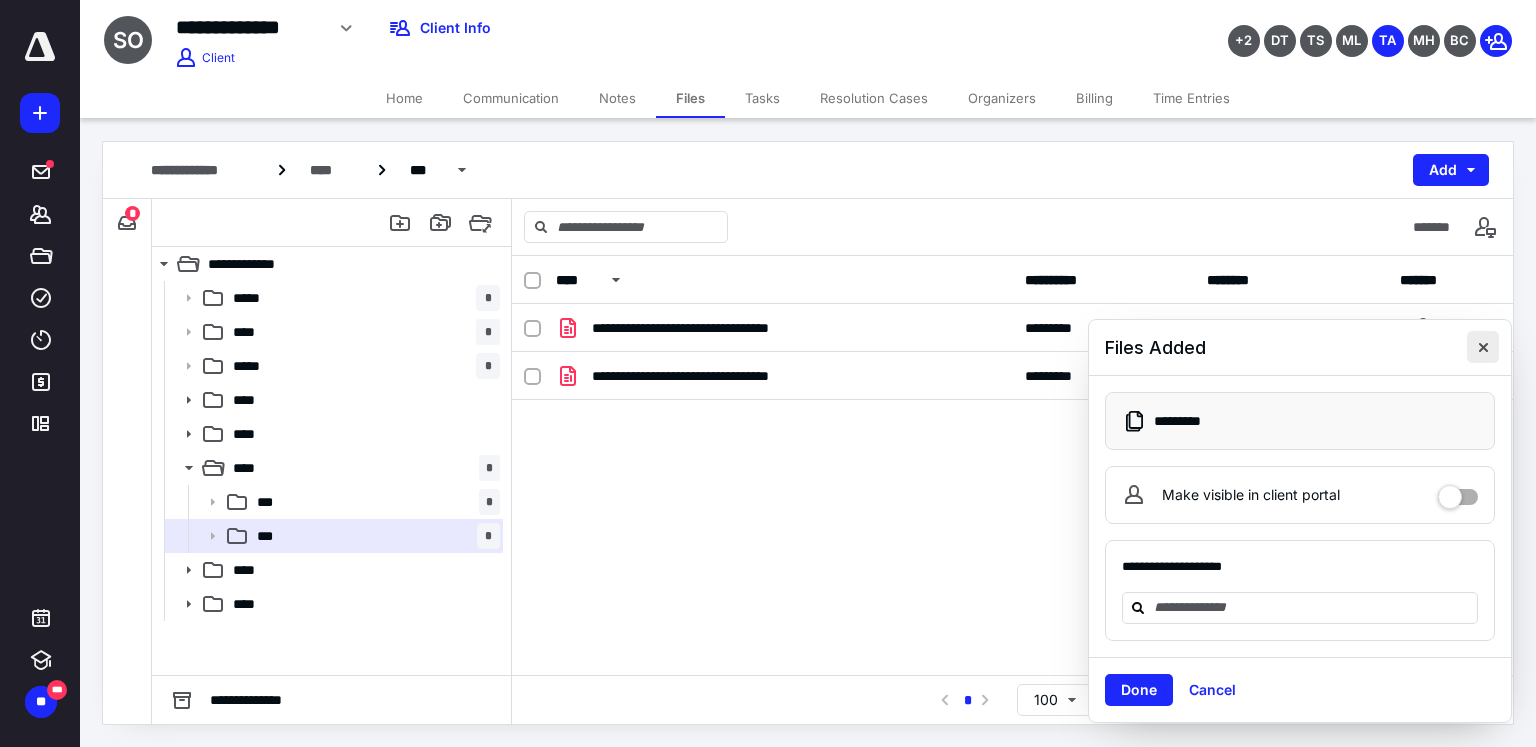 click at bounding box center (1483, 347) 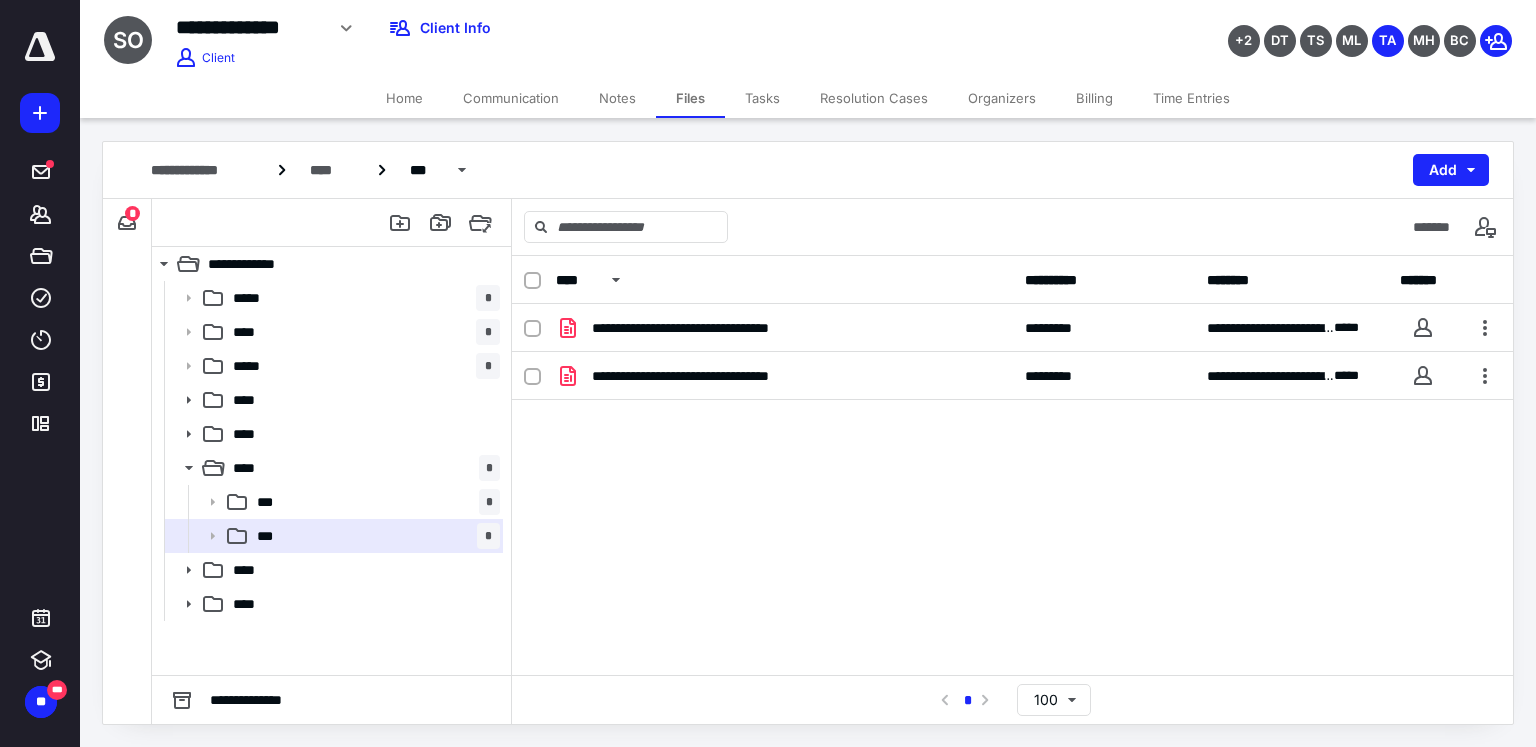 click on "Home" at bounding box center [404, 98] 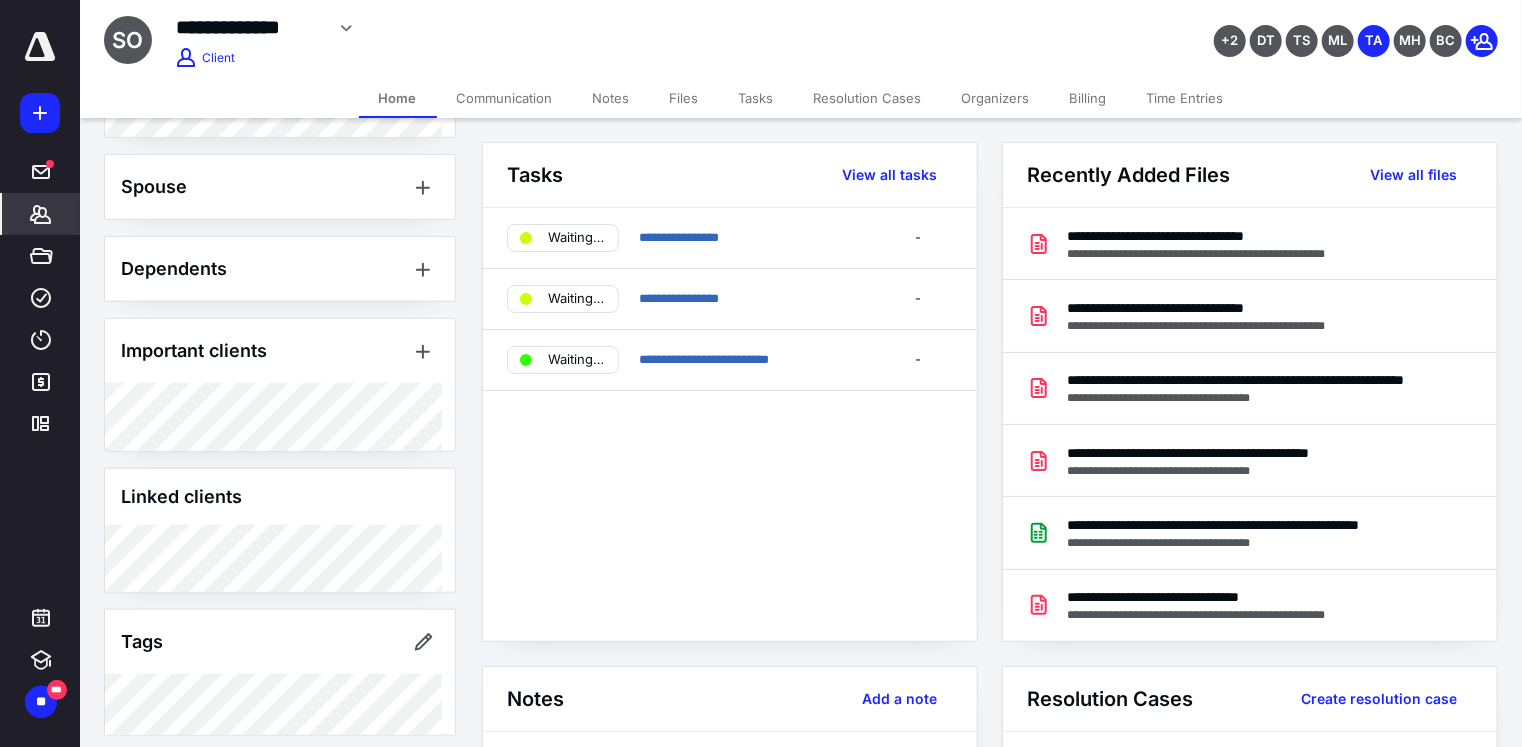 scroll, scrollTop: 816, scrollLeft: 0, axis: vertical 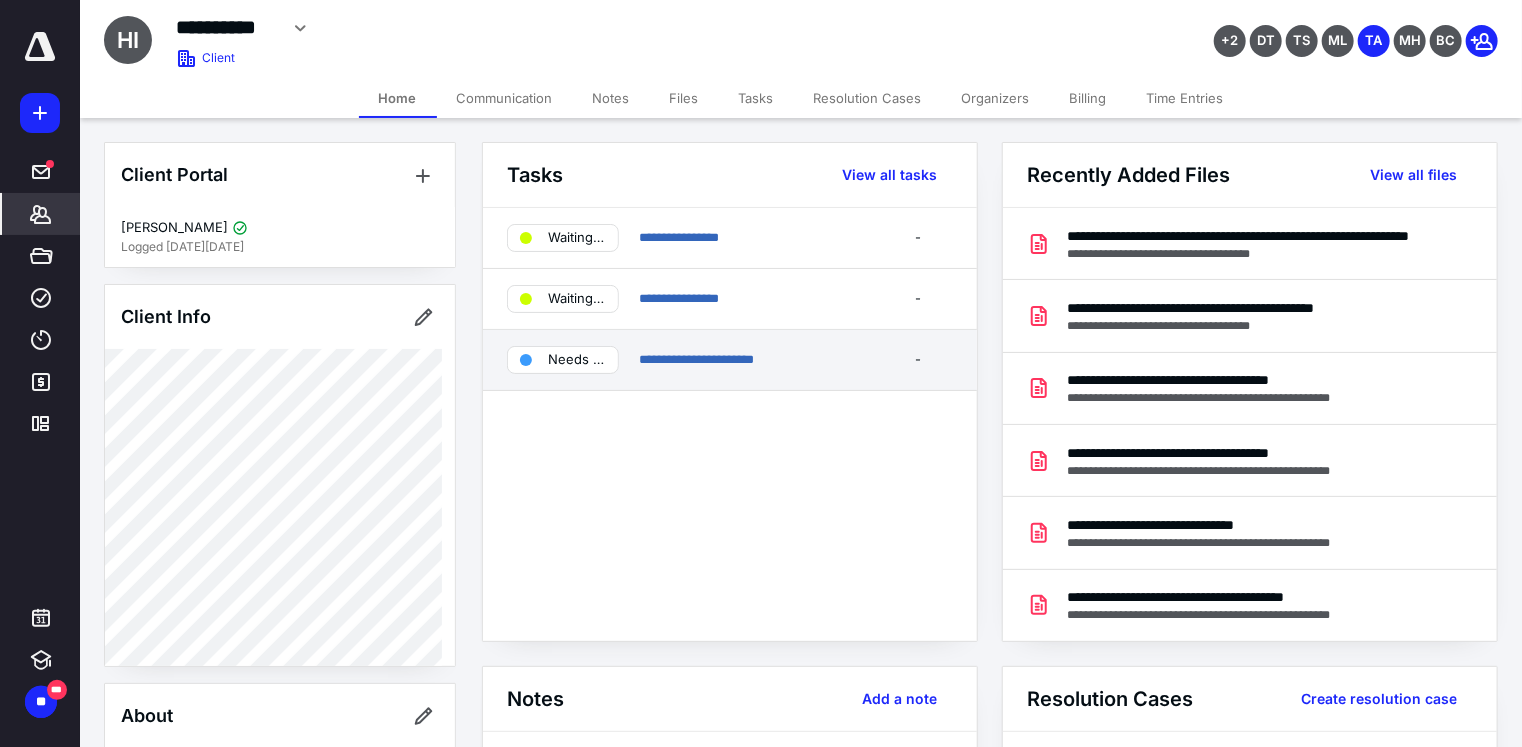 click on "Needs review" at bounding box center [577, 360] 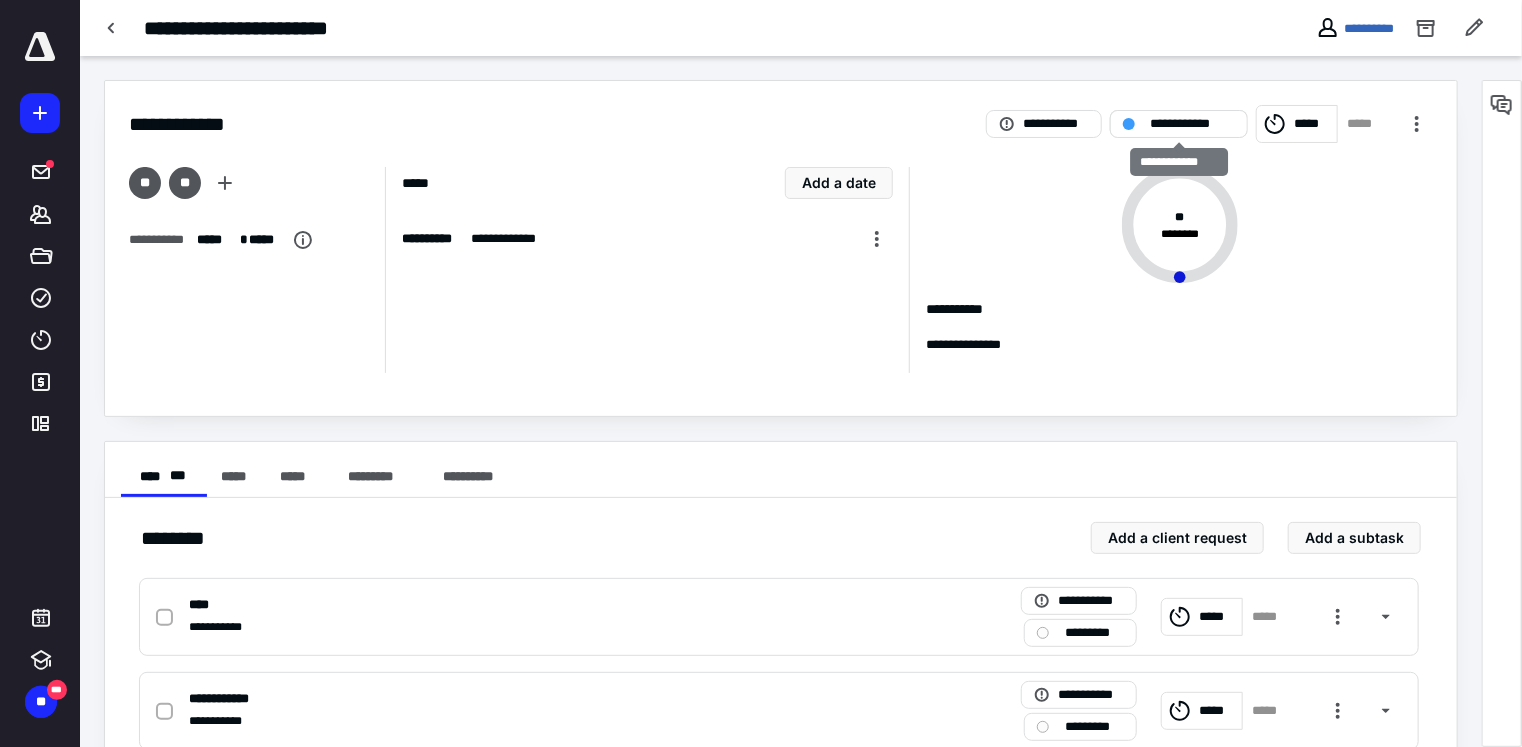 click on "**********" at bounding box center [1193, 124] 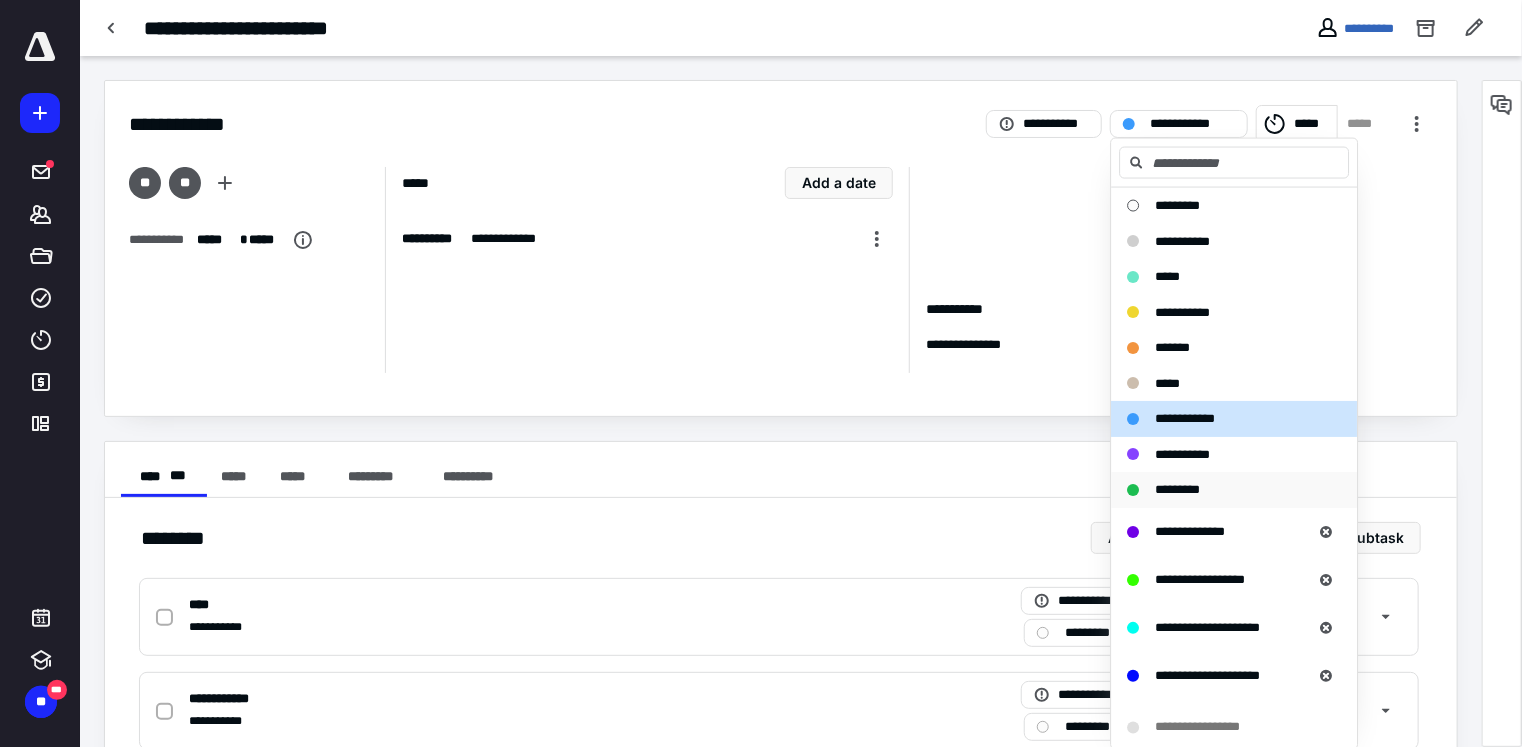 click on "*********" at bounding box center [1177, 489] 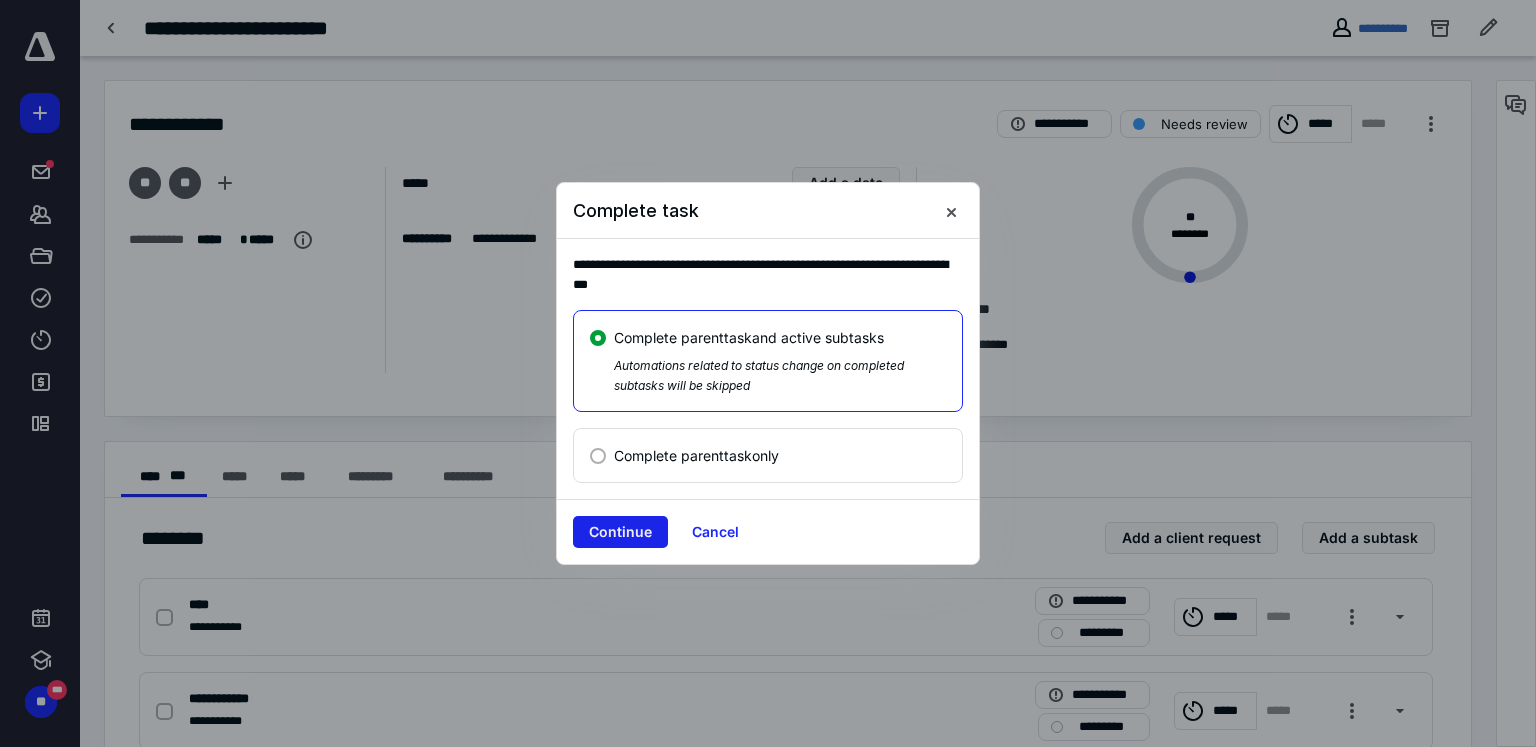 click on "Continue" at bounding box center [620, 532] 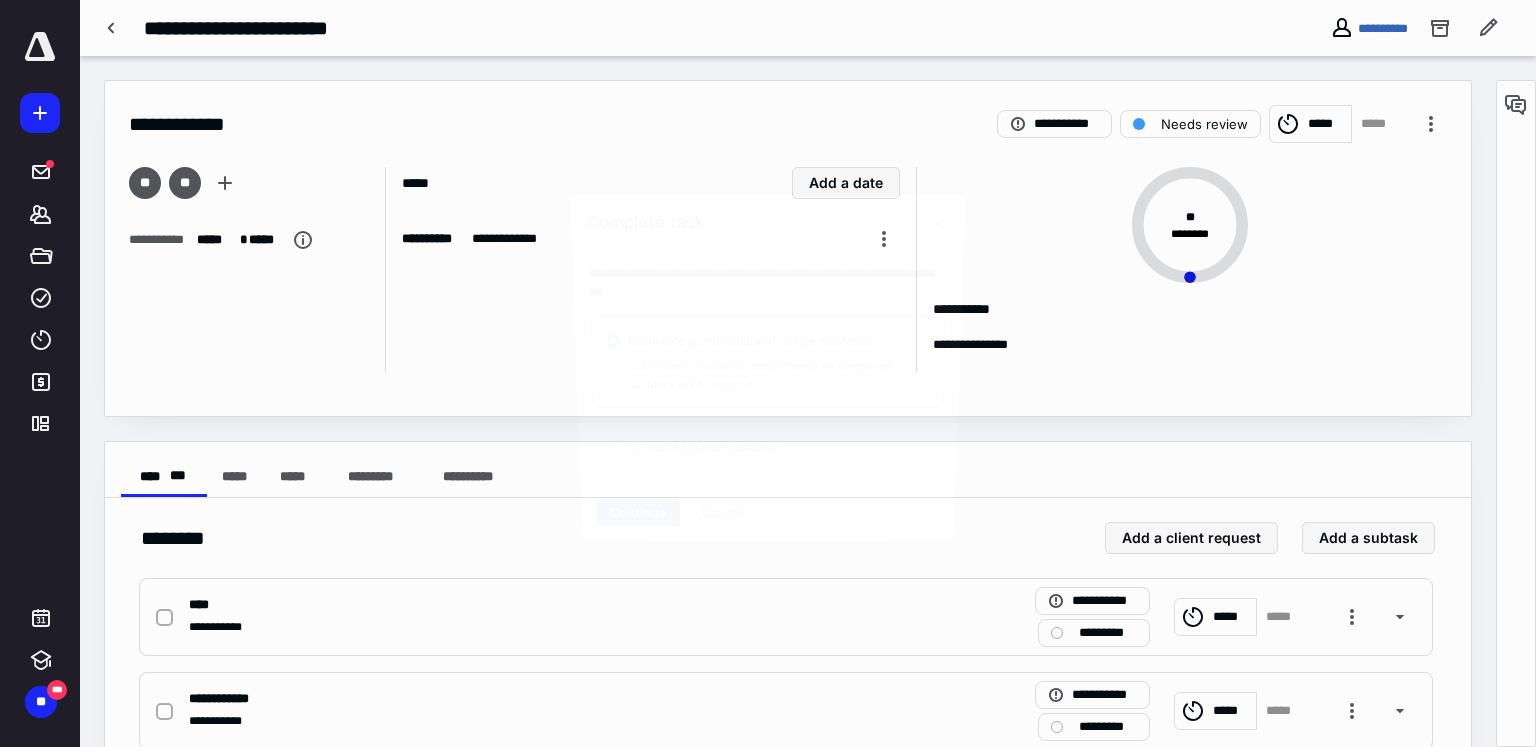 checkbox on "true" 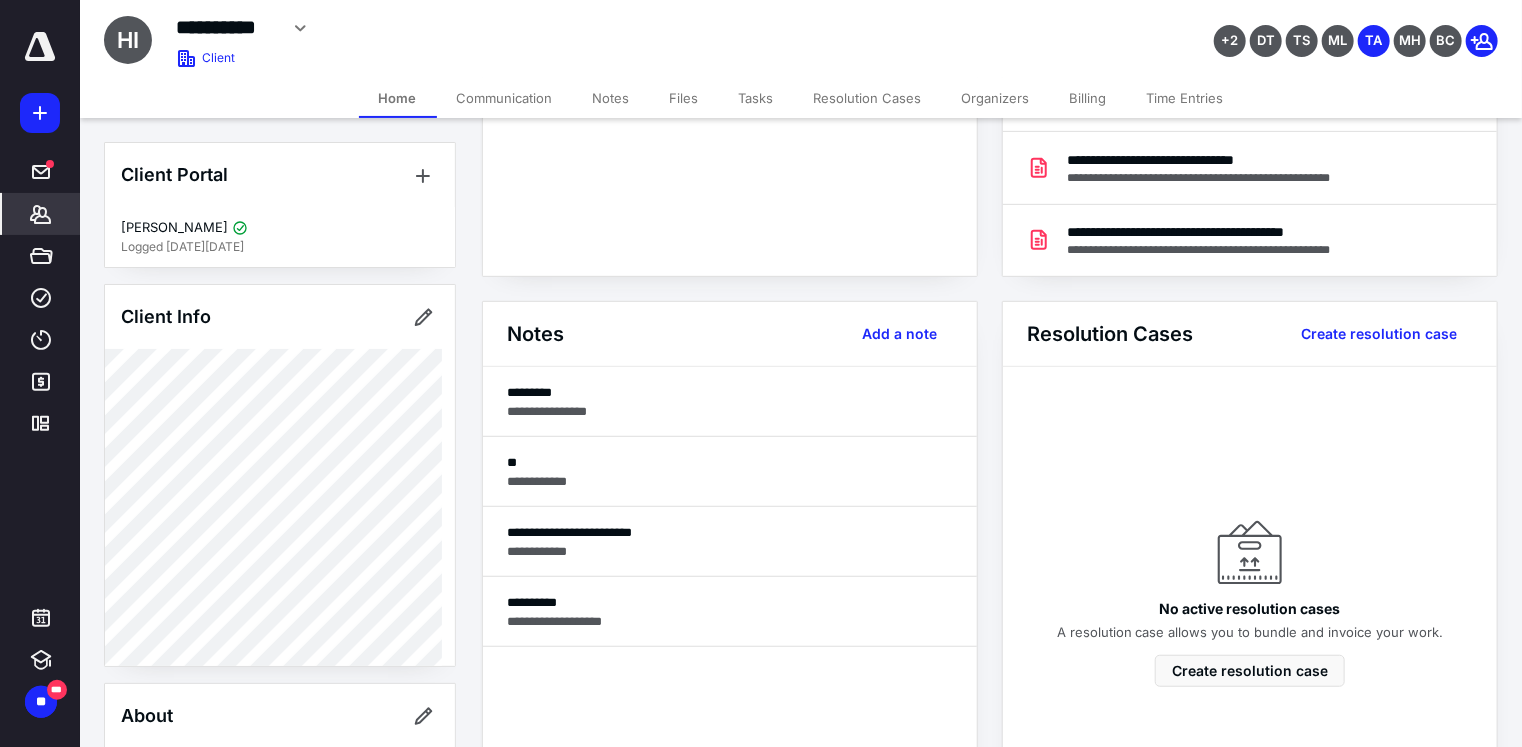 scroll, scrollTop: 422, scrollLeft: 0, axis: vertical 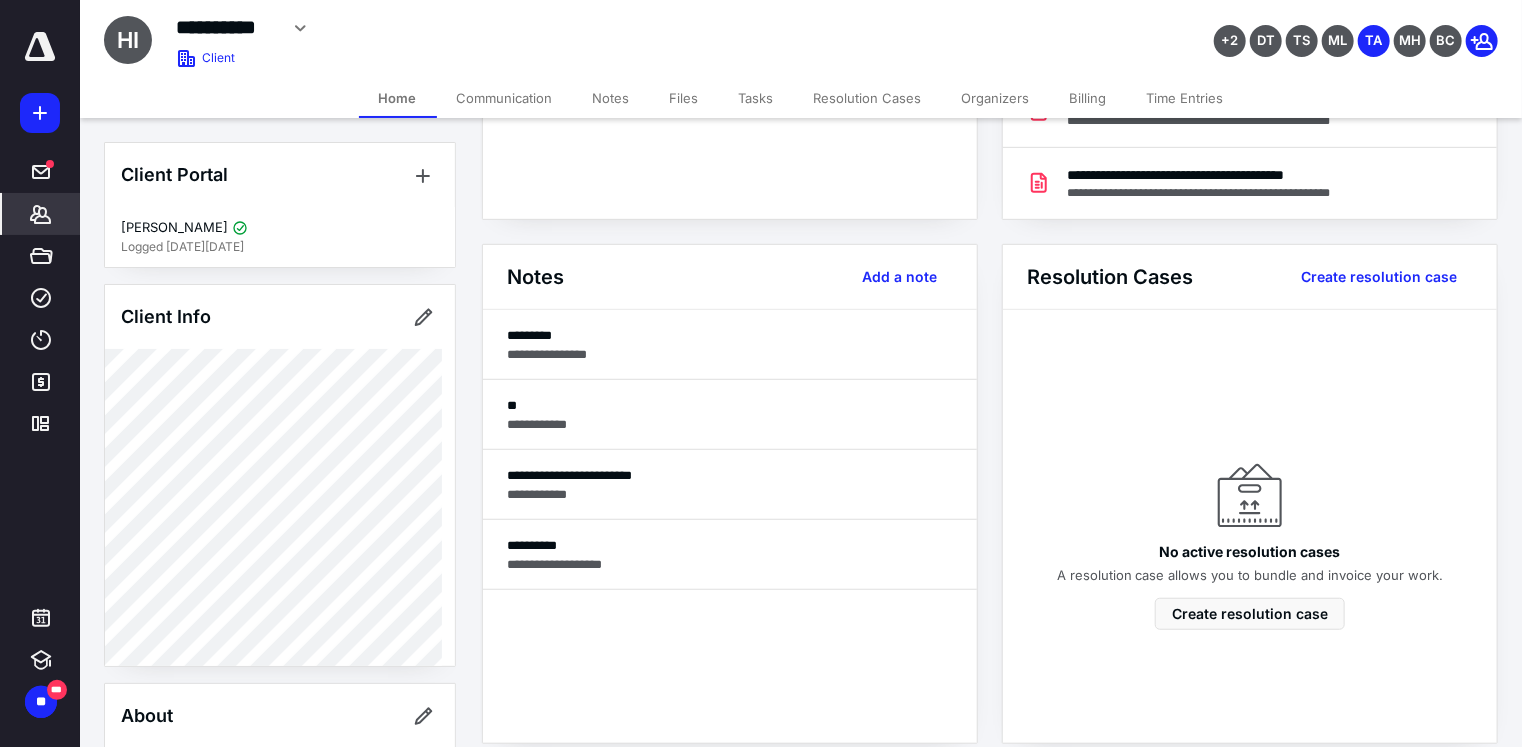 click on "Files" at bounding box center [684, 98] 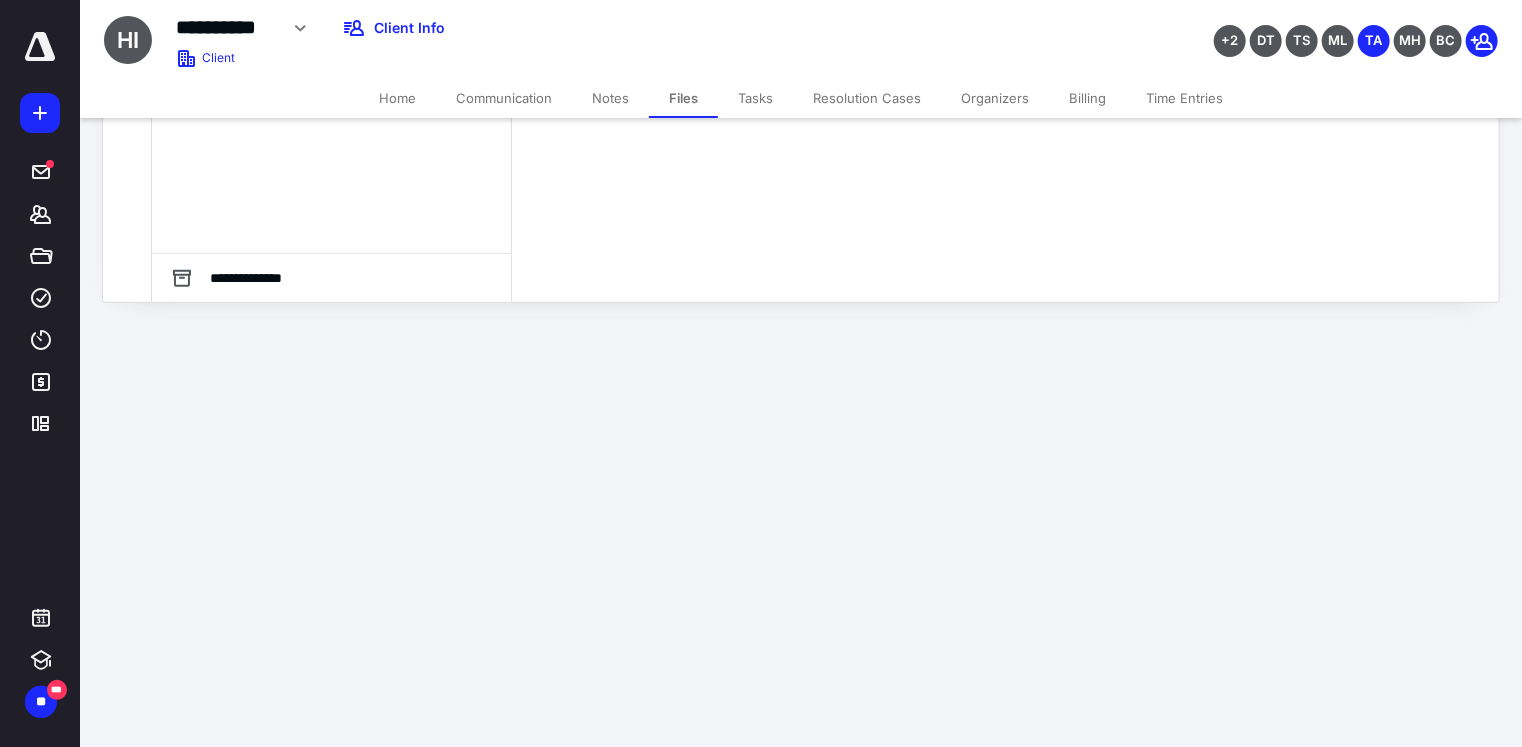 scroll, scrollTop: 0, scrollLeft: 0, axis: both 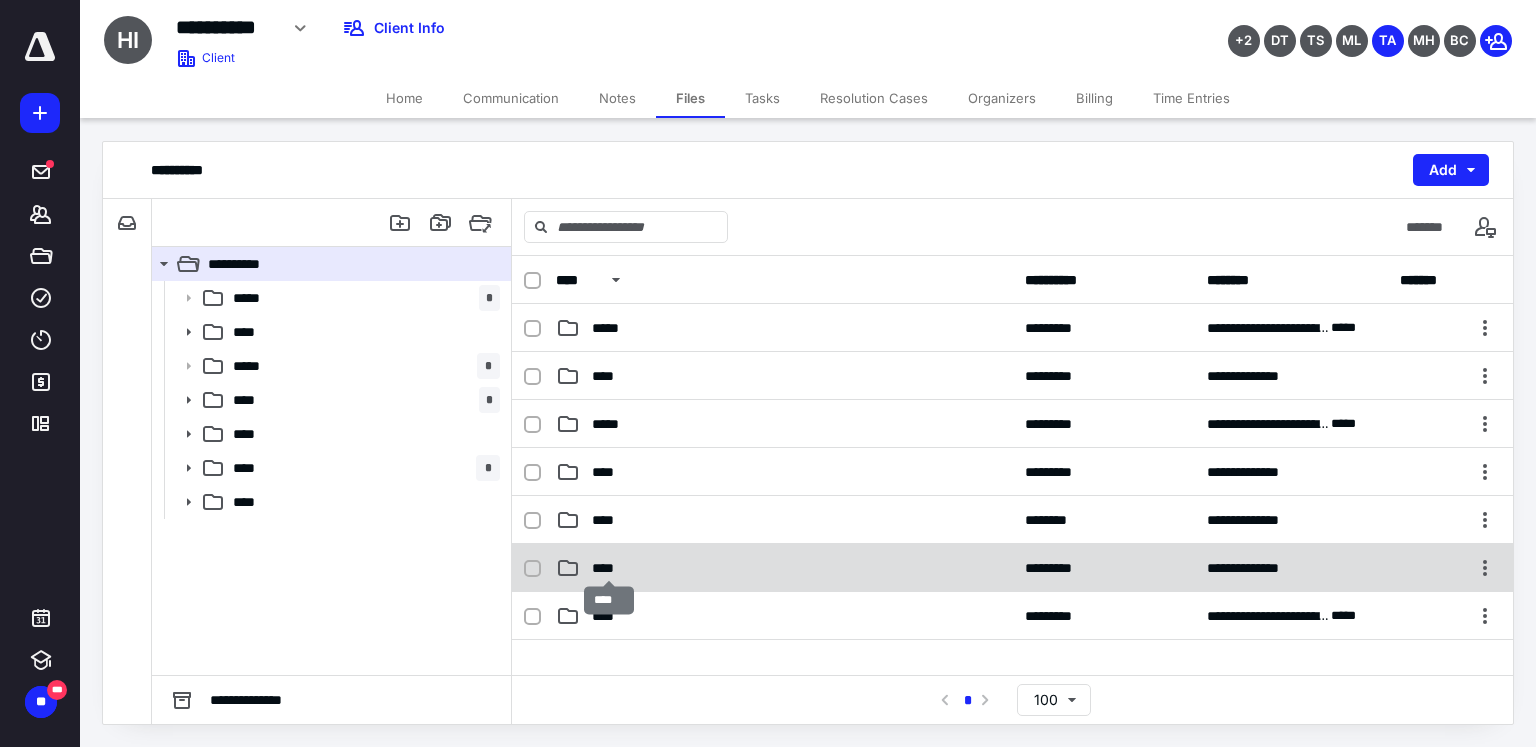 click on "****" at bounding box center (609, 568) 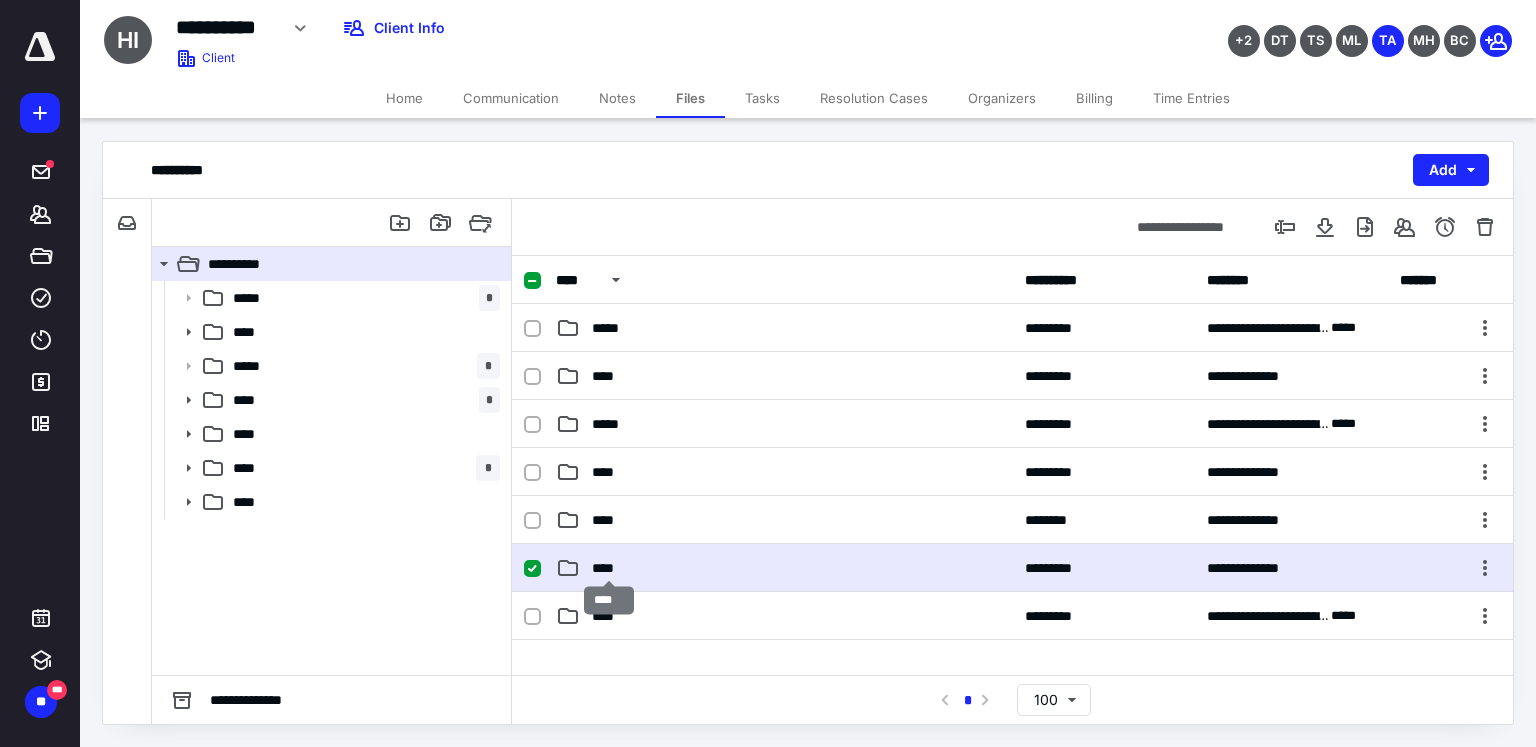 click on "****" at bounding box center (609, 568) 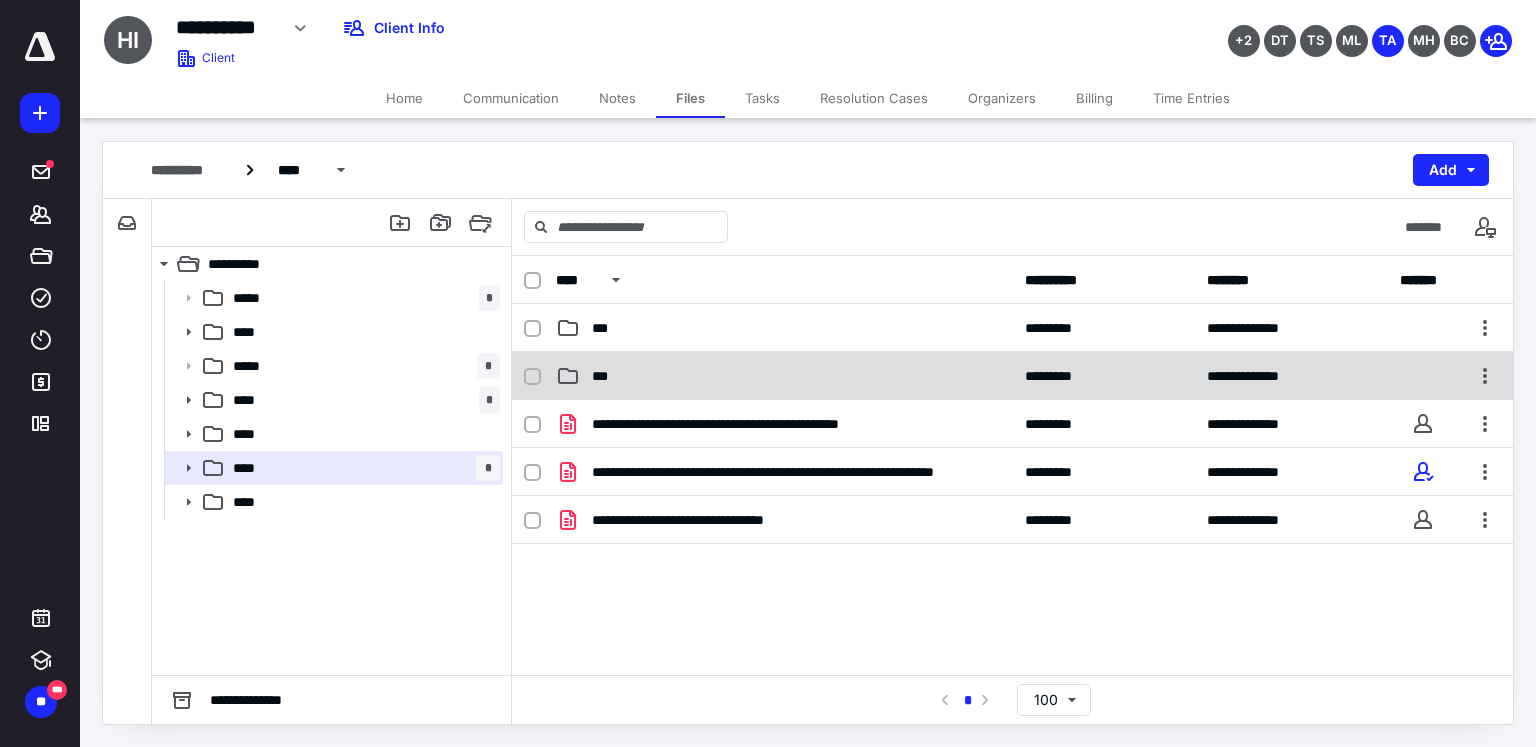 click on "***" at bounding box center (784, 376) 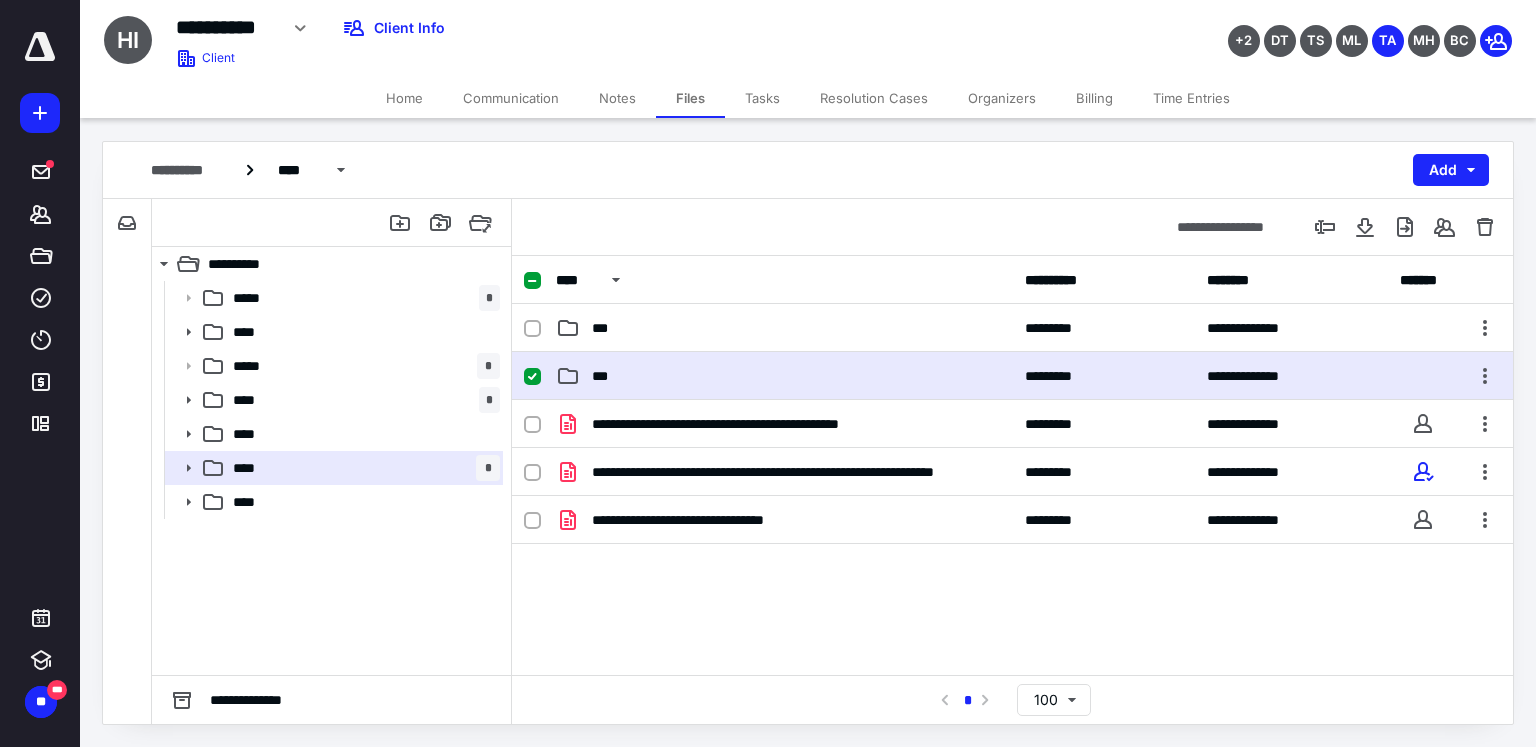 click on "***" at bounding box center [784, 376] 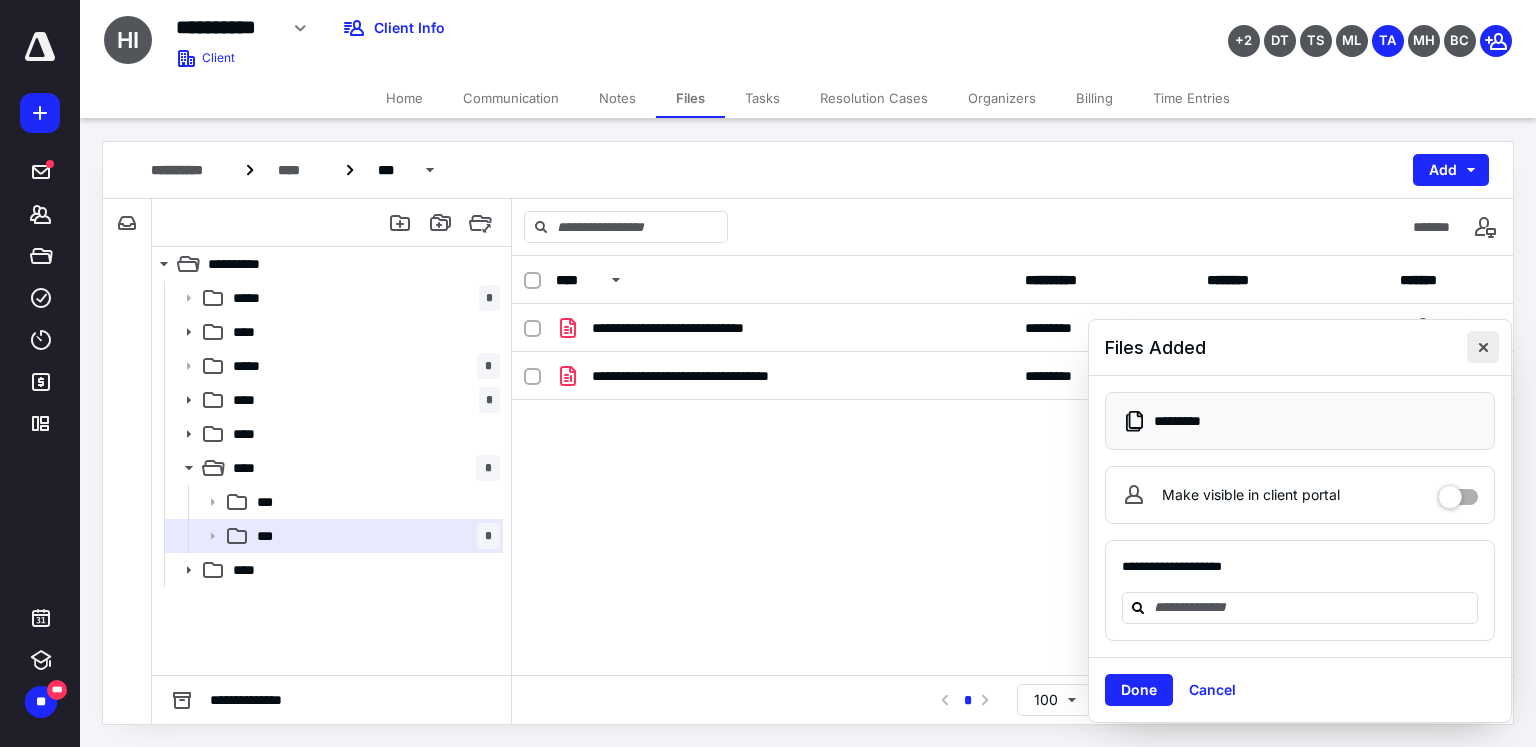 click at bounding box center (1483, 347) 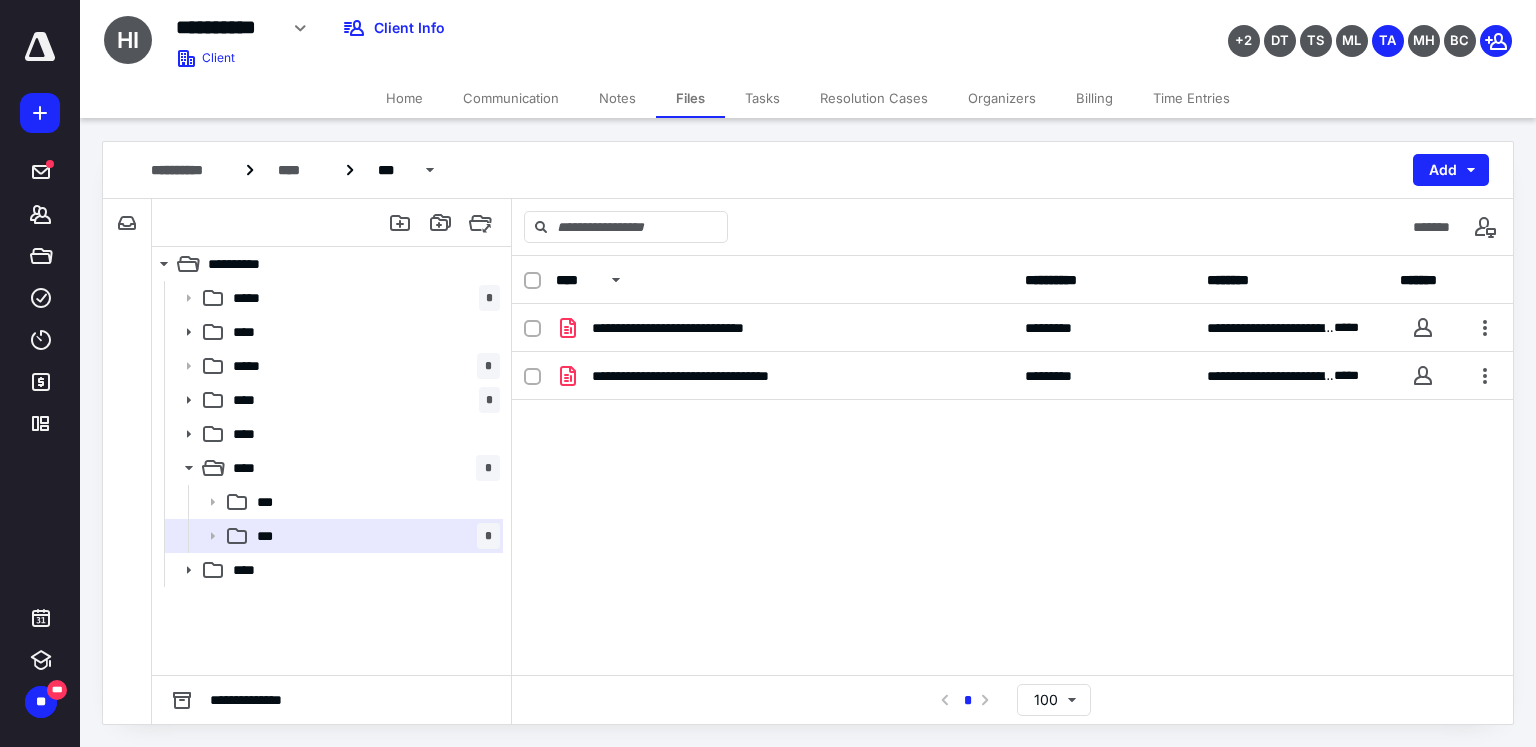 click on "Communication" at bounding box center [511, 98] 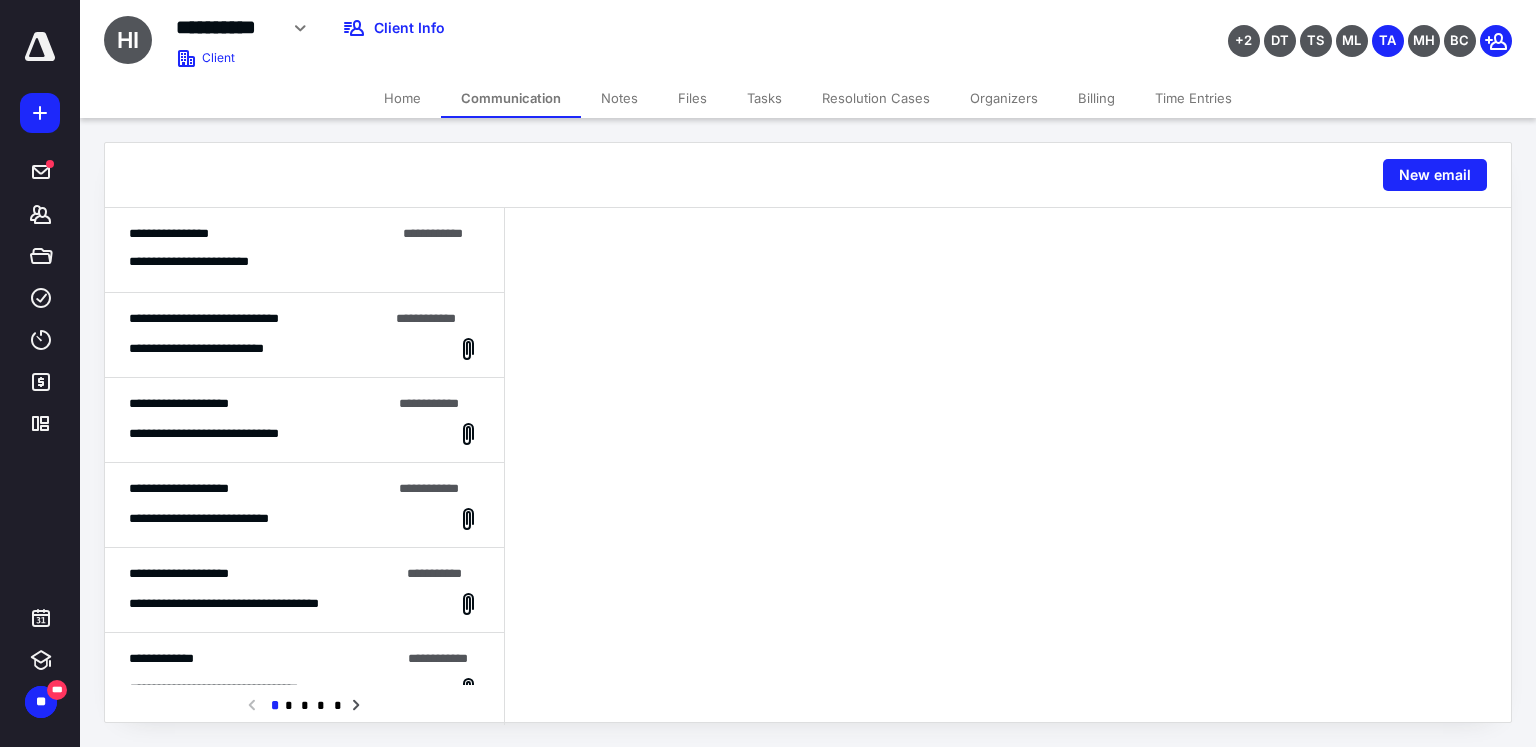click on "**********" at bounding box center (208, 262) 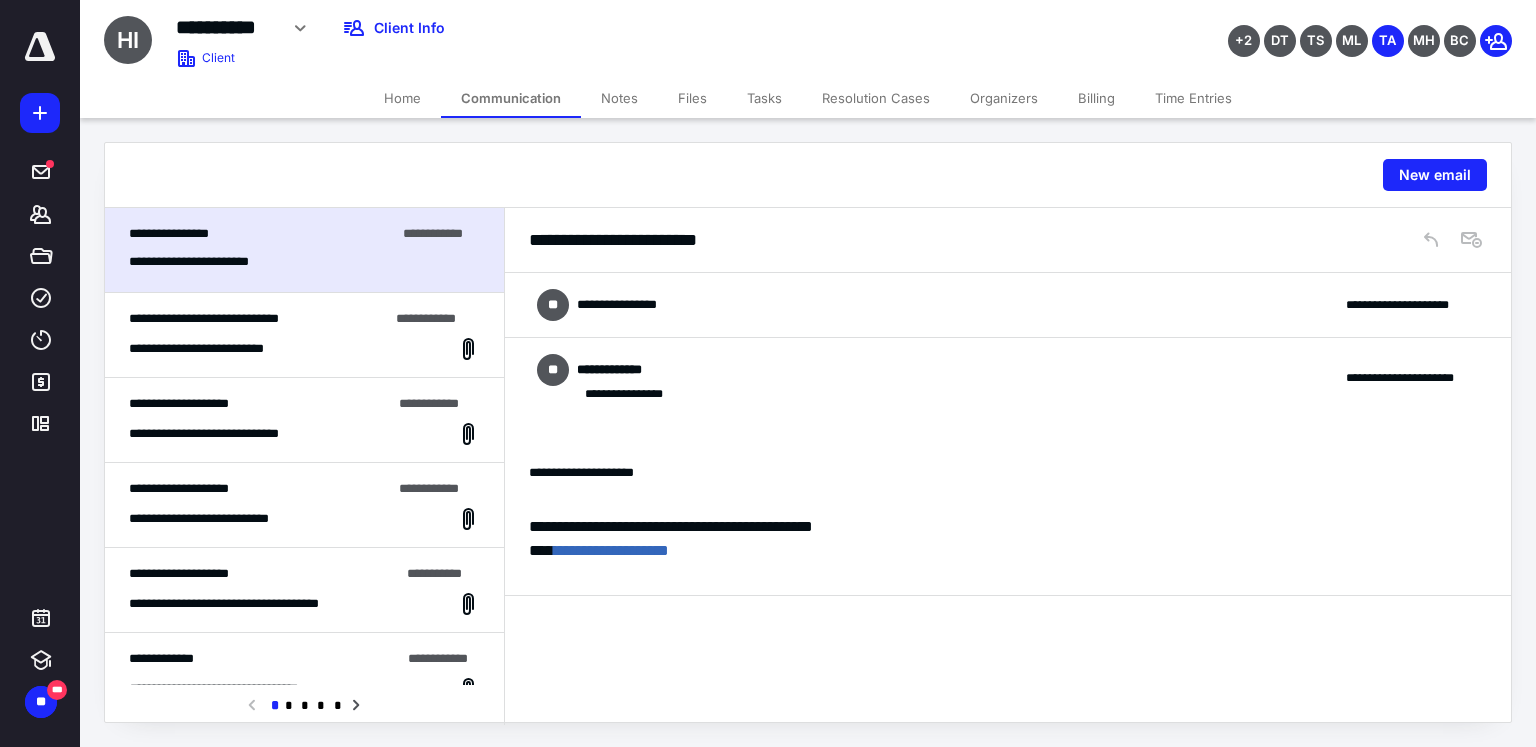 click on "**********" at bounding box center (625, 370) 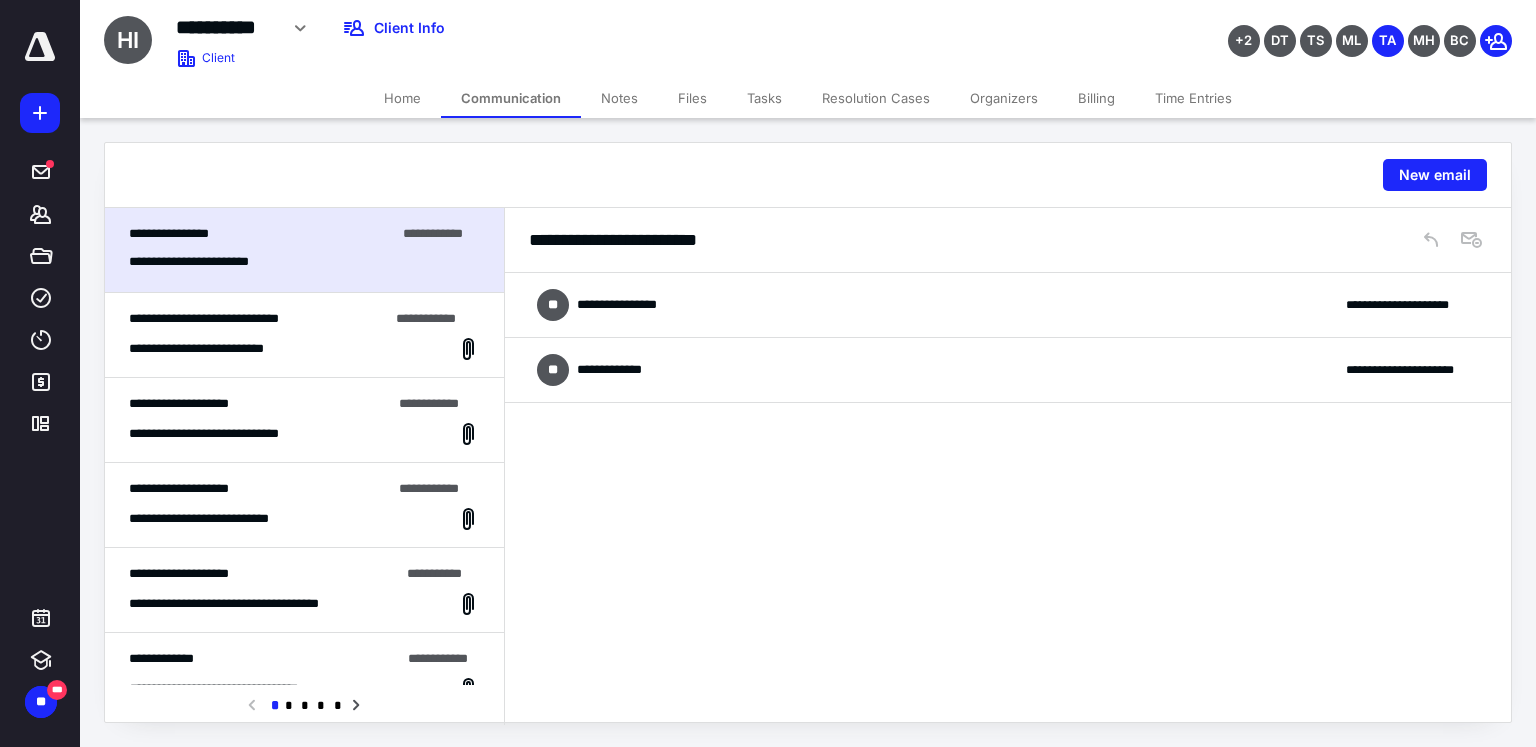 click on "**********" at bounding box center [624, 370] 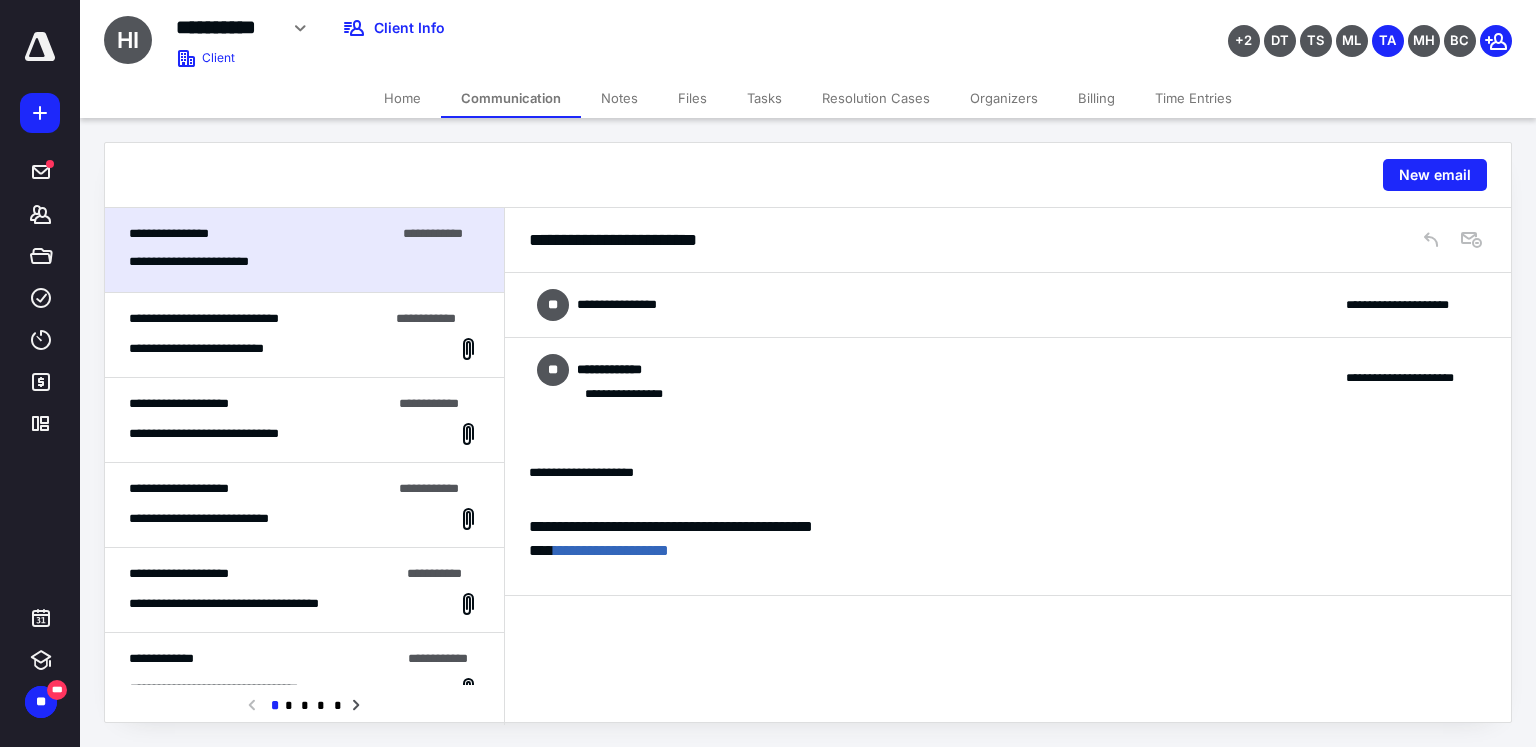 click on "**********" at bounding box center (625, 370) 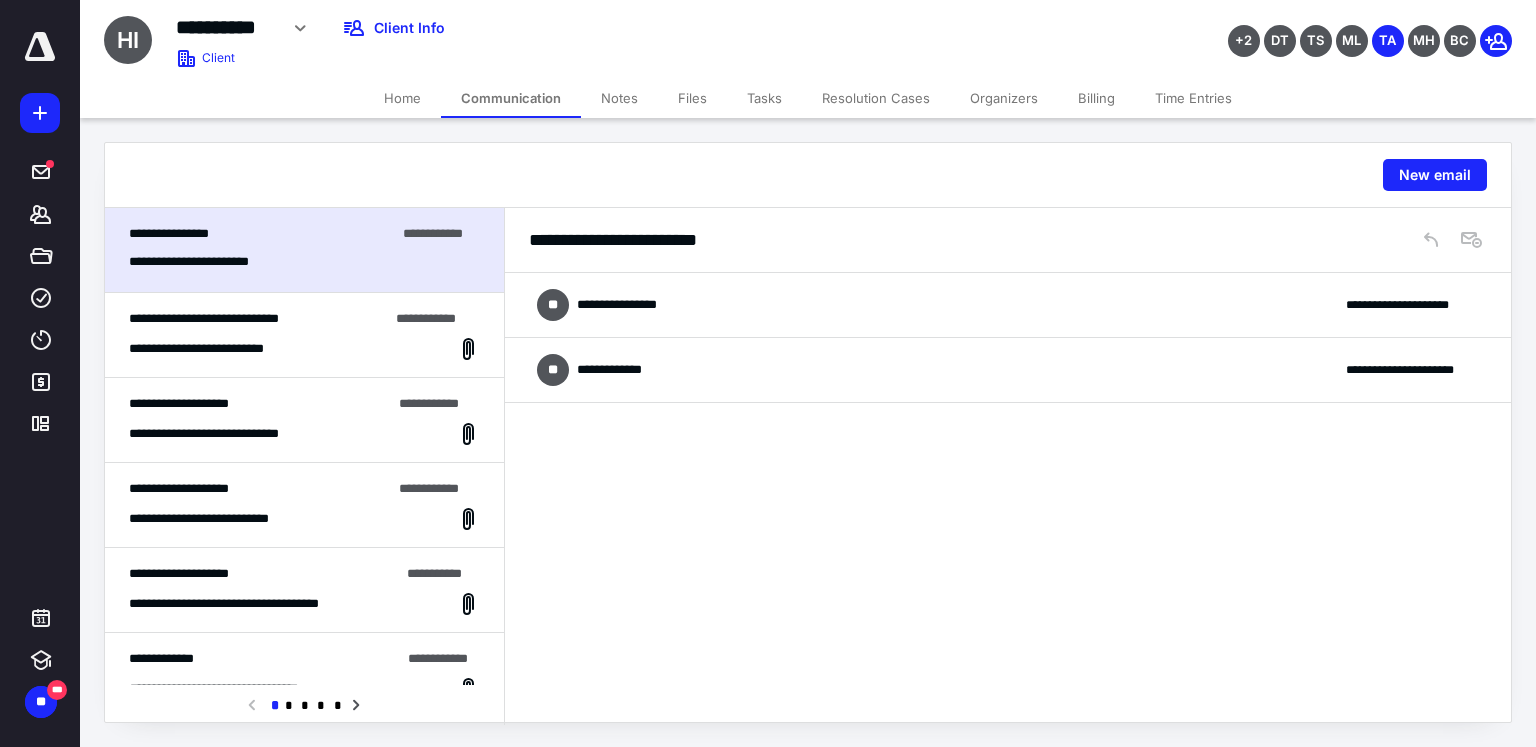 click on "**********" at bounding box center (624, 370) 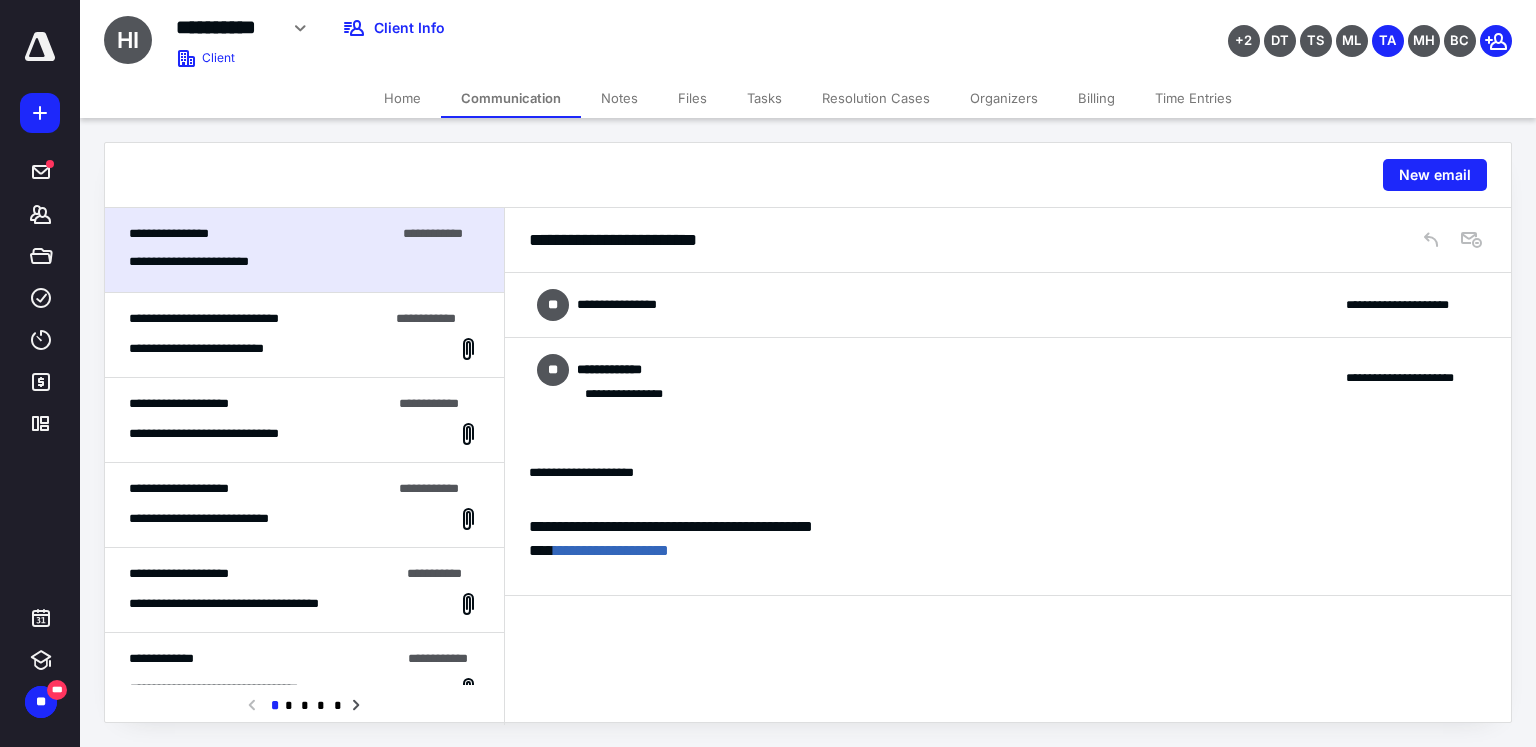 click on "Home" at bounding box center (402, 98) 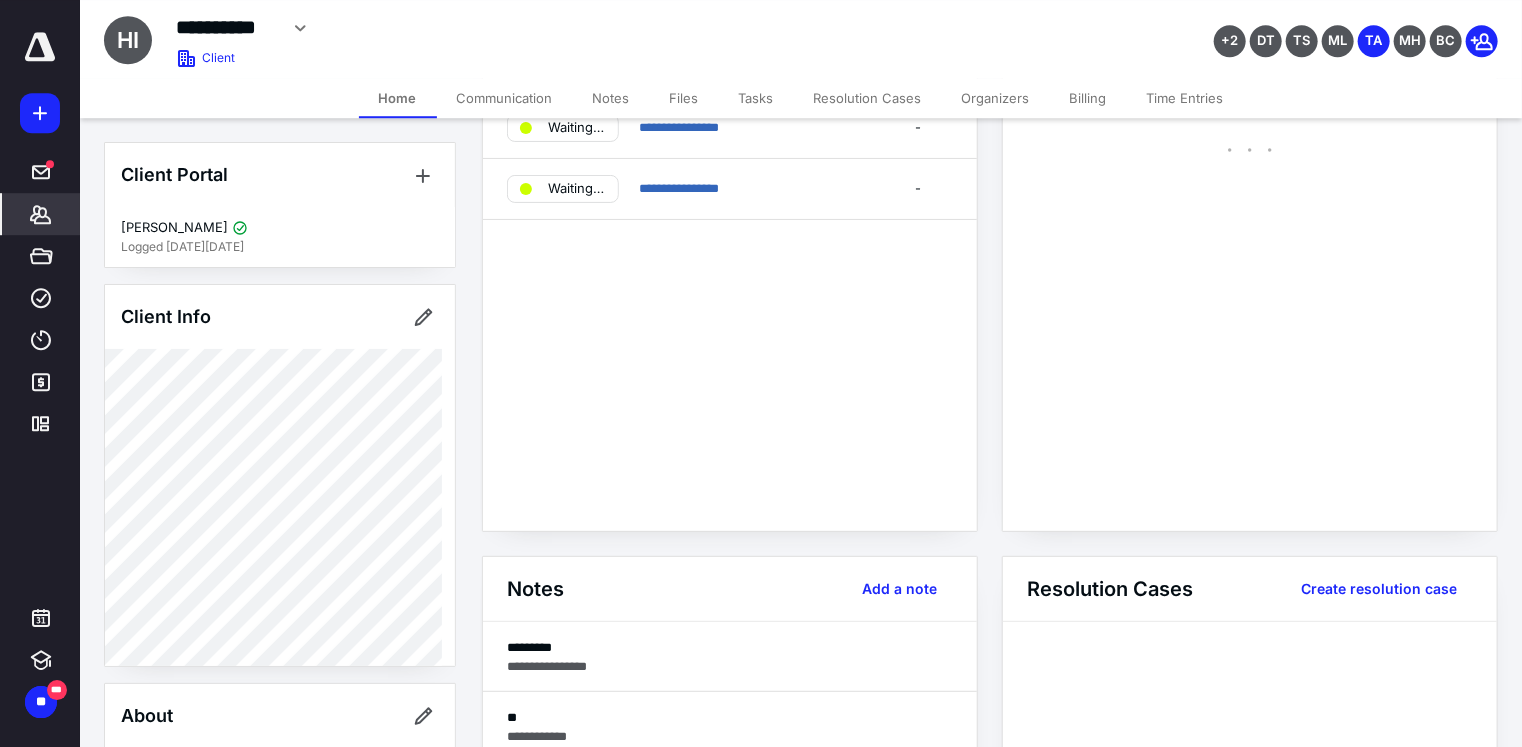 scroll, scrollTop: 211, scrollLeft: 0, axis: vertical 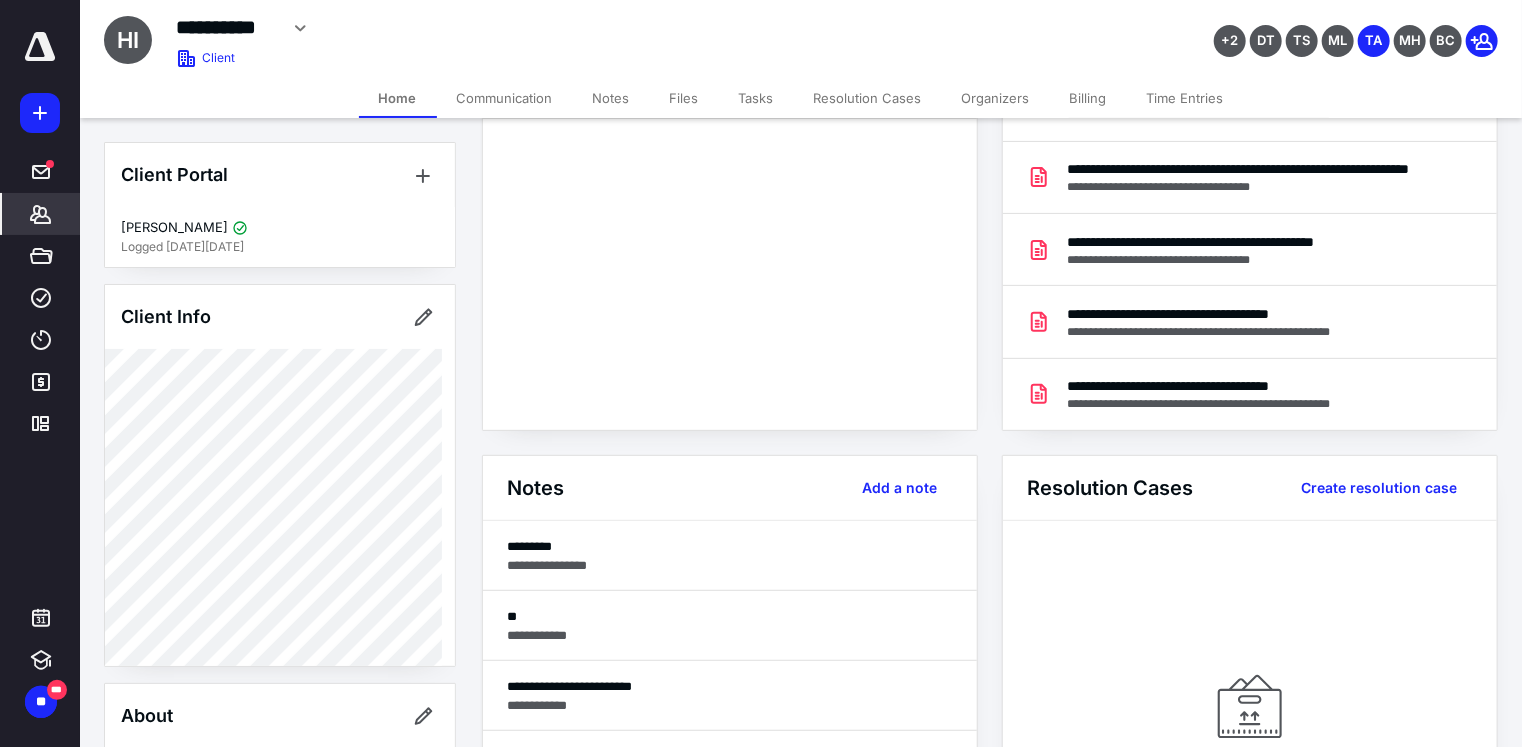 click on "Files" at bounding box center [684, 98] 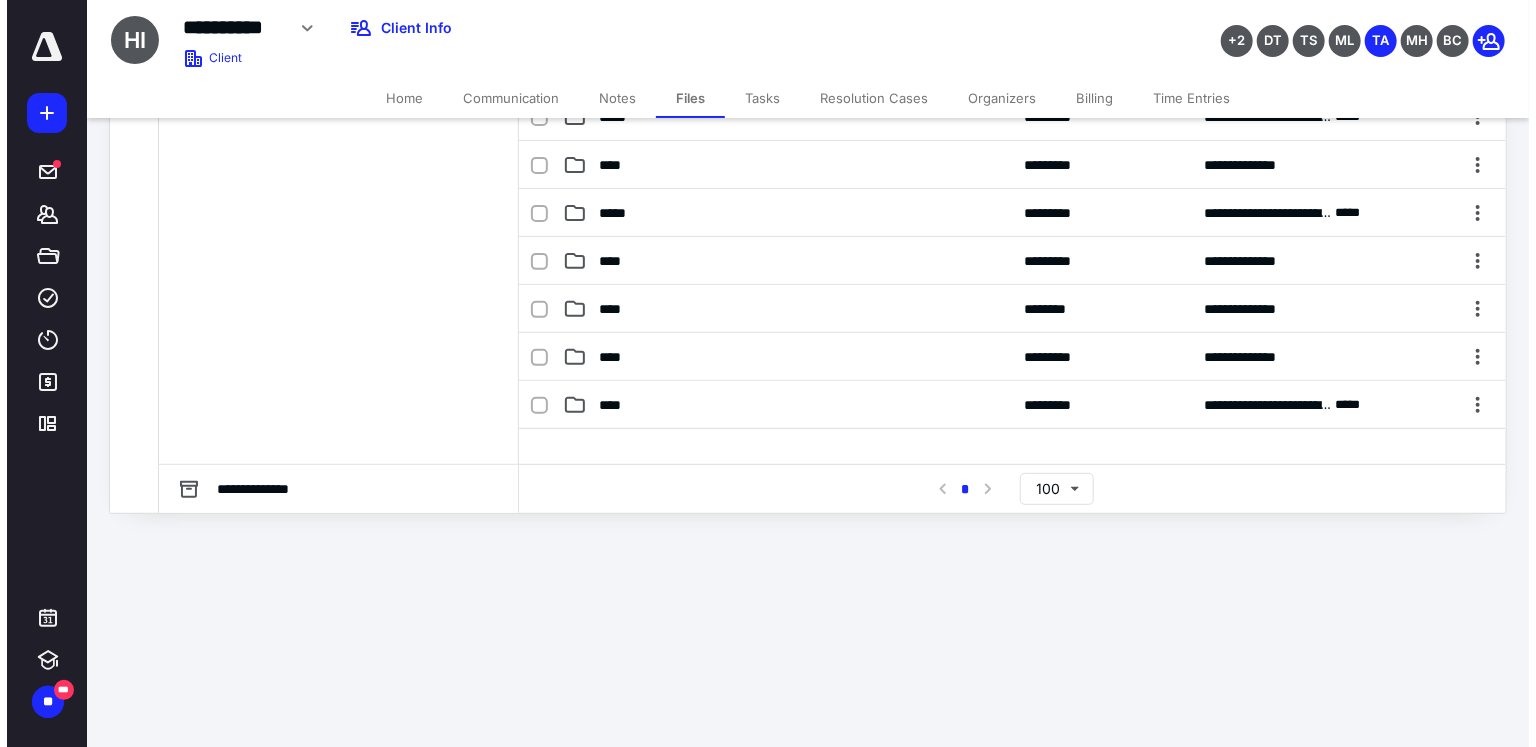 scroll, scrollTop: 0, scrollLeft: 0, axis: both 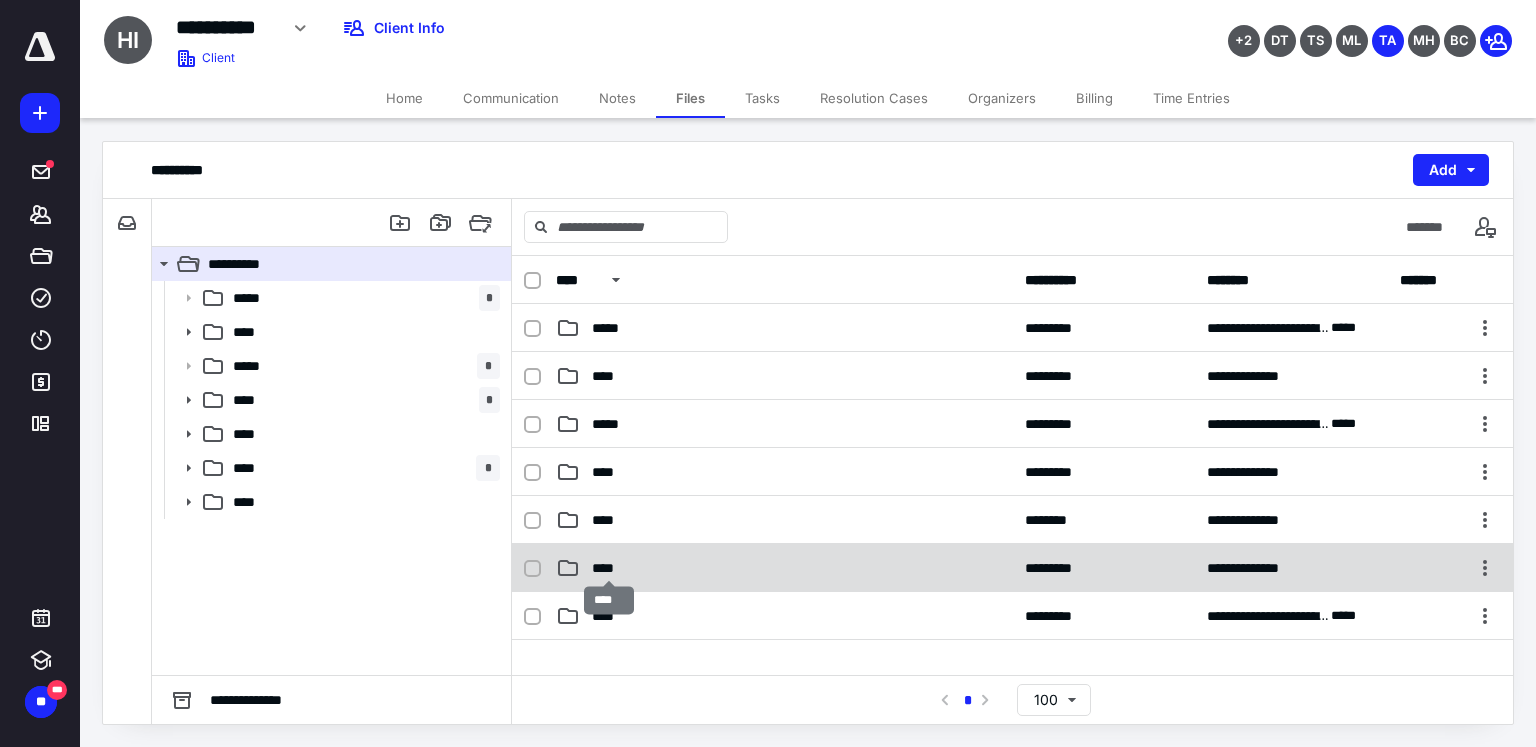 click on "****" at bounding box center [609, 568] 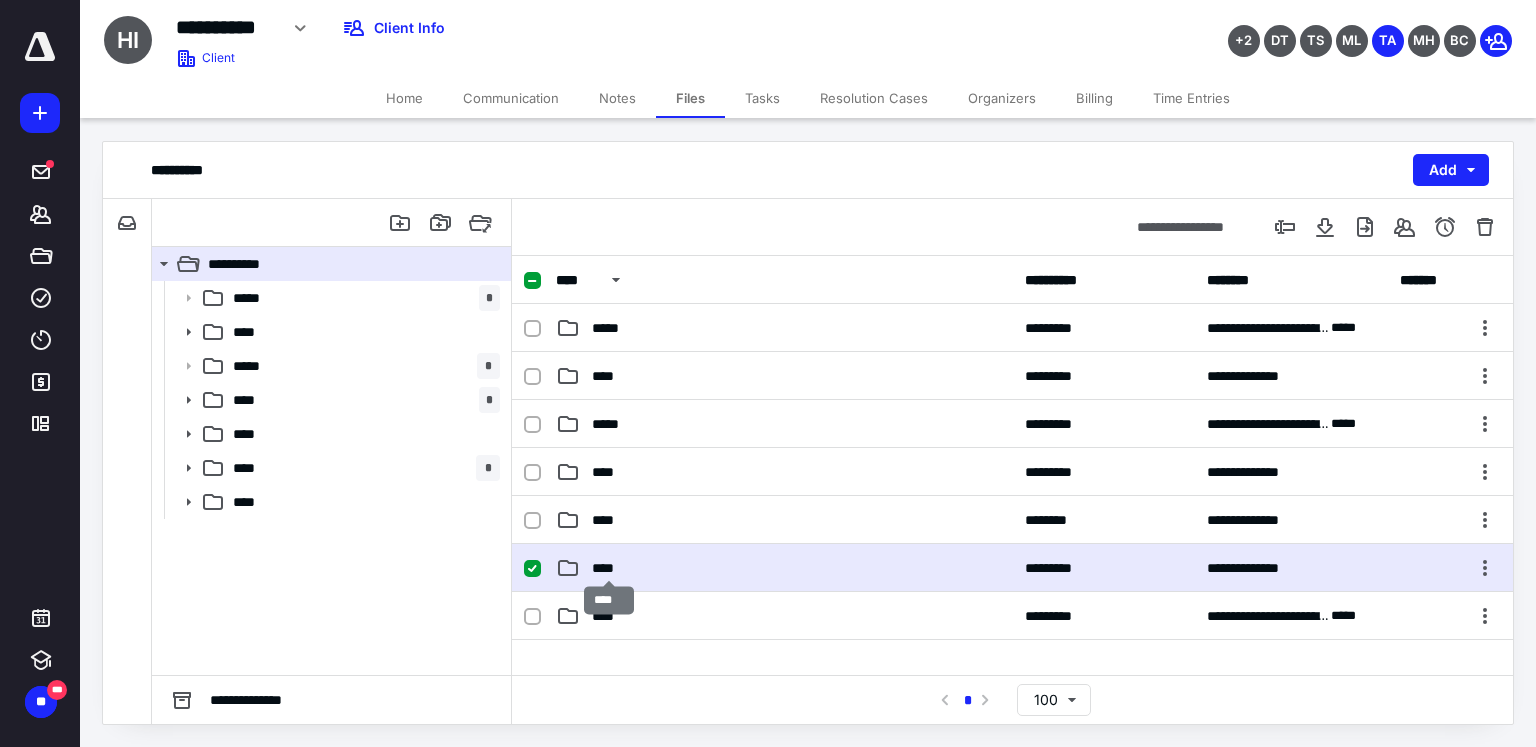 click on "****" at bounding box center [609, 568] 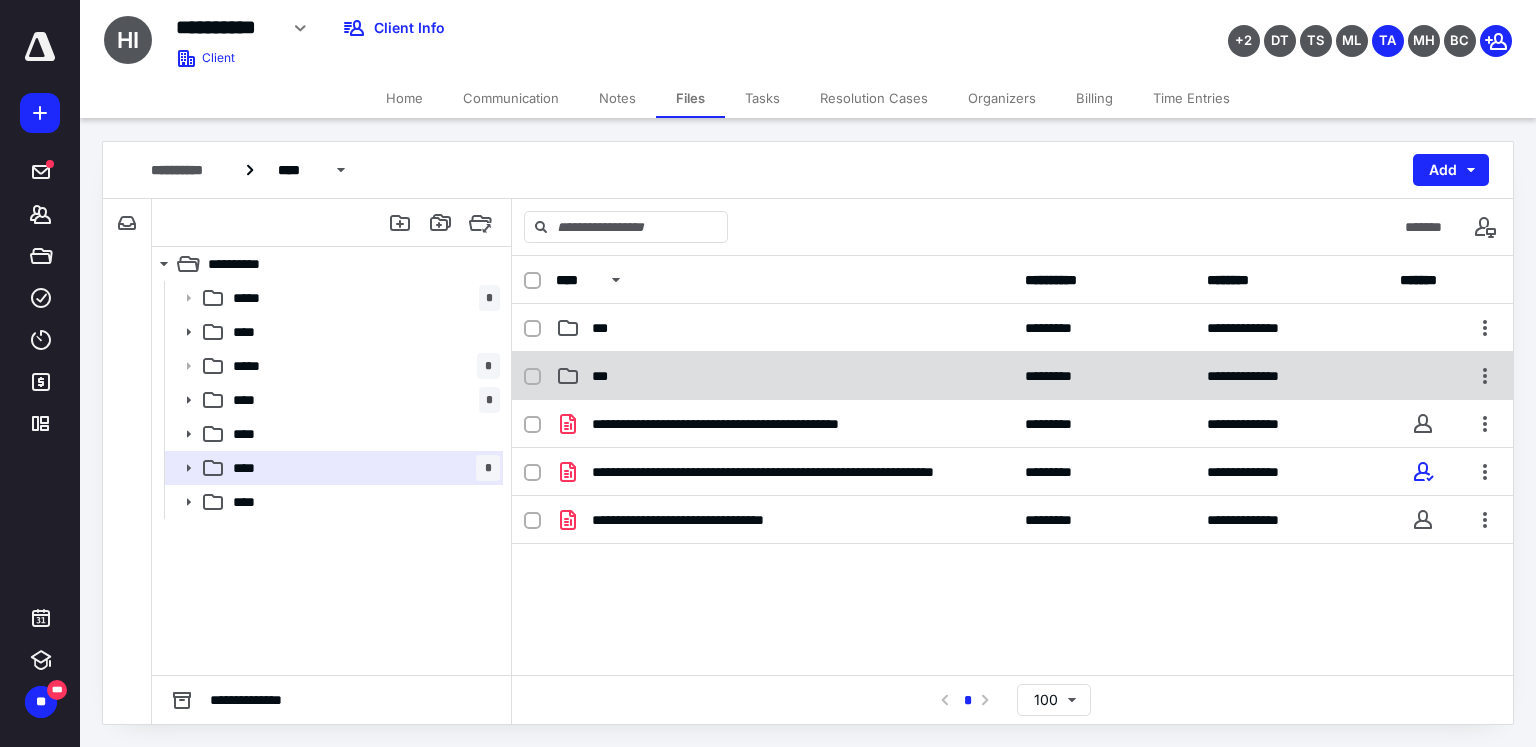 click on "***" at bounding box center [784, 376] 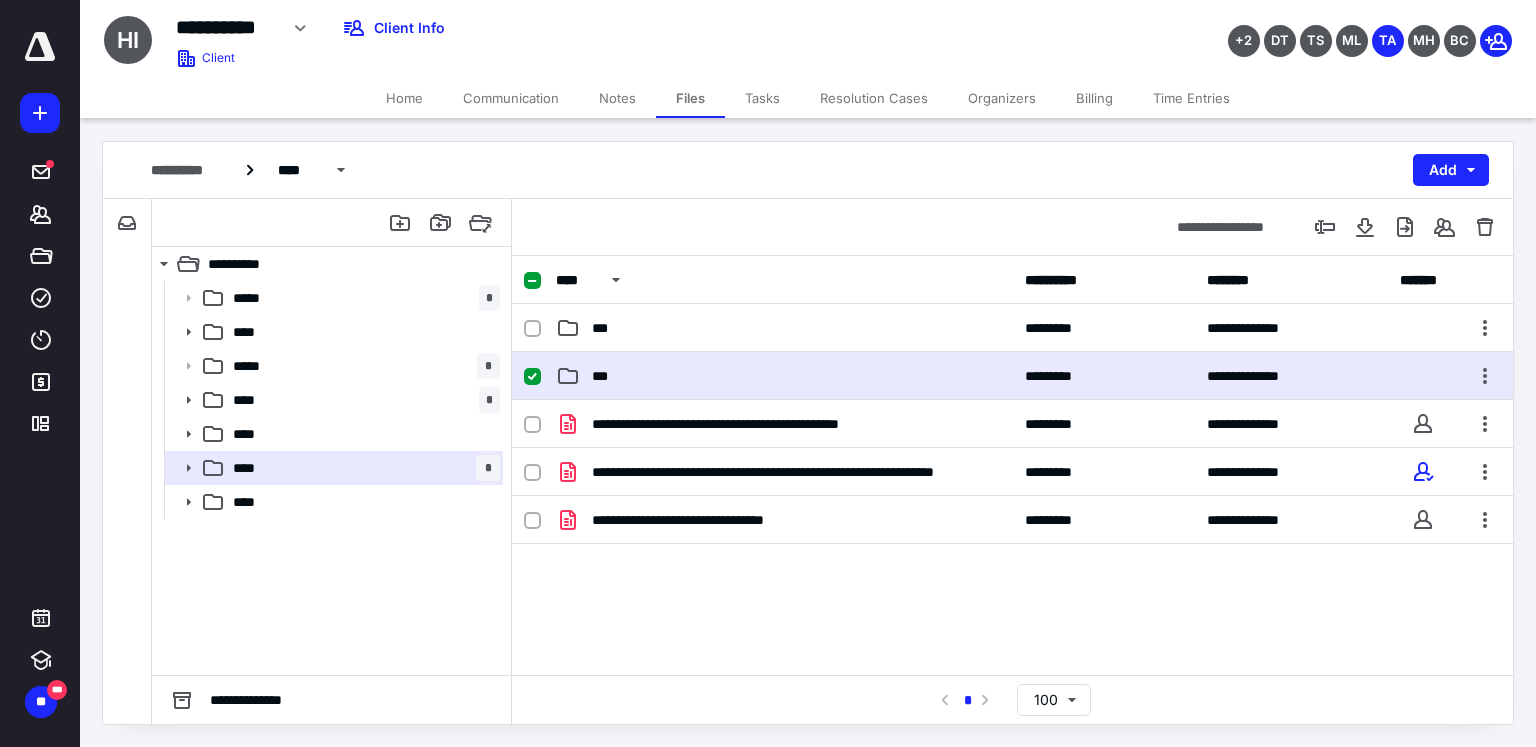 click on "***" at bounding box center (784, 376) 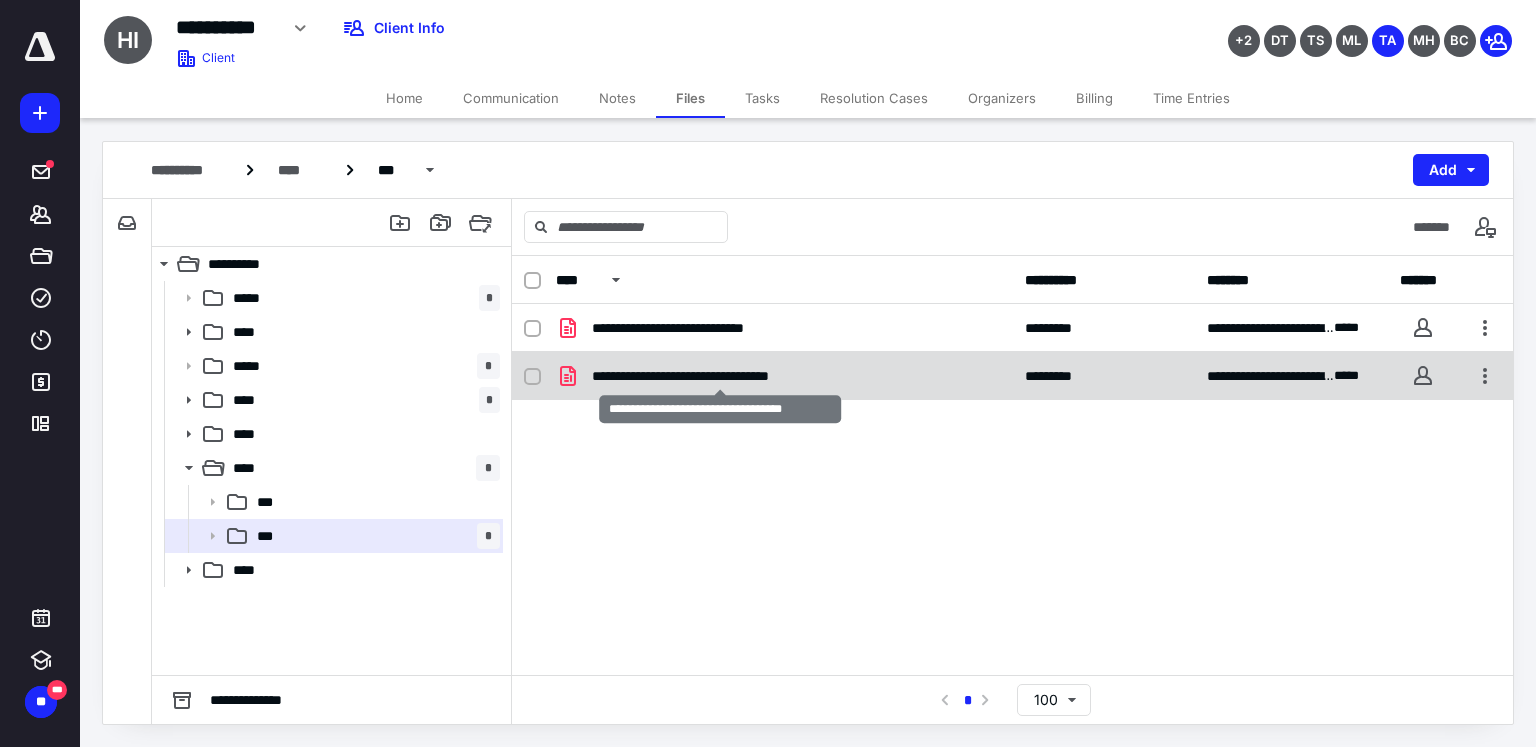 click on "**********" at bounding box center [720, 376] 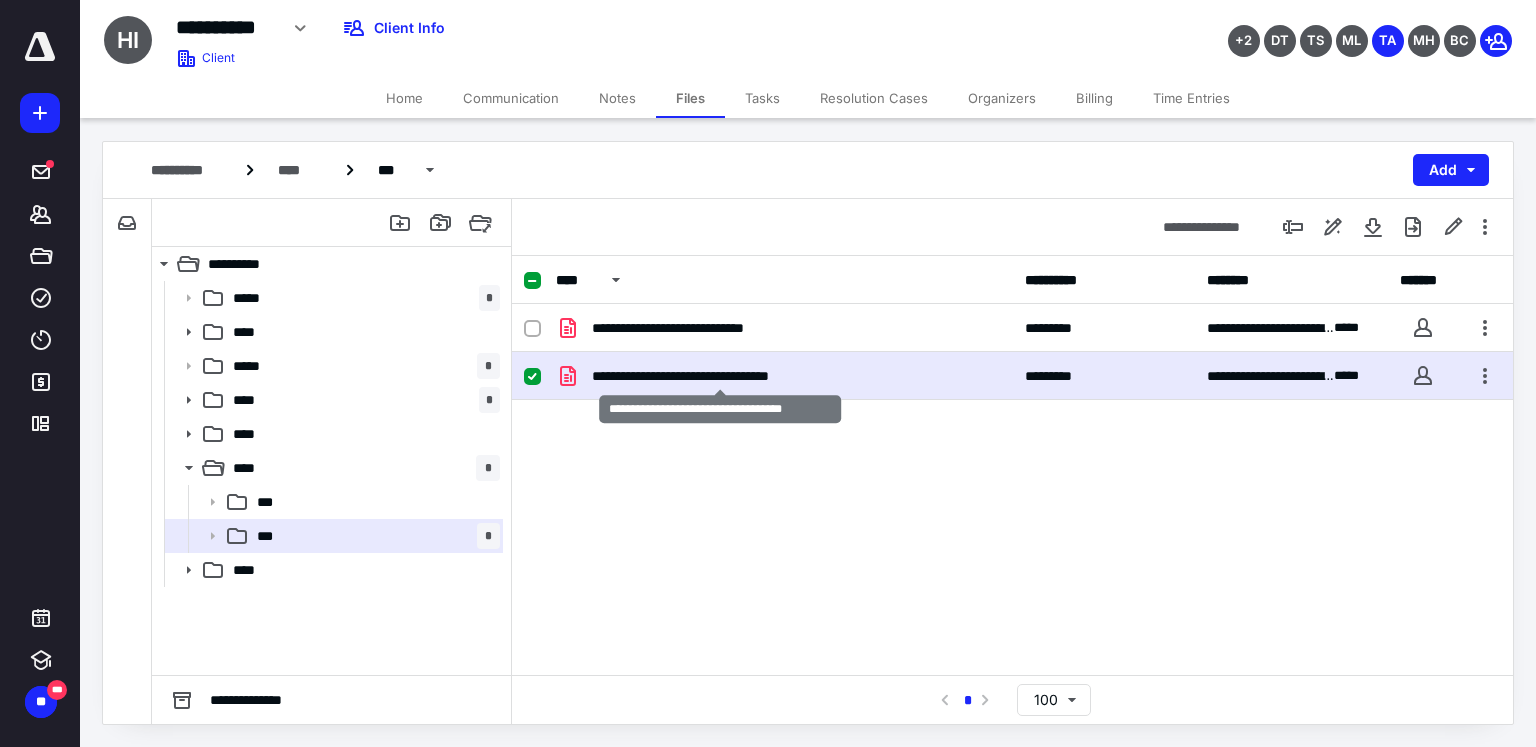 click on "**********" at bounding box center (720, 376) 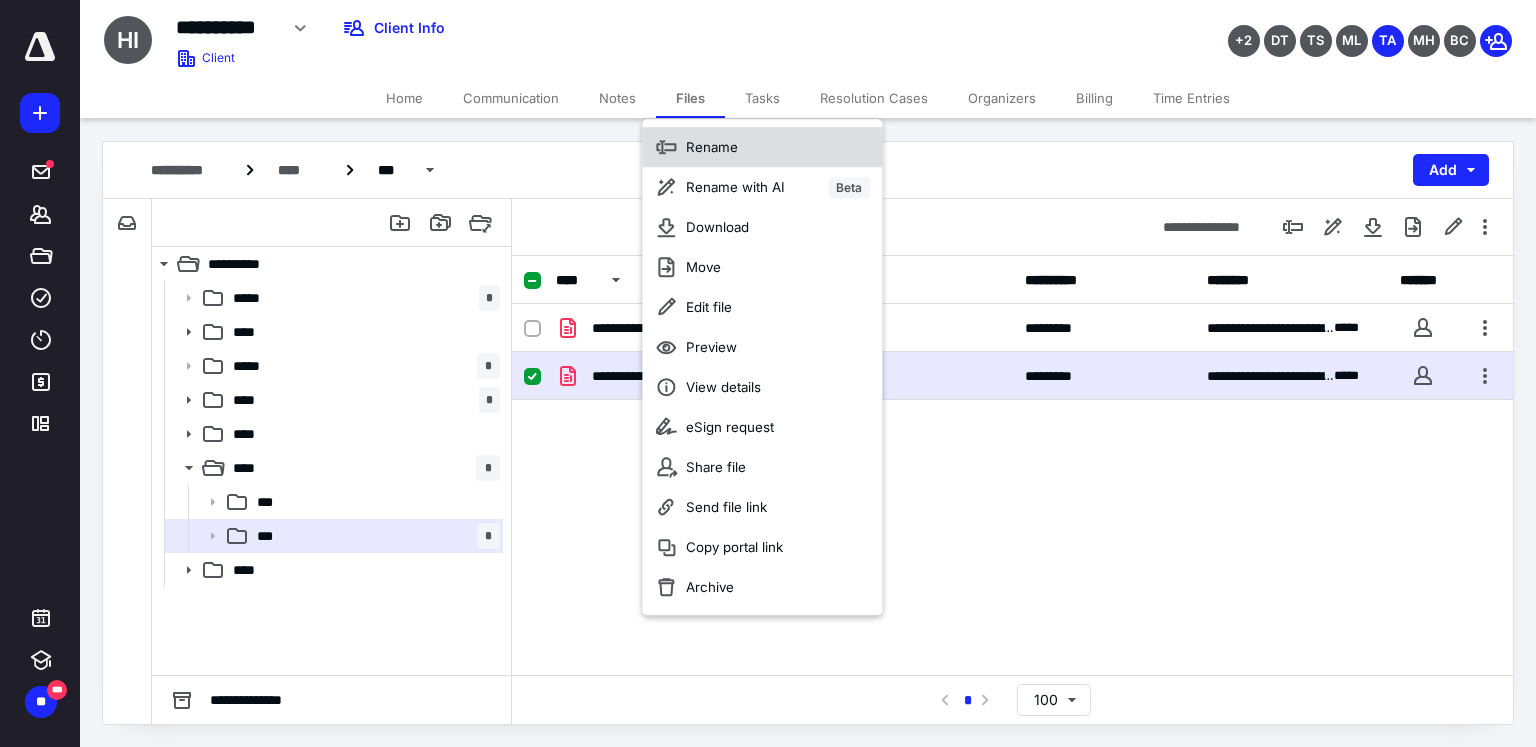 click on "Rename" at bounding box center (712, 147) 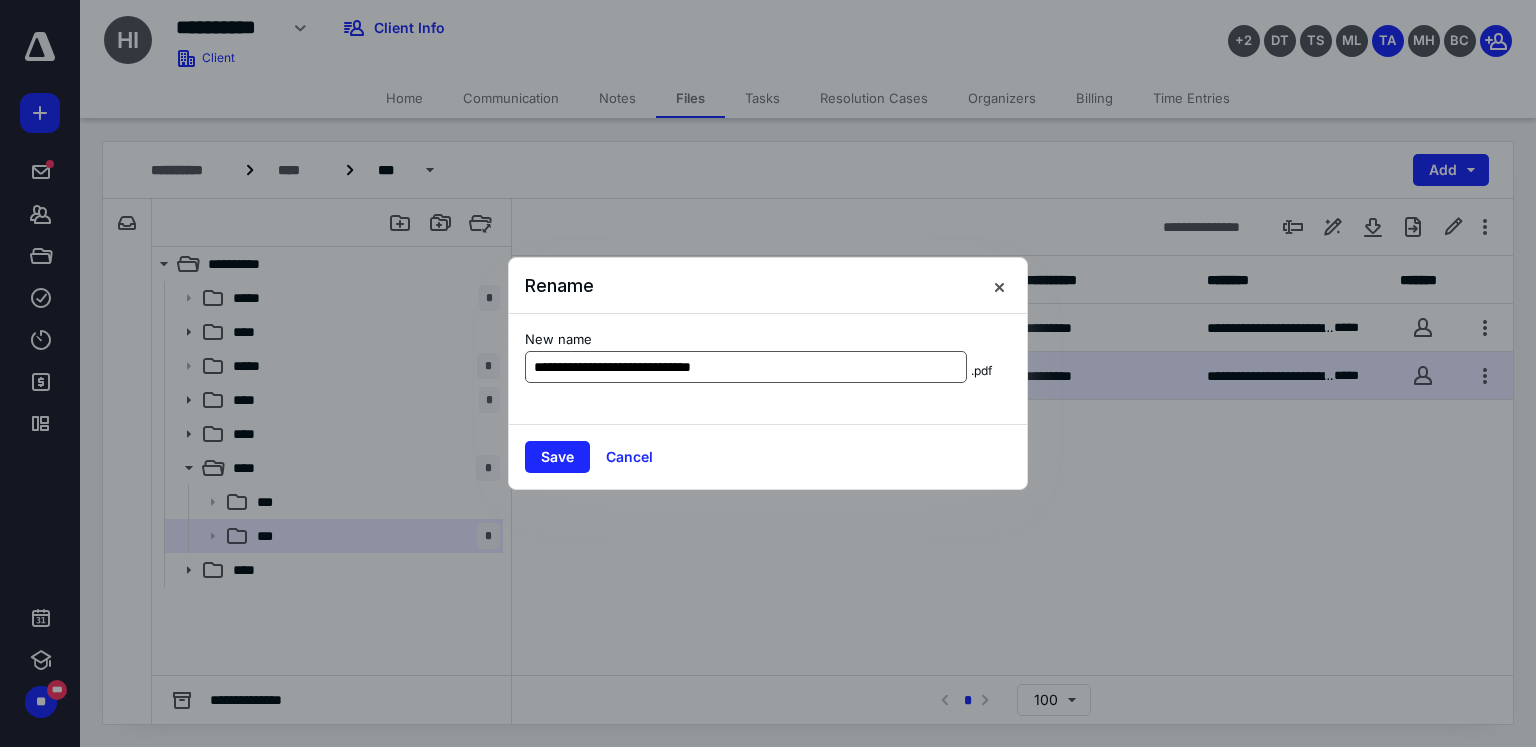 click on "**********" at bounding box center (746, 367) 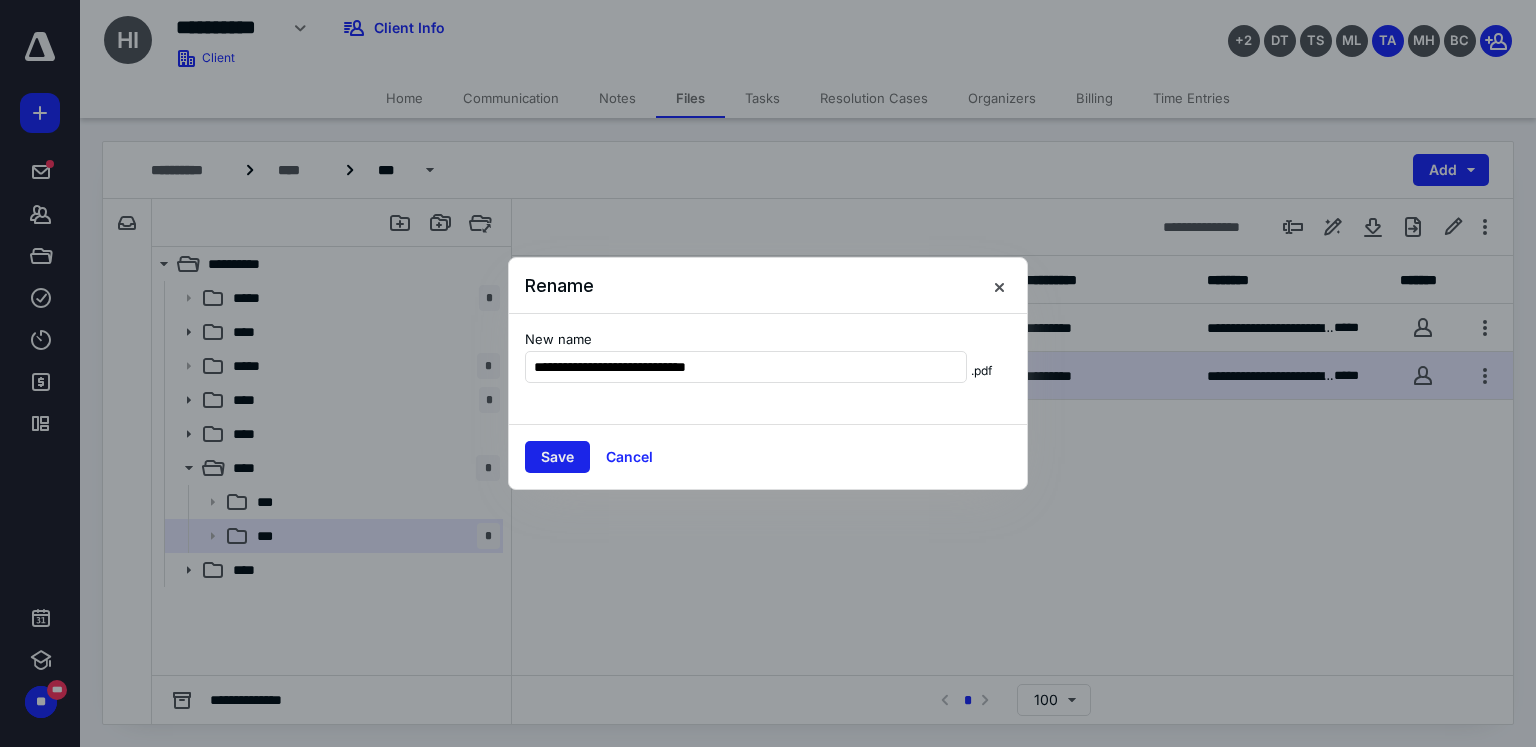 type on "**********" 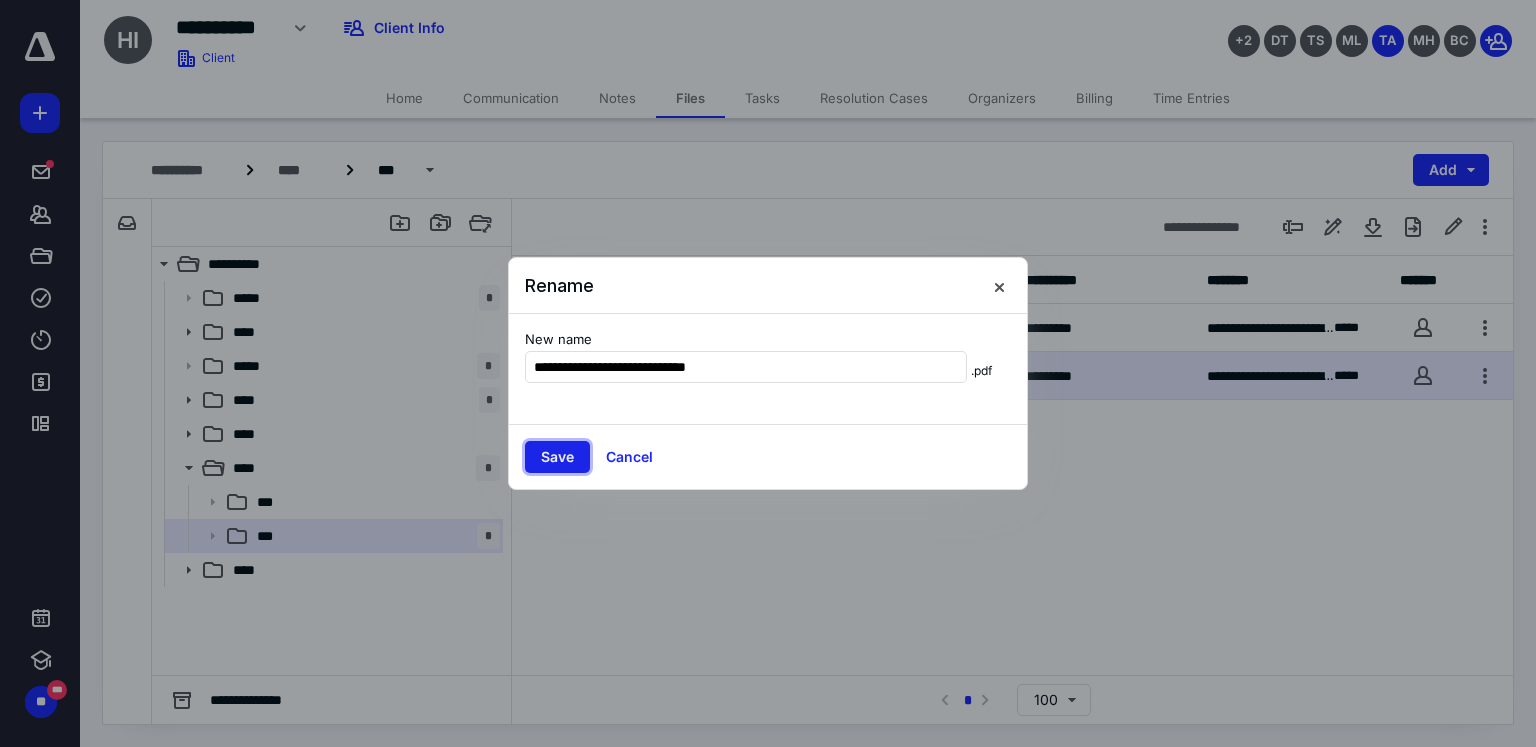 click on "Save" at bounding box center (557, 457) 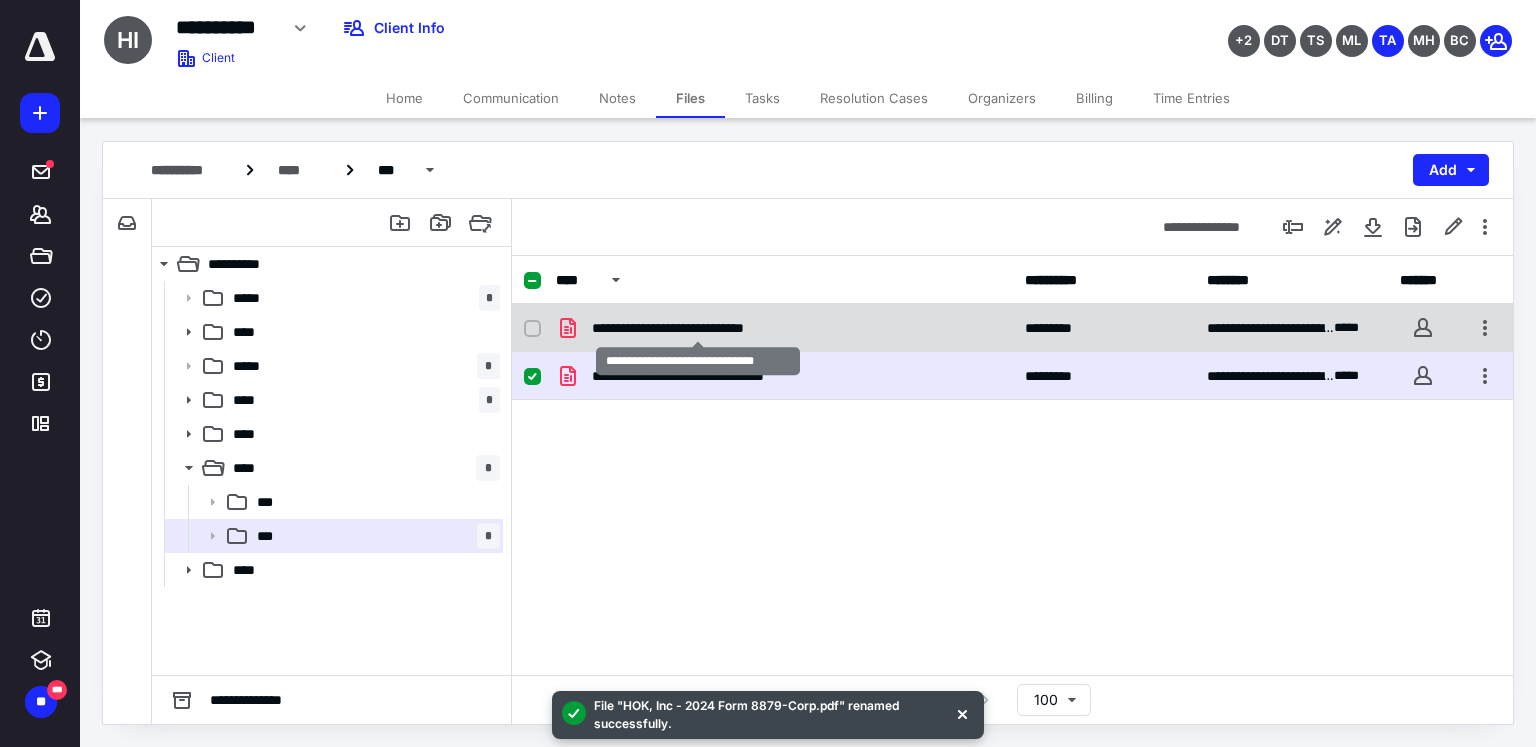 click on "**********" at bounding box center [698, 328] 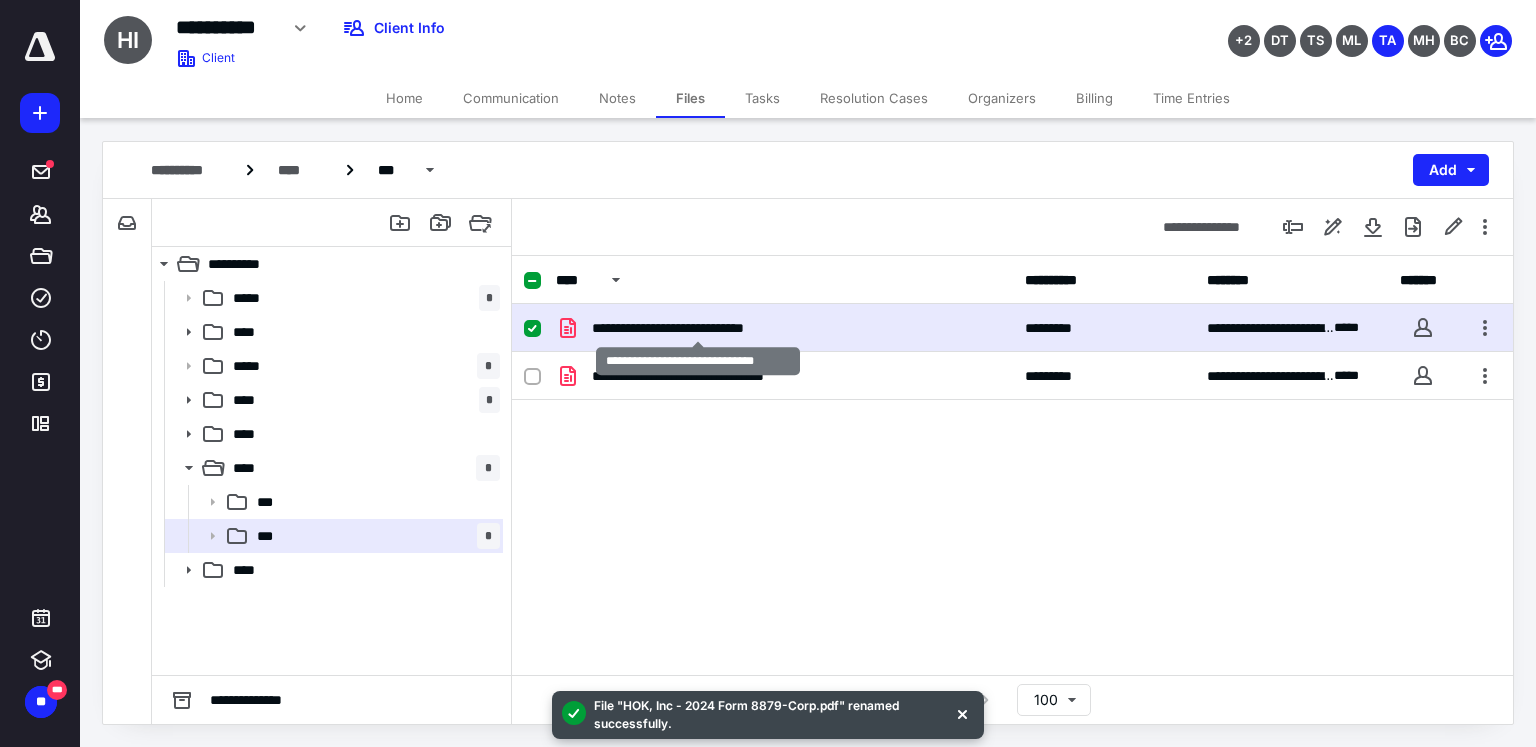 click on "**********" at bounding box center [698, 328] 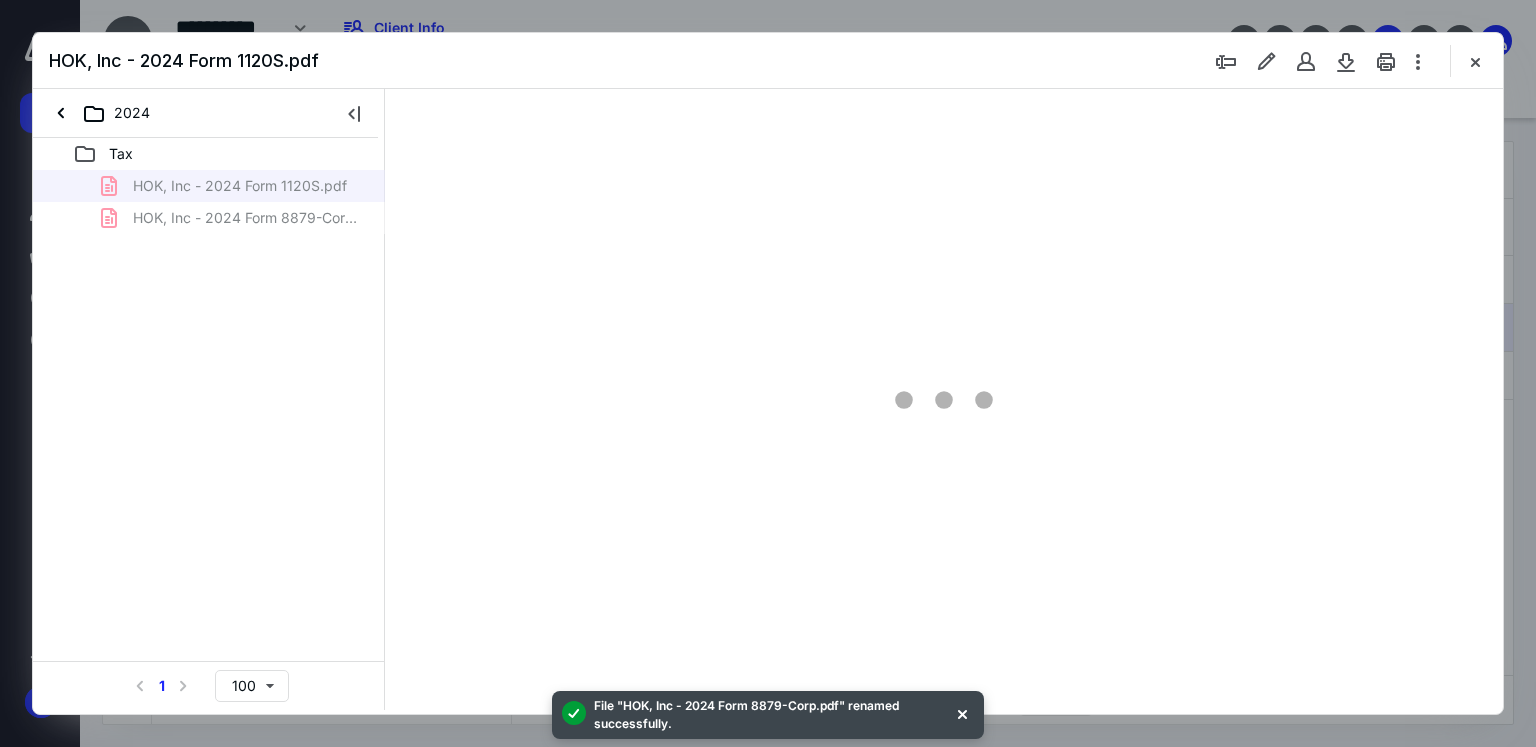 type on "69" 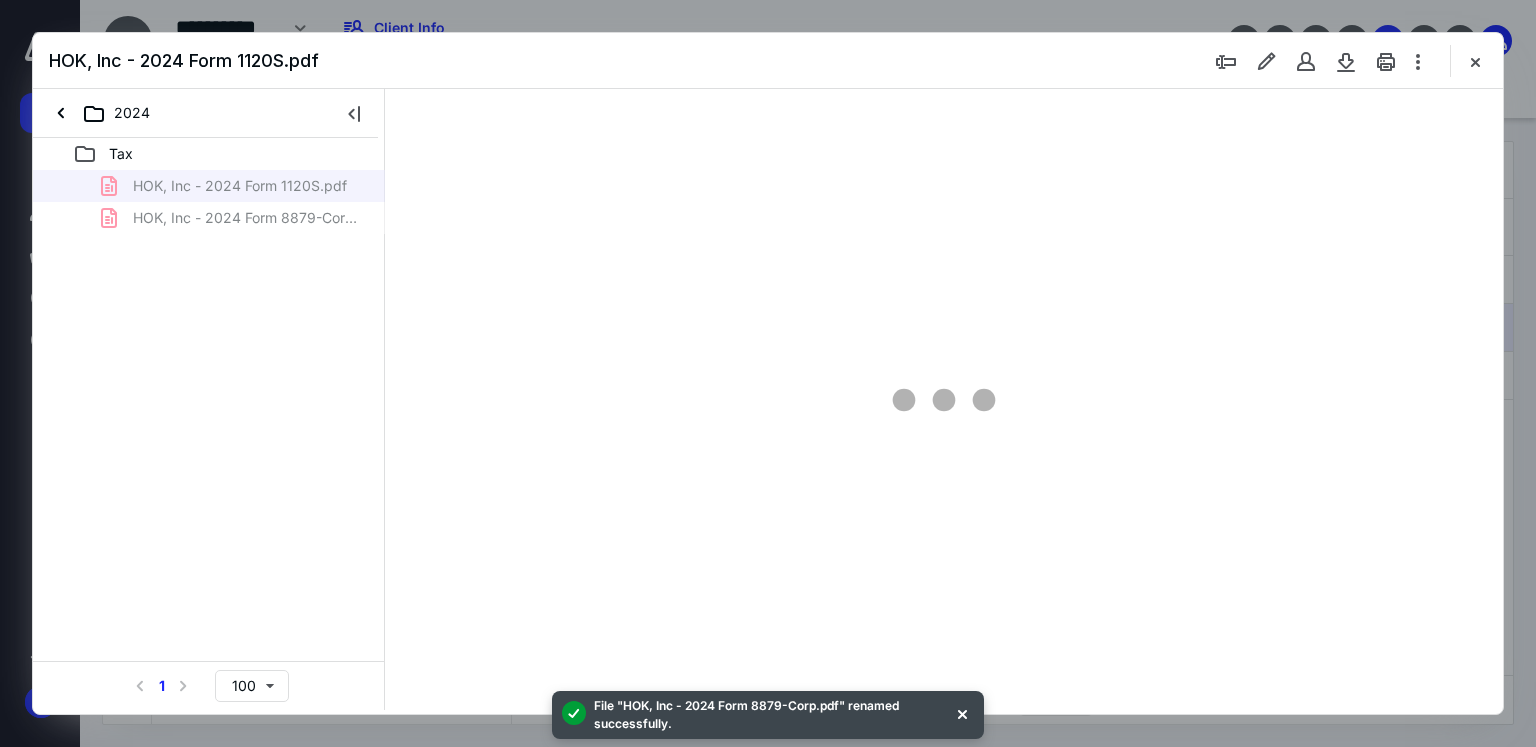 scroll, scrollTop: 0, scrollLeft: 0, axis: both 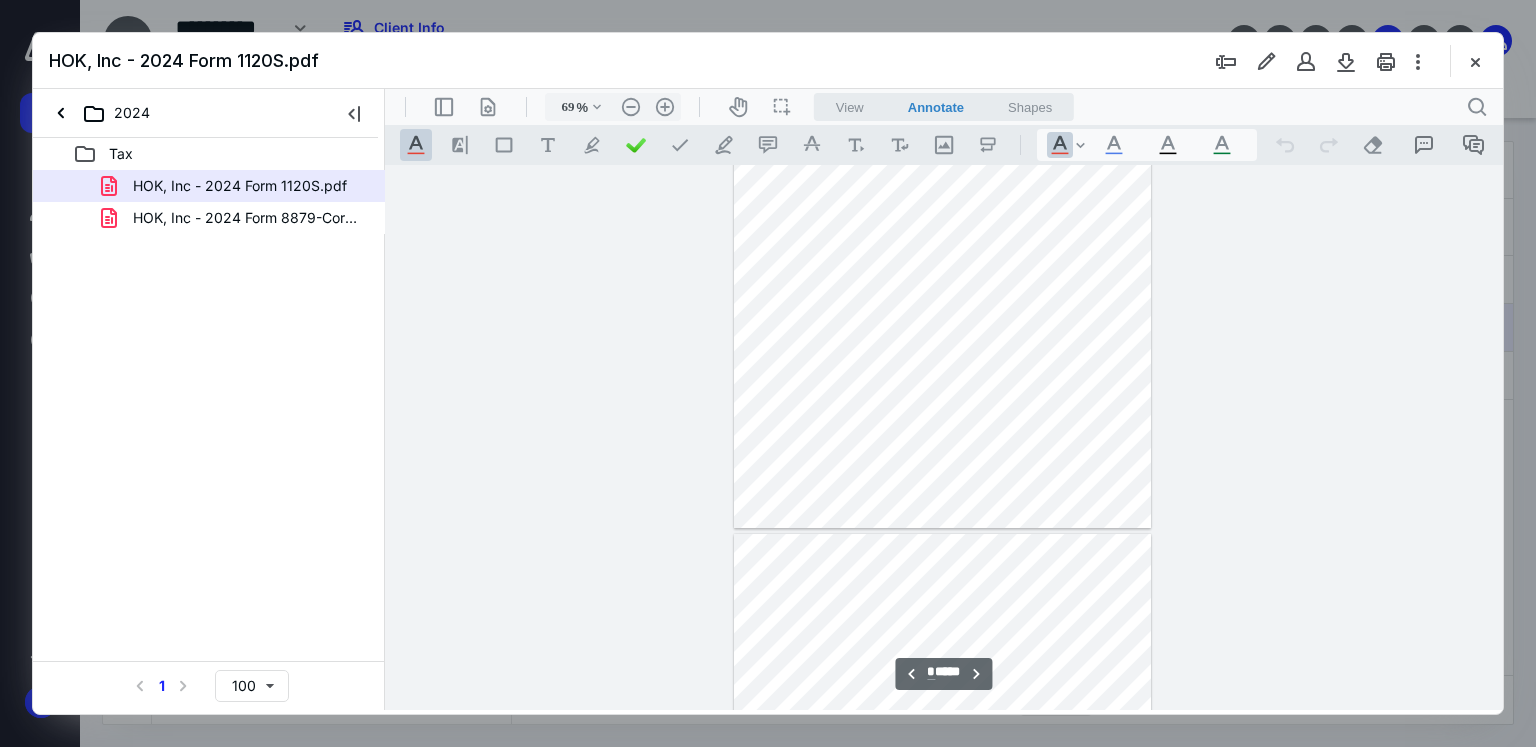 type on "*" 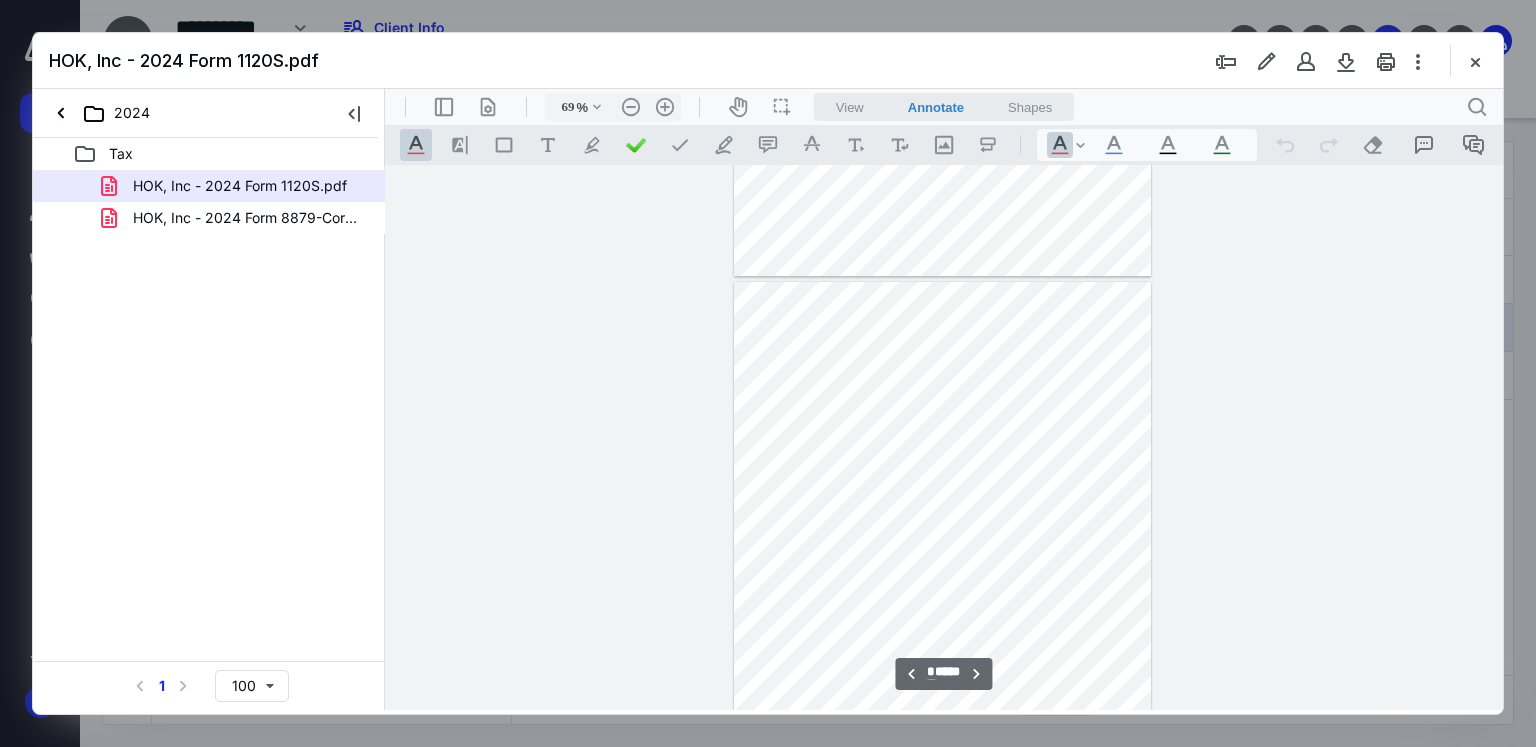 scroll, scrollTop: 4274, scrollLeft: 0, axis: vertical 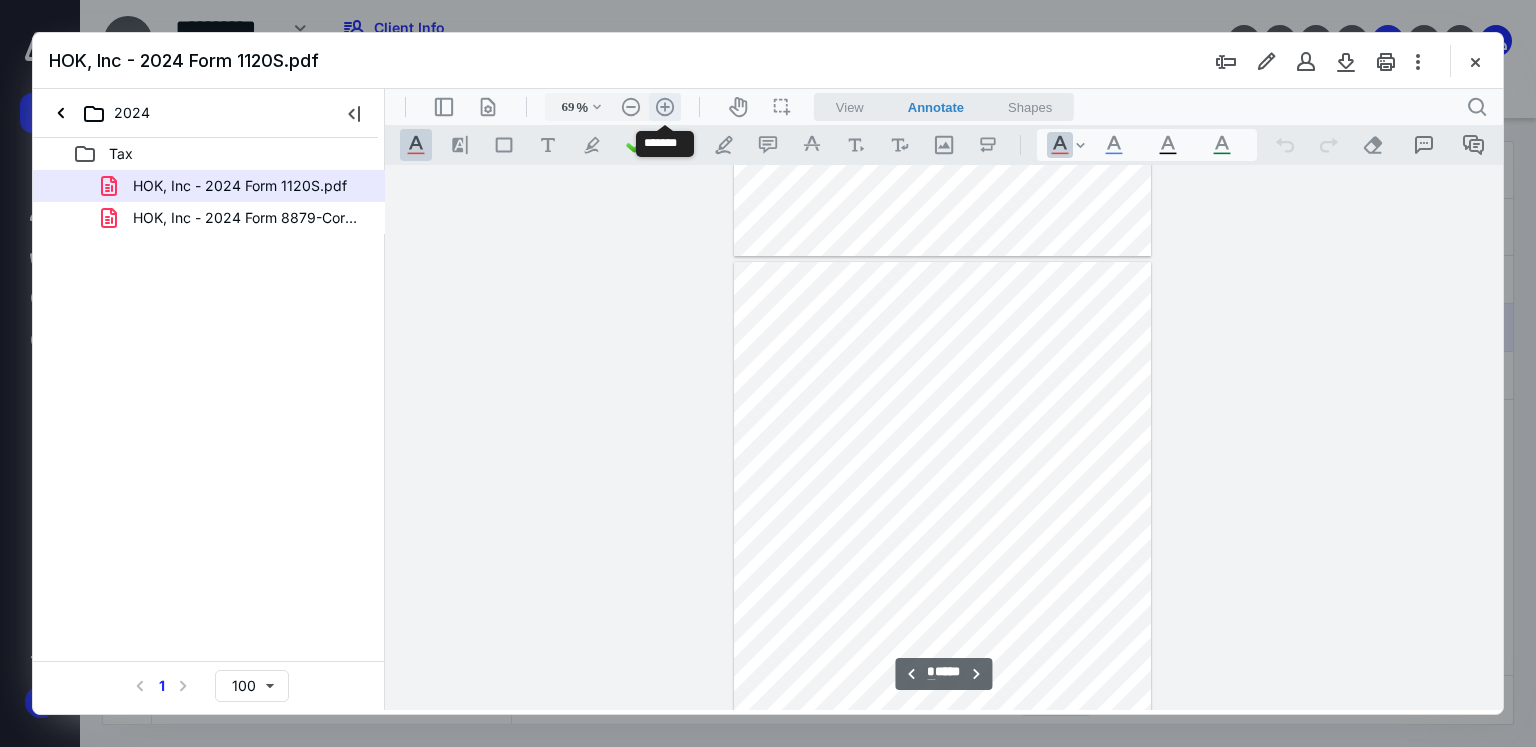 click on ".cls-1{fill:#abb0c4;} icon - header - zoom - in - line" at bounding box center [665, 107] 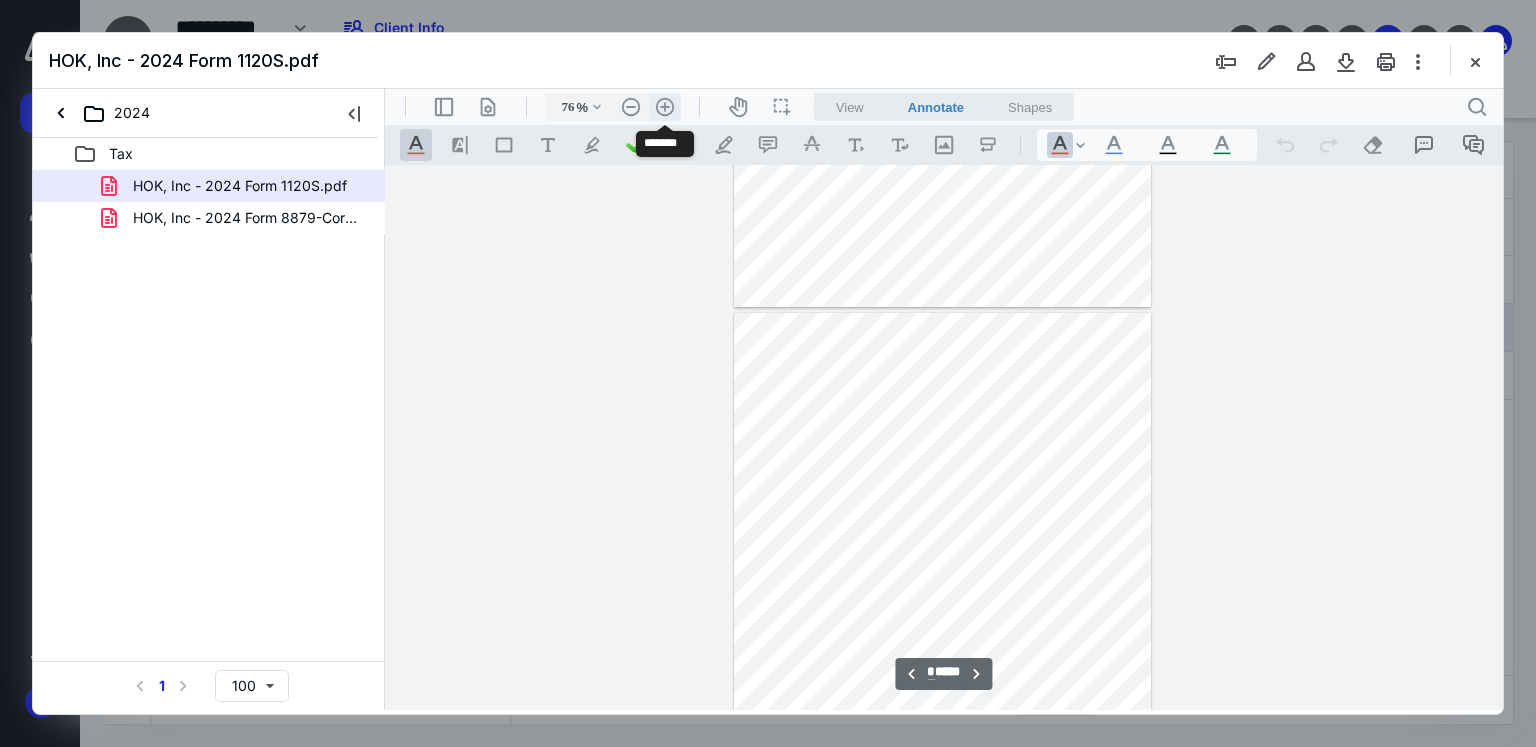click on ".cls-1{fill:#abb0c4;} icon - header - zoom - in - line" at bounding box center [665, 107] 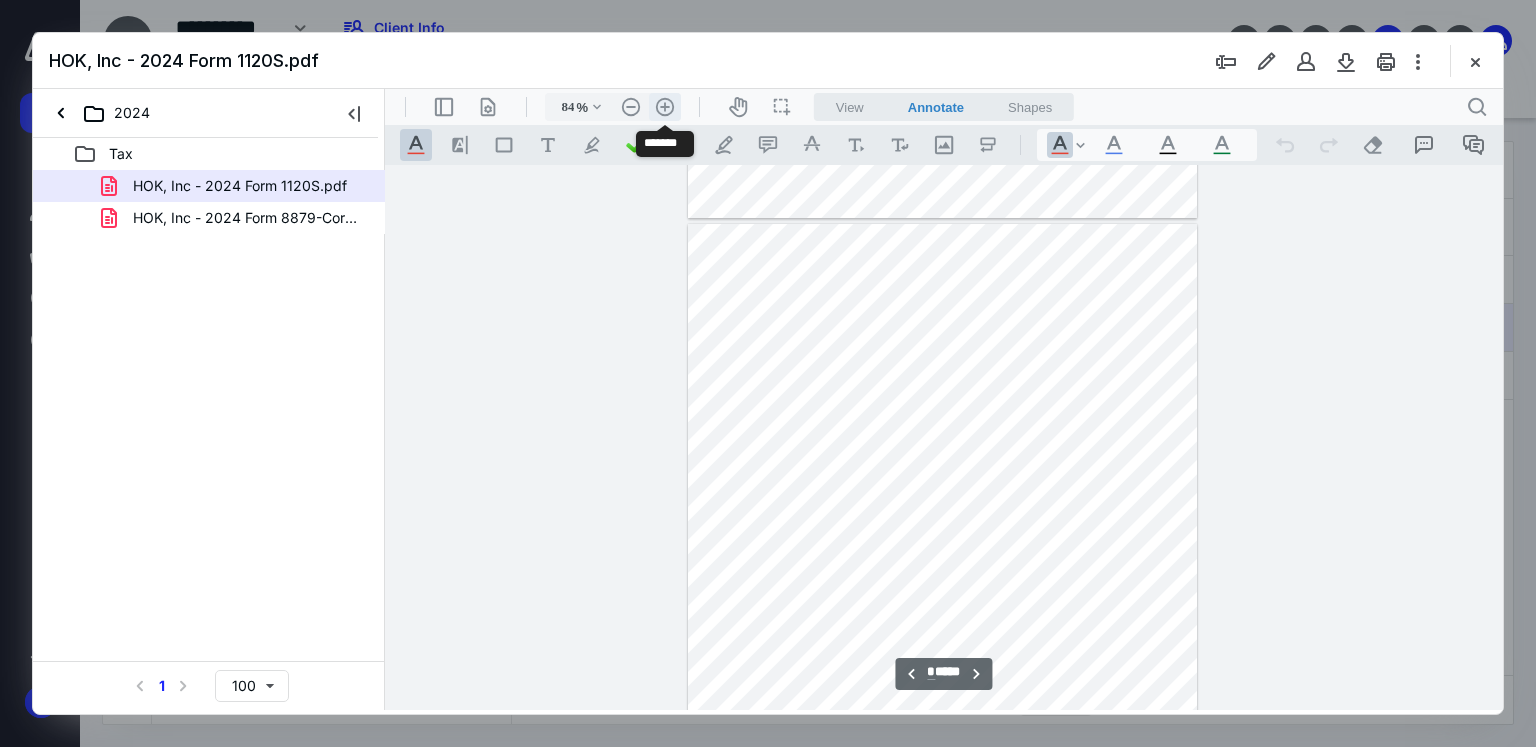 click on ".cls-1{fill:#abb0c4;} icon - header - zoom - in - line" at bounding box center [665, 107] 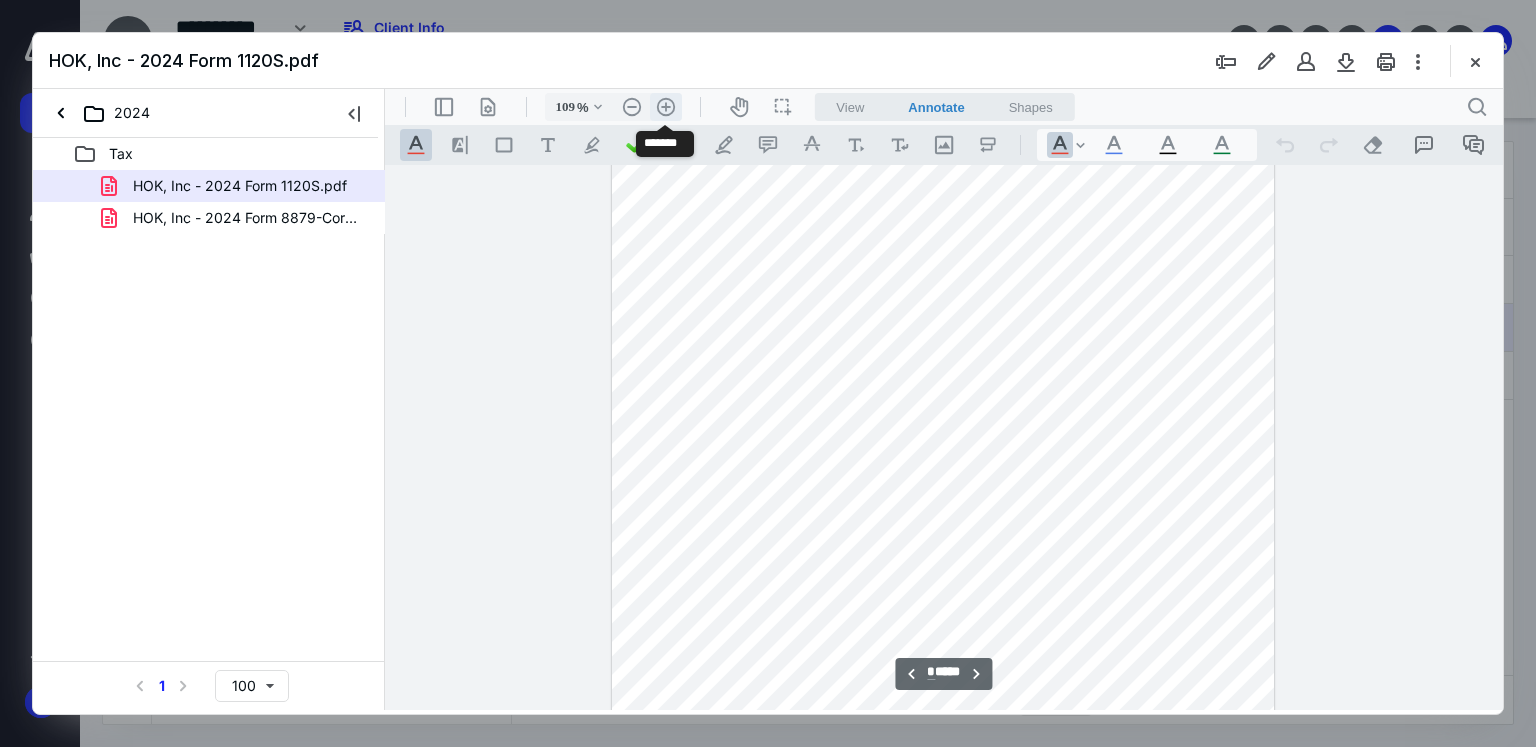 click on ".cls-1{fill:#abb0c4;} icon - header - zoom - in - line" at bounding box center (666, 107) 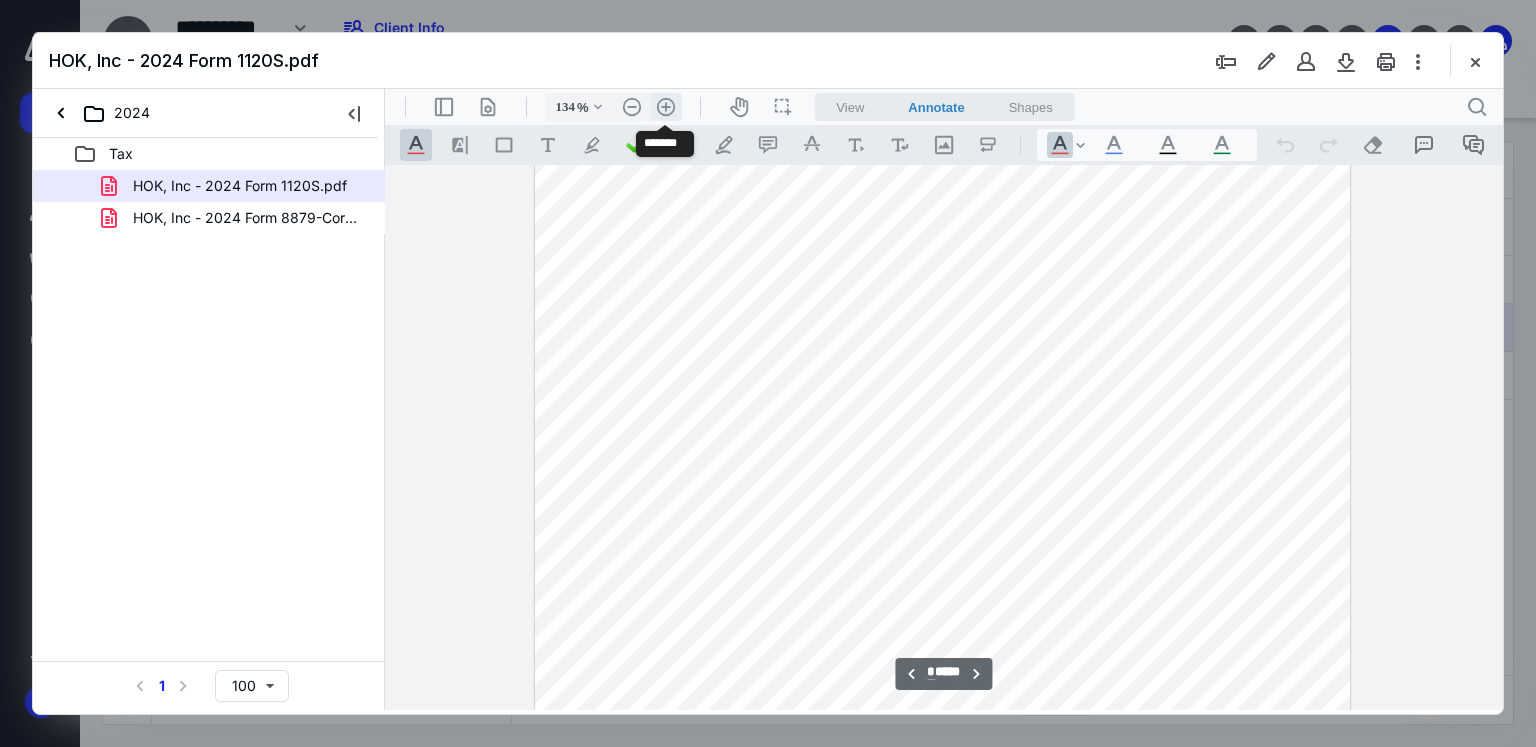 click on ".cls-1{fill:#abb0c4;} icon - header - zoom - in - line" at bounding box center [666, 107] 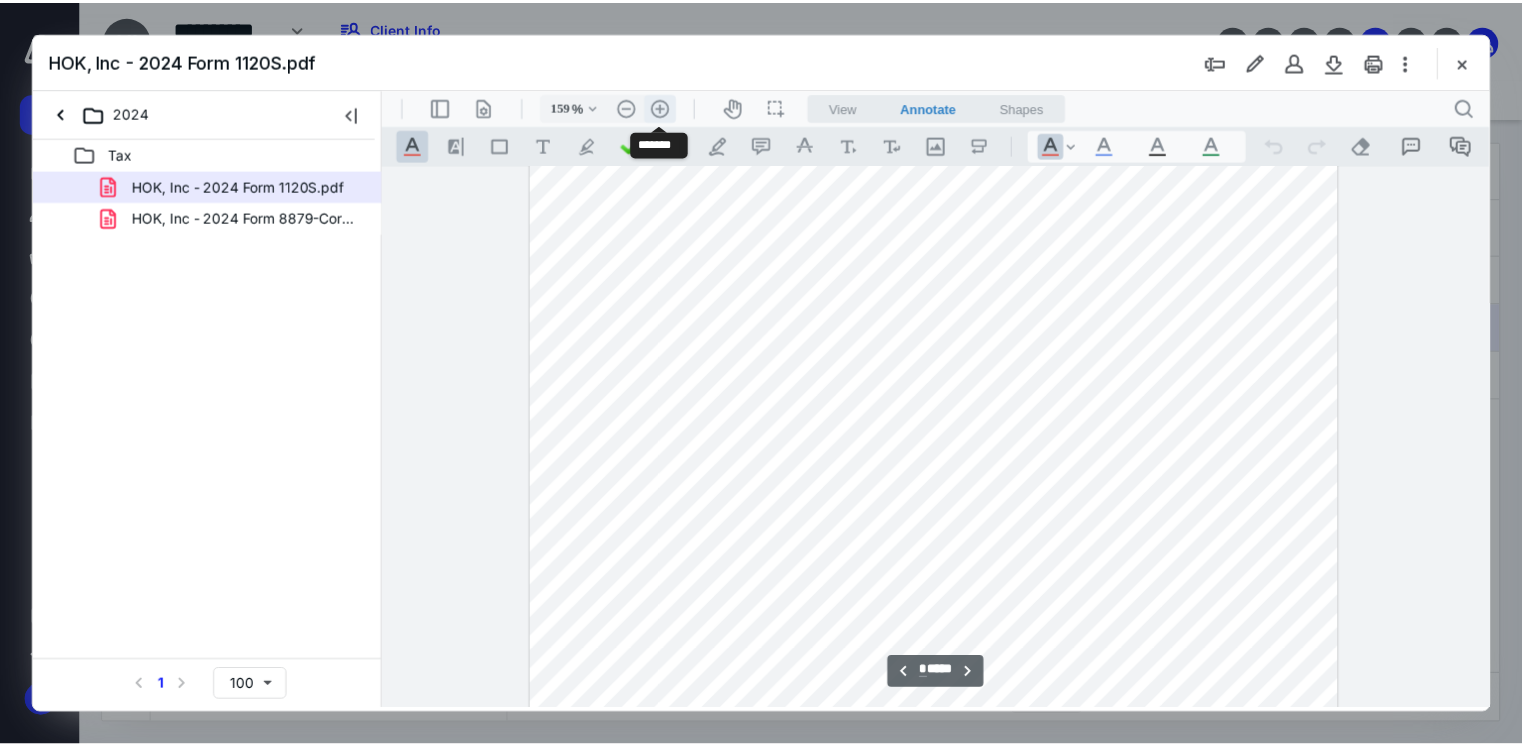 scroll, scrollTop: 10217, scrollLeft: 83, axis: both 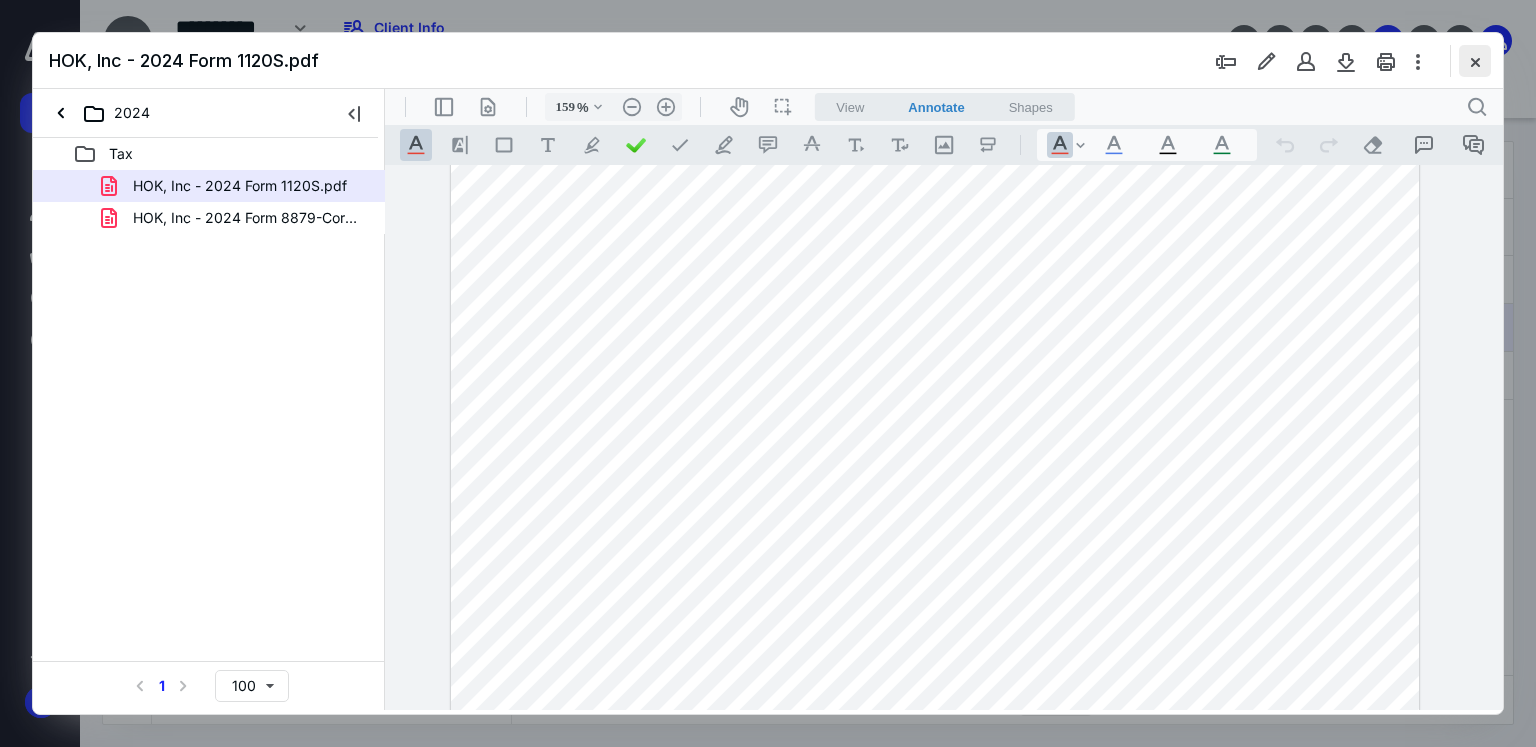 click at bounding box center (1475, 61) 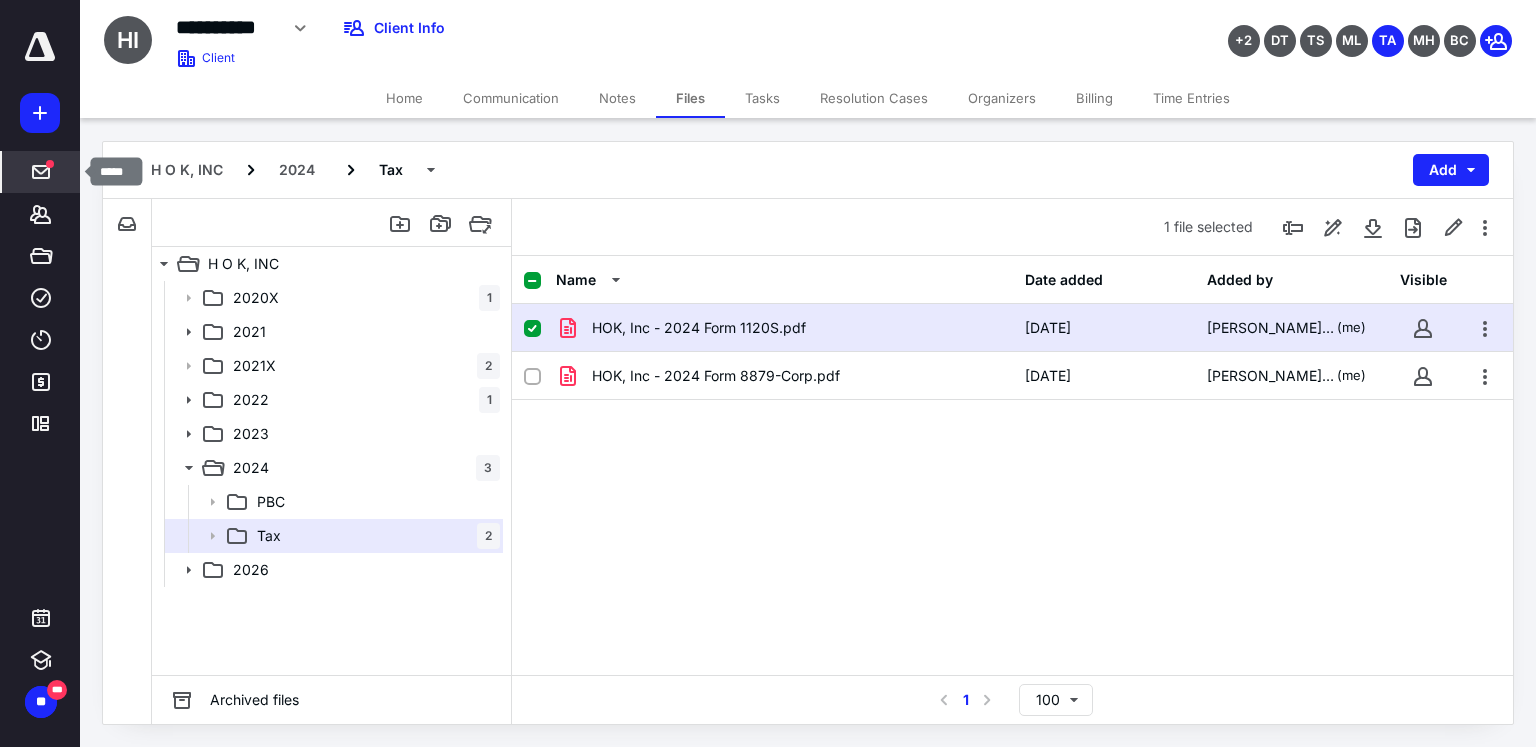 click 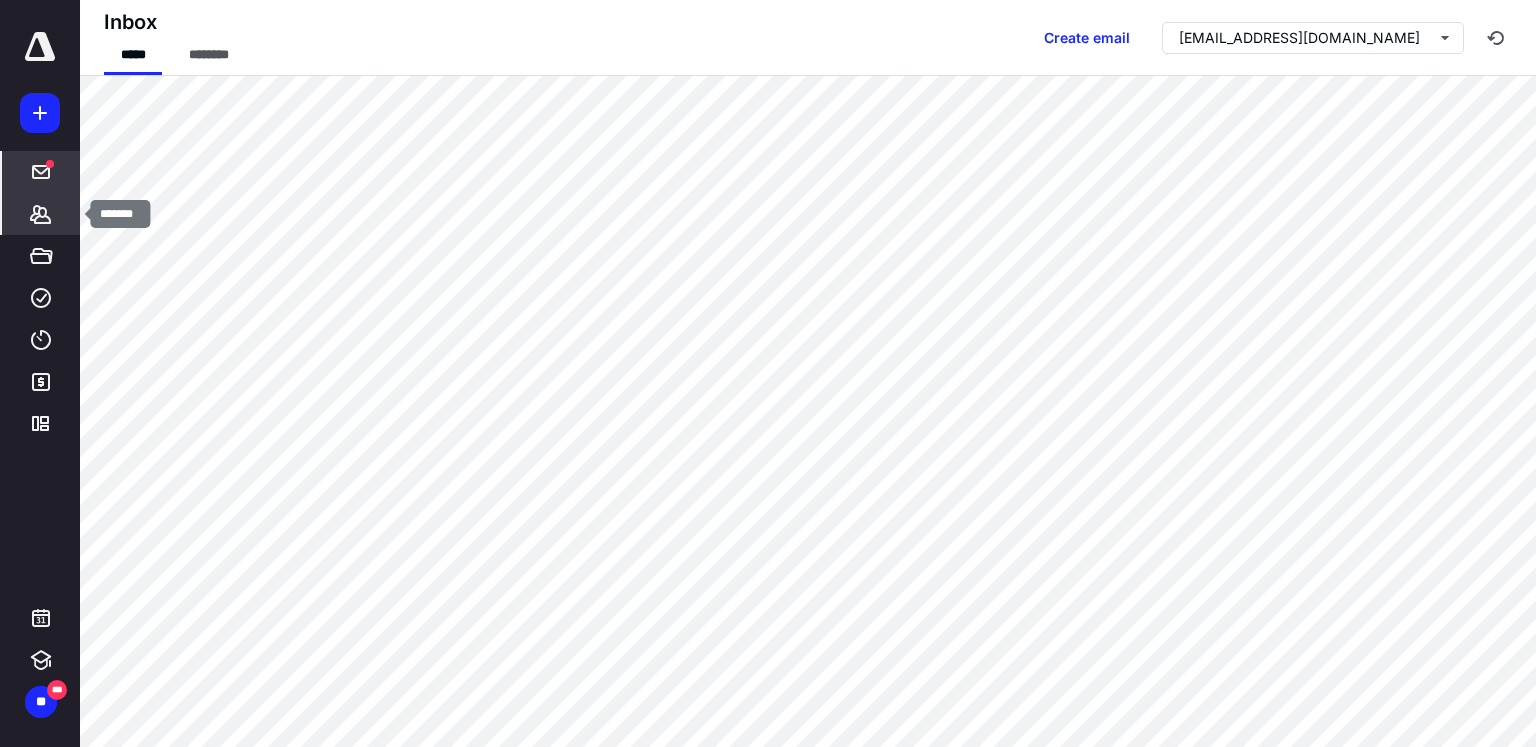 click 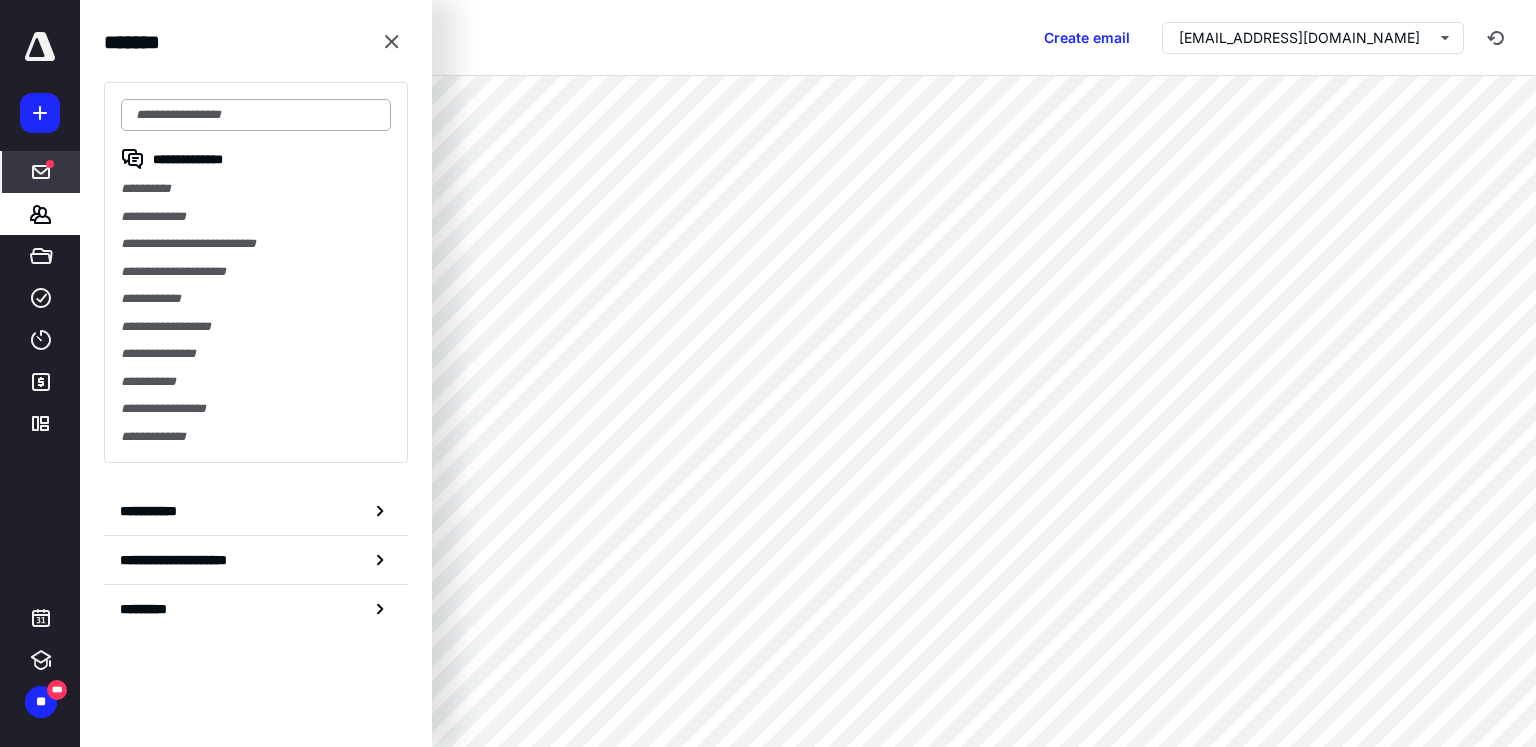 click at bounding box center (256, 115) 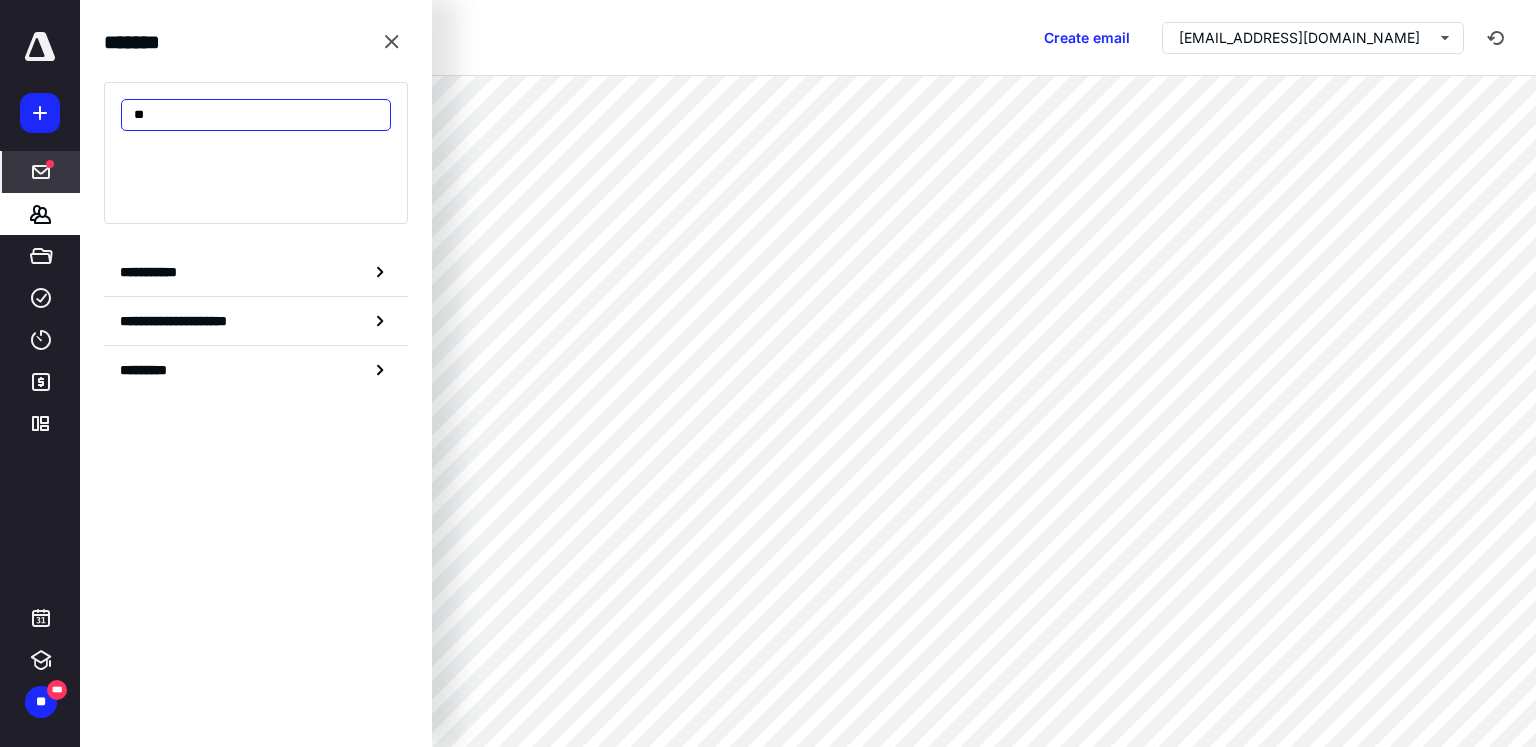 type on "*" 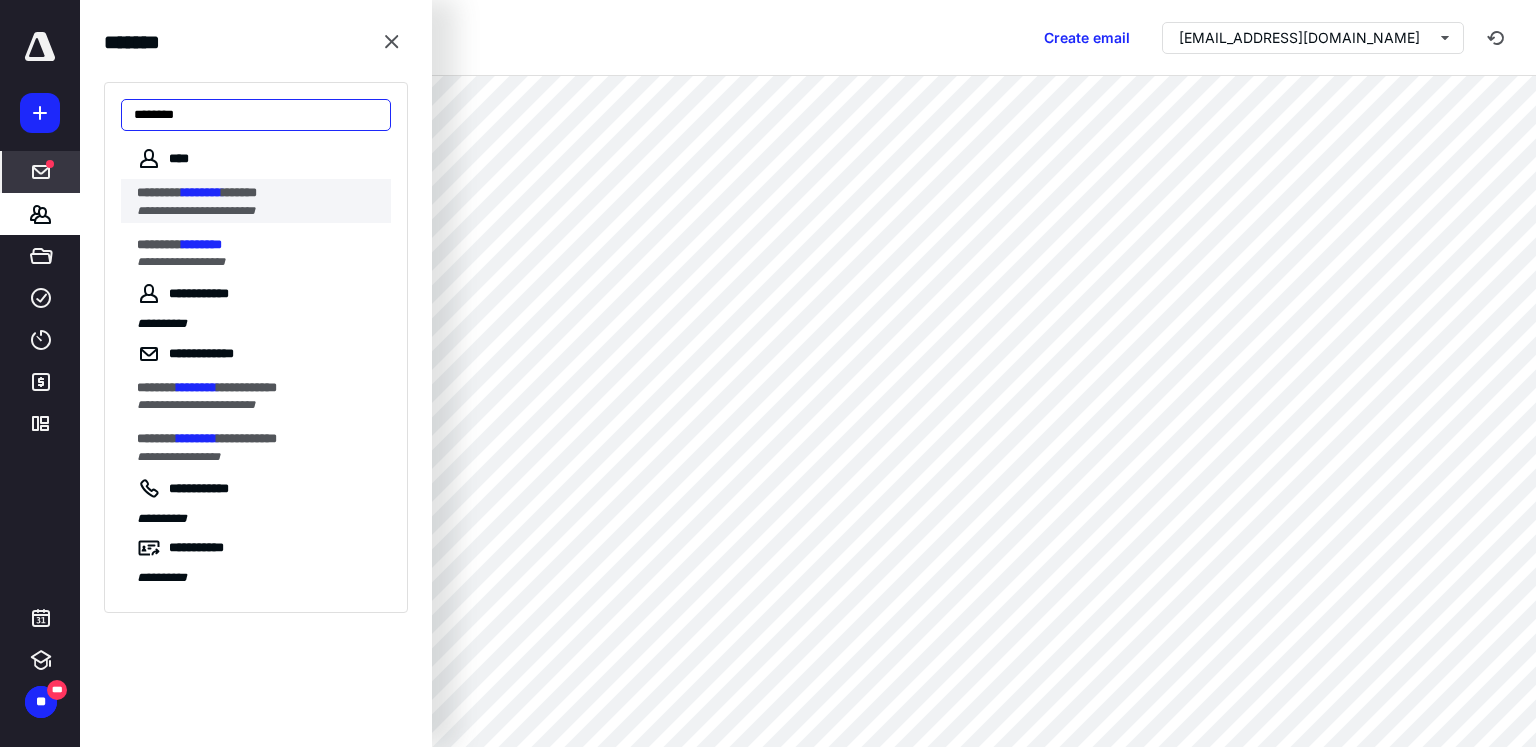 type on "********" 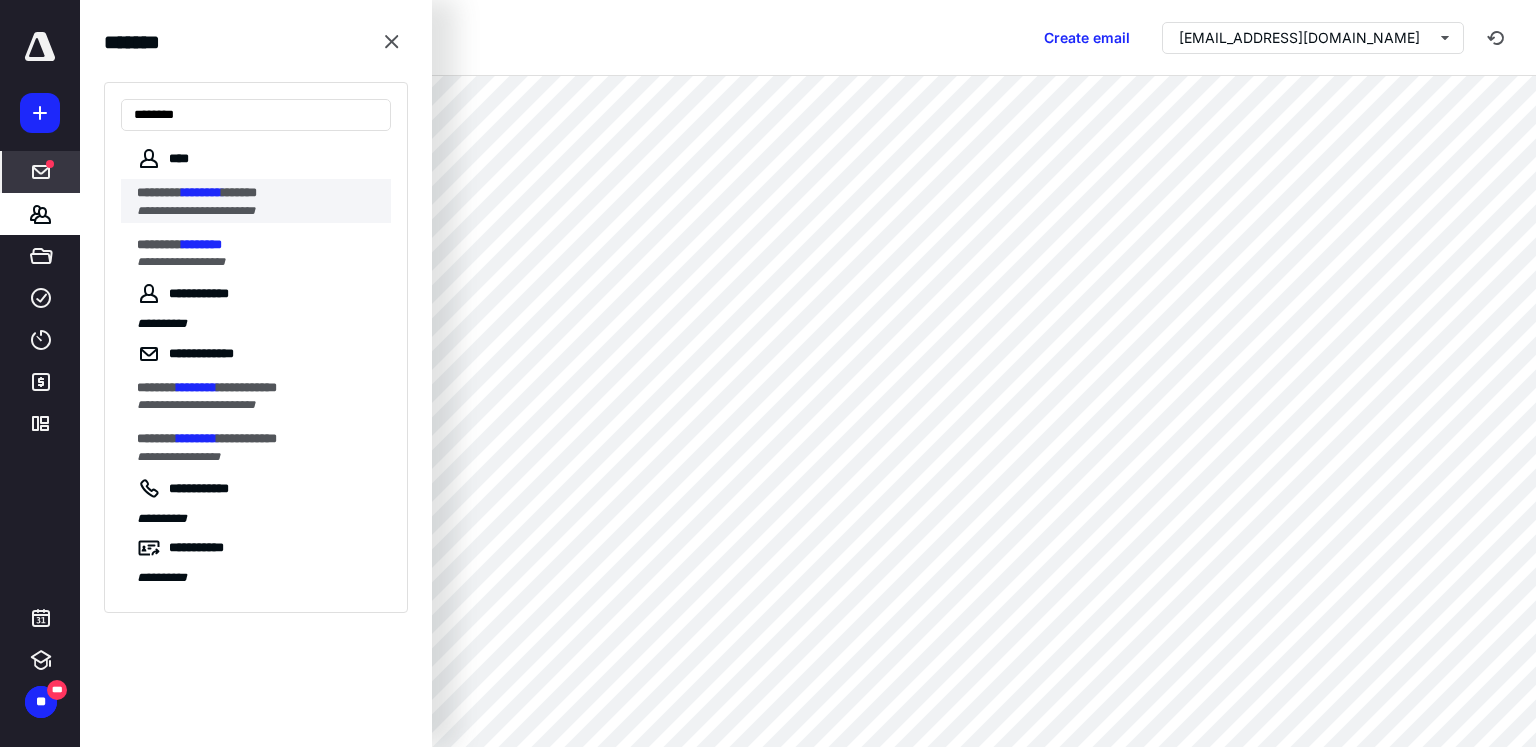 click on "**********" at bounding box center (258, 211) 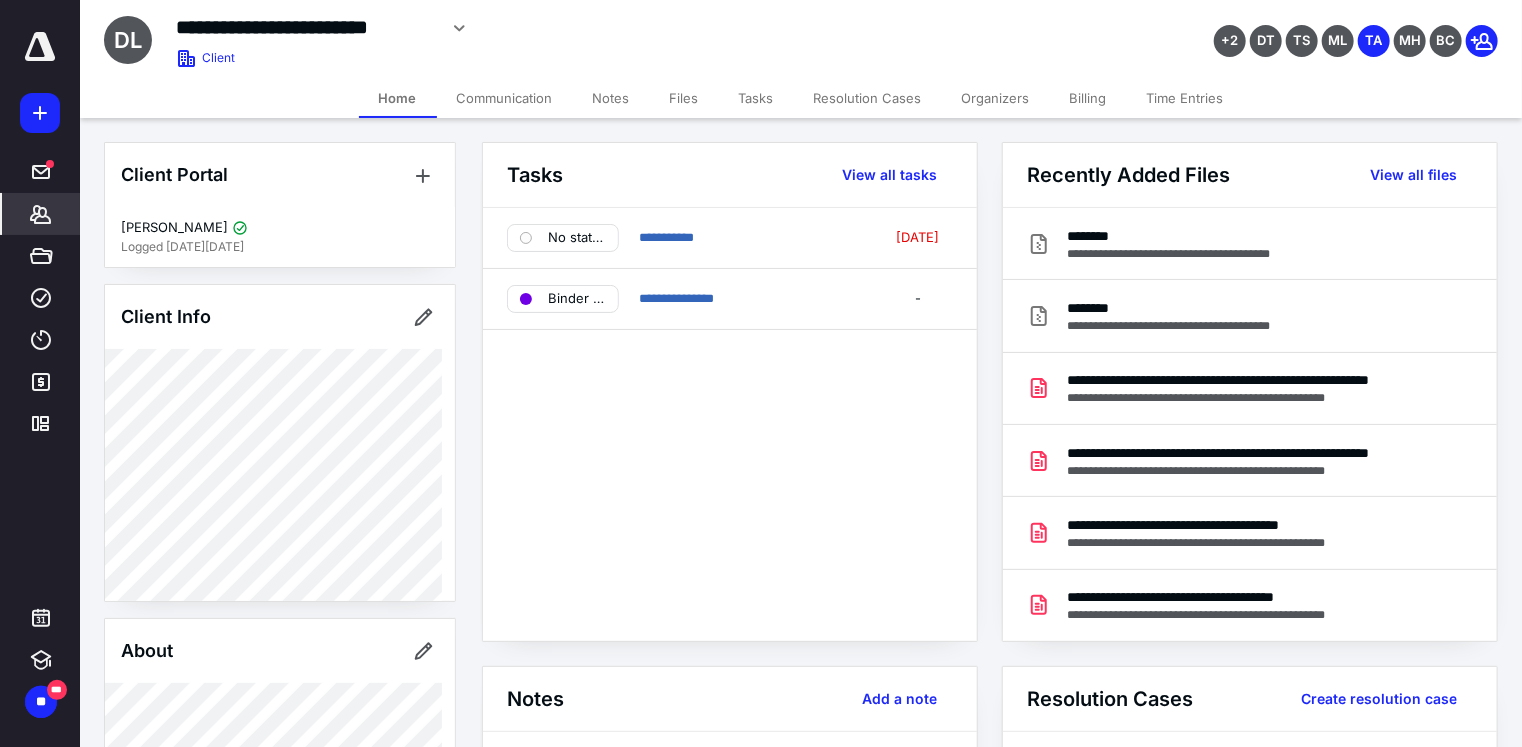 click on "Tasks" at bounding box center (756, 98) 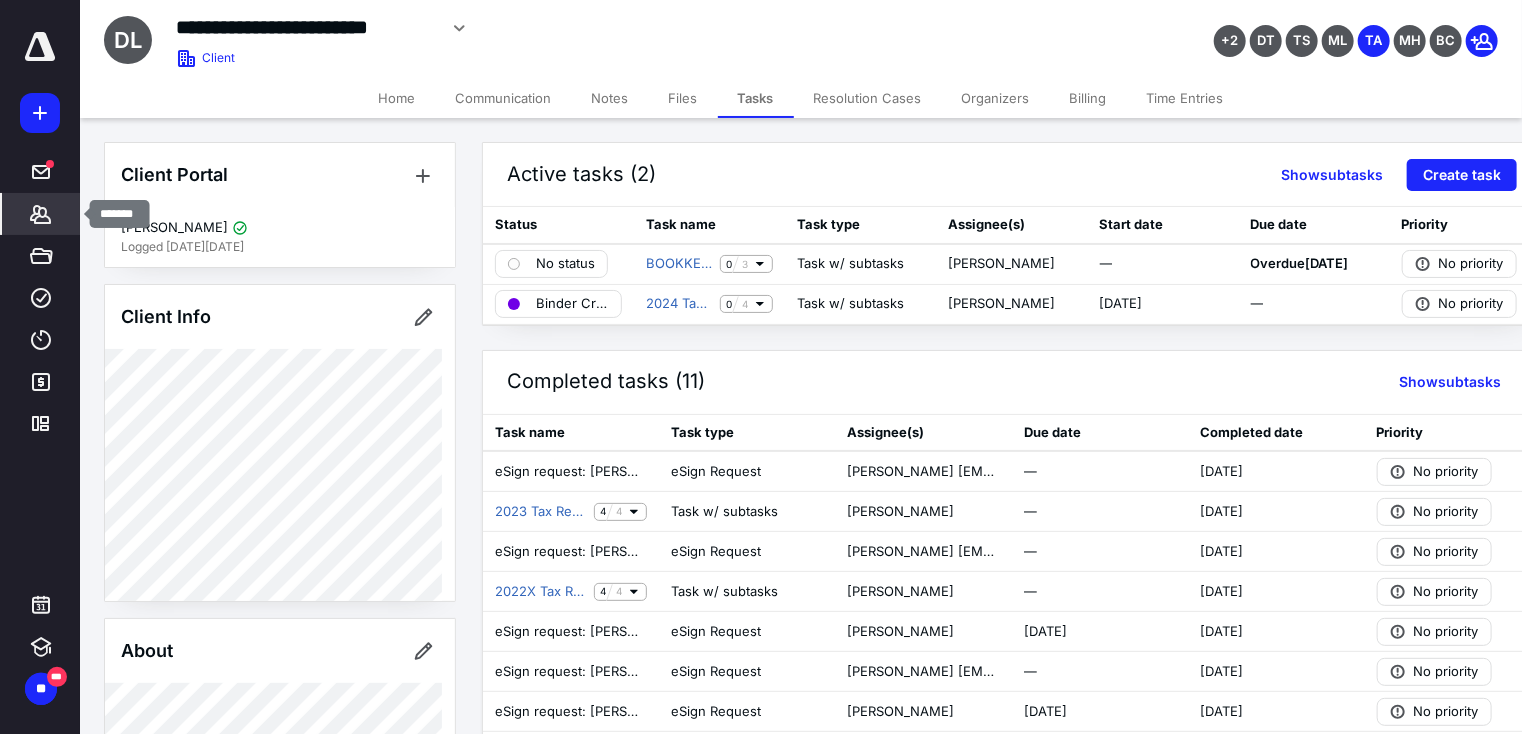 click 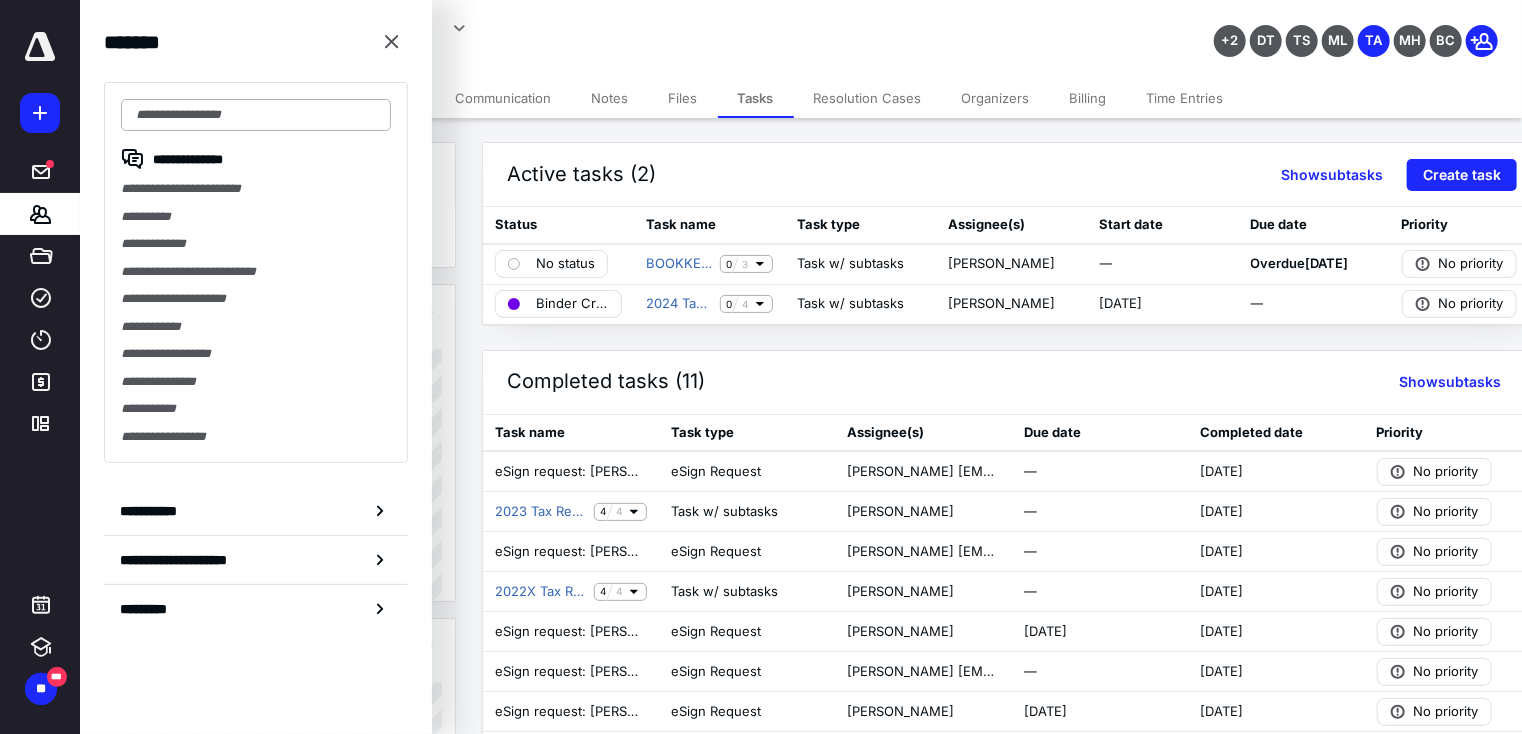 click at bounding box center (256, 115) 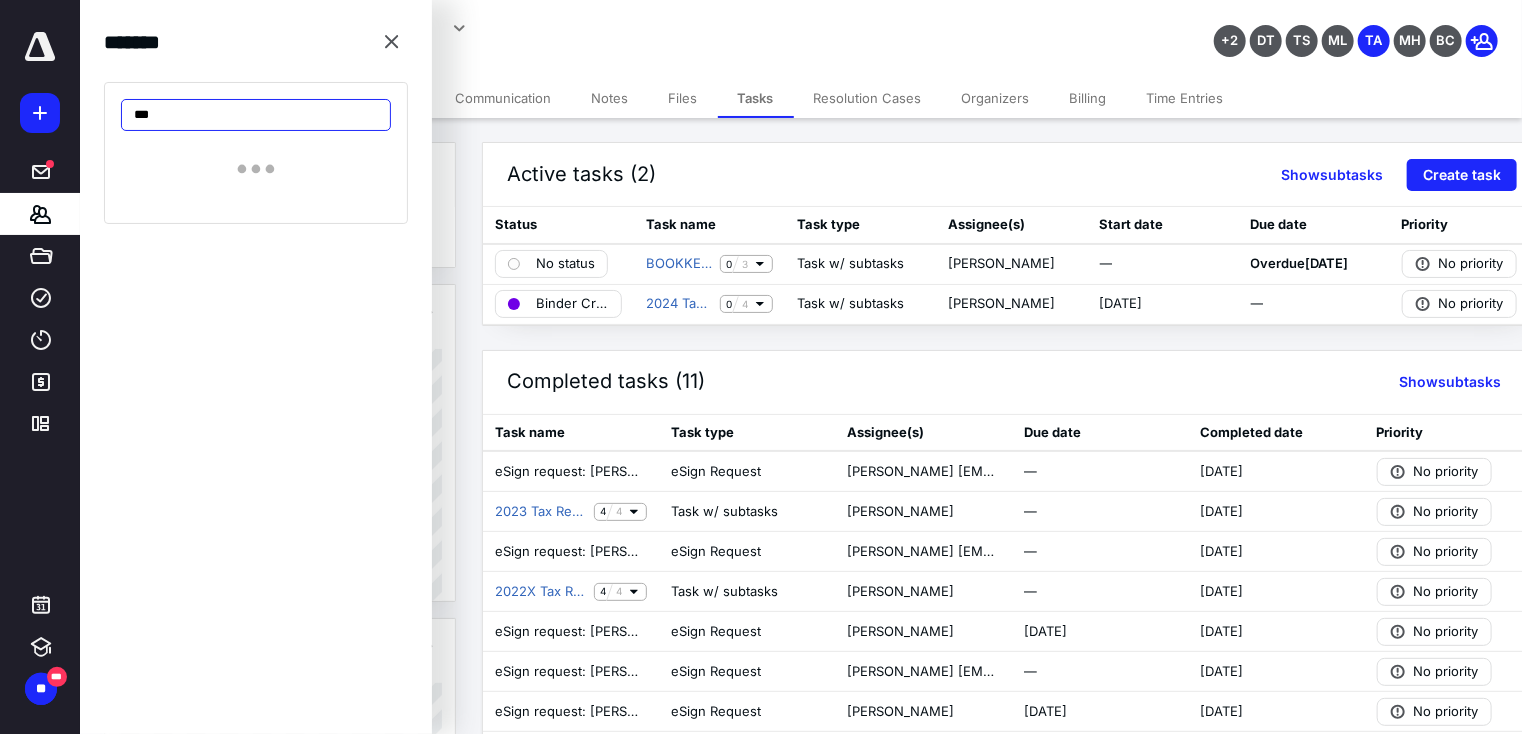 click on "***" at bounding box center [256, 115] 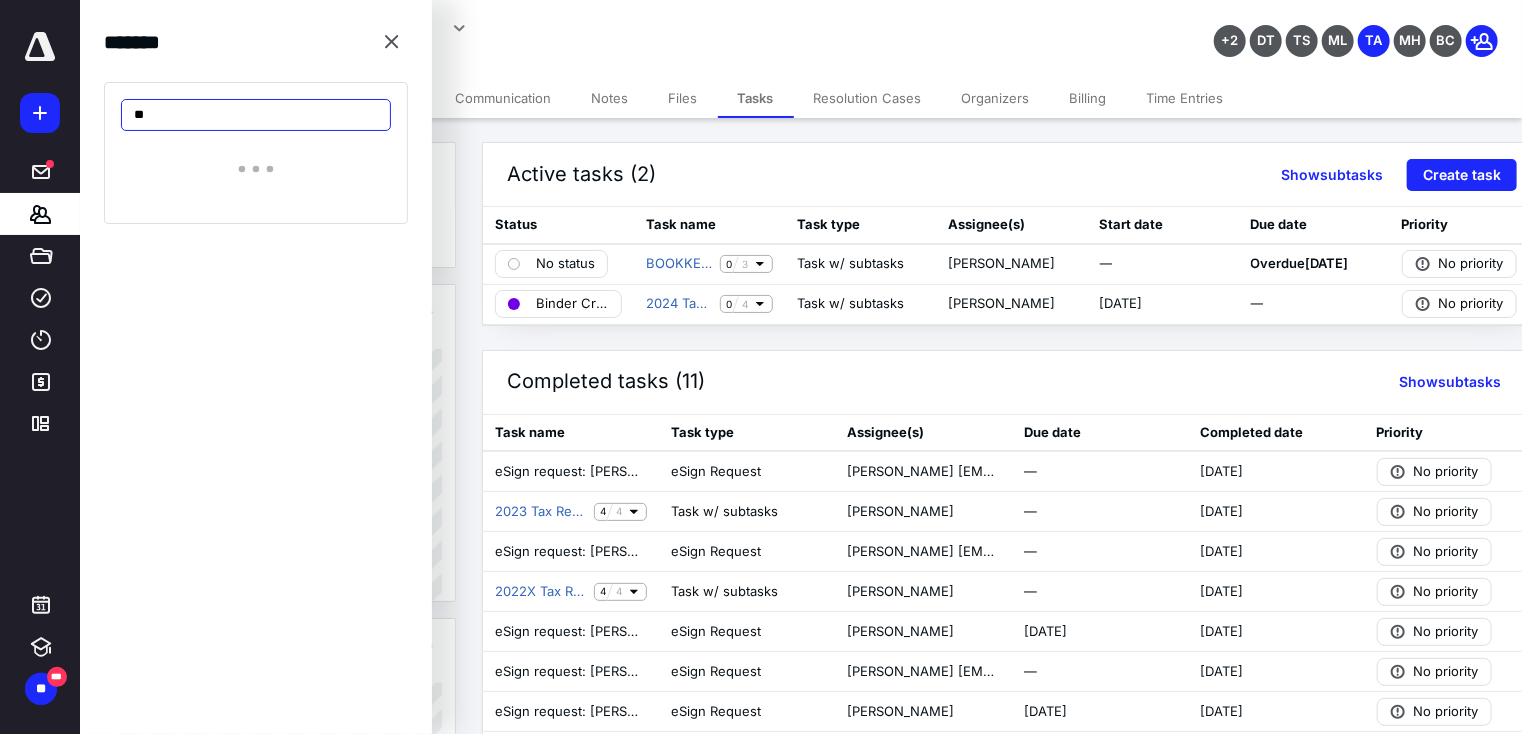 type on "*" 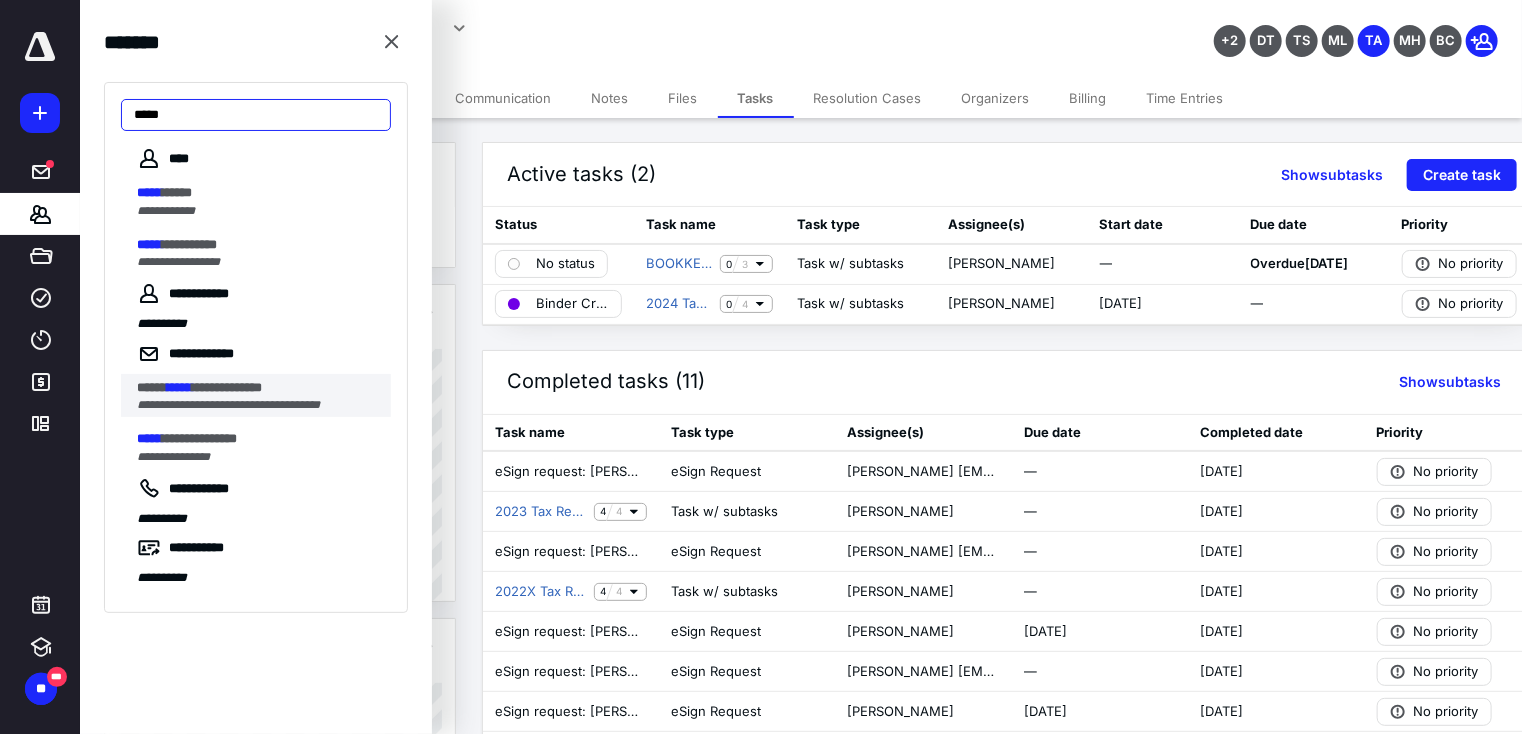 type on "*****" 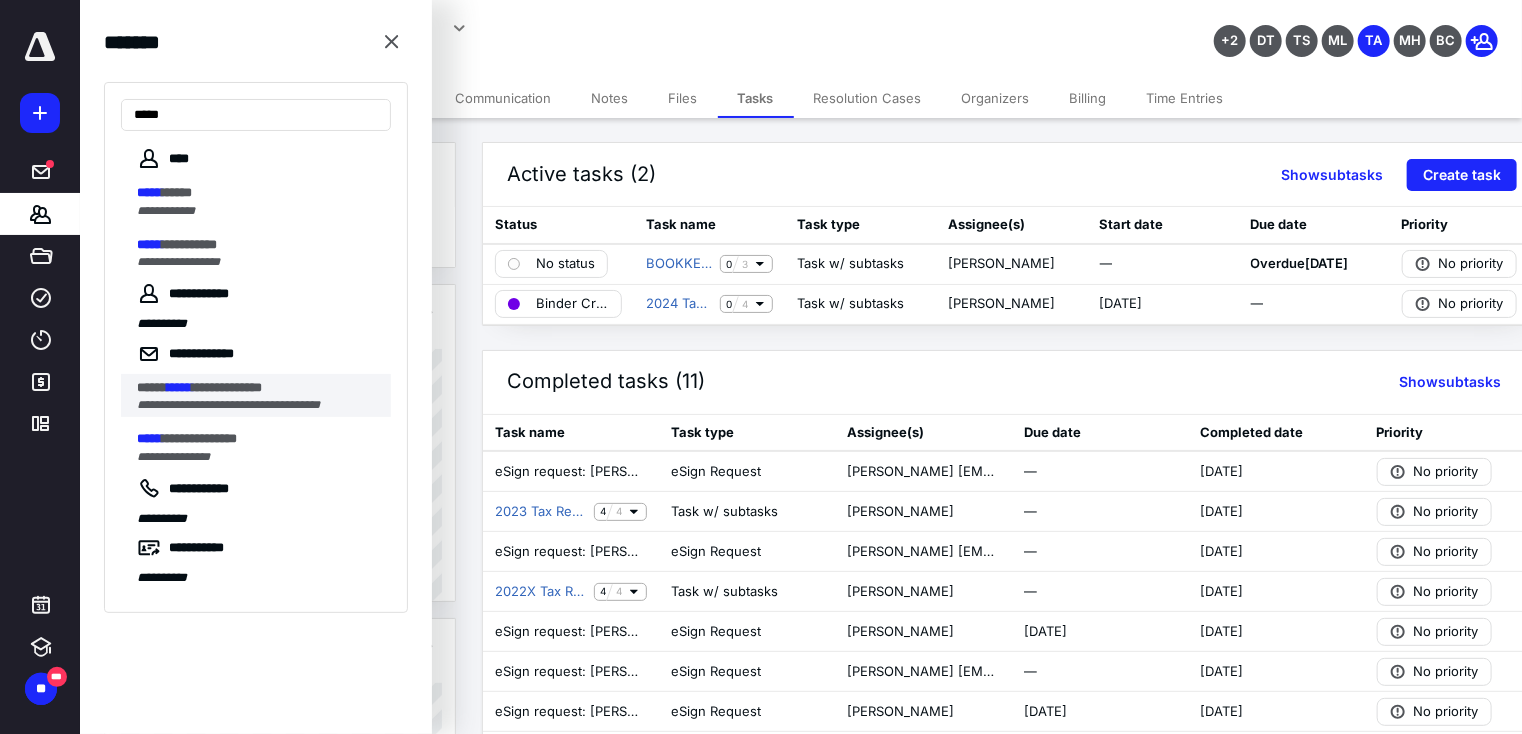 click on "**********" at bounding box center [228, 405] 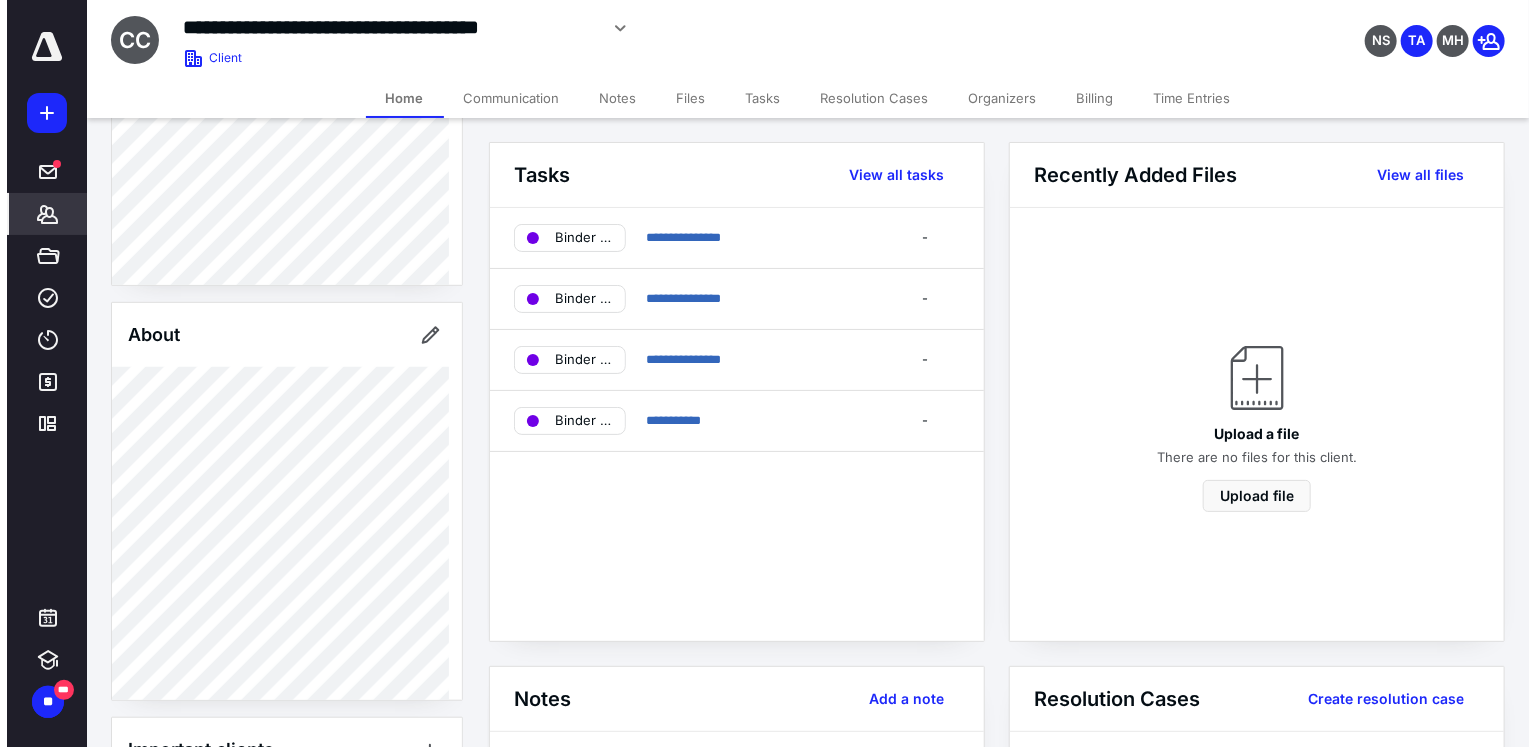 scroll, scrollTop: 576, scrollLeft: 0, axis: vertical 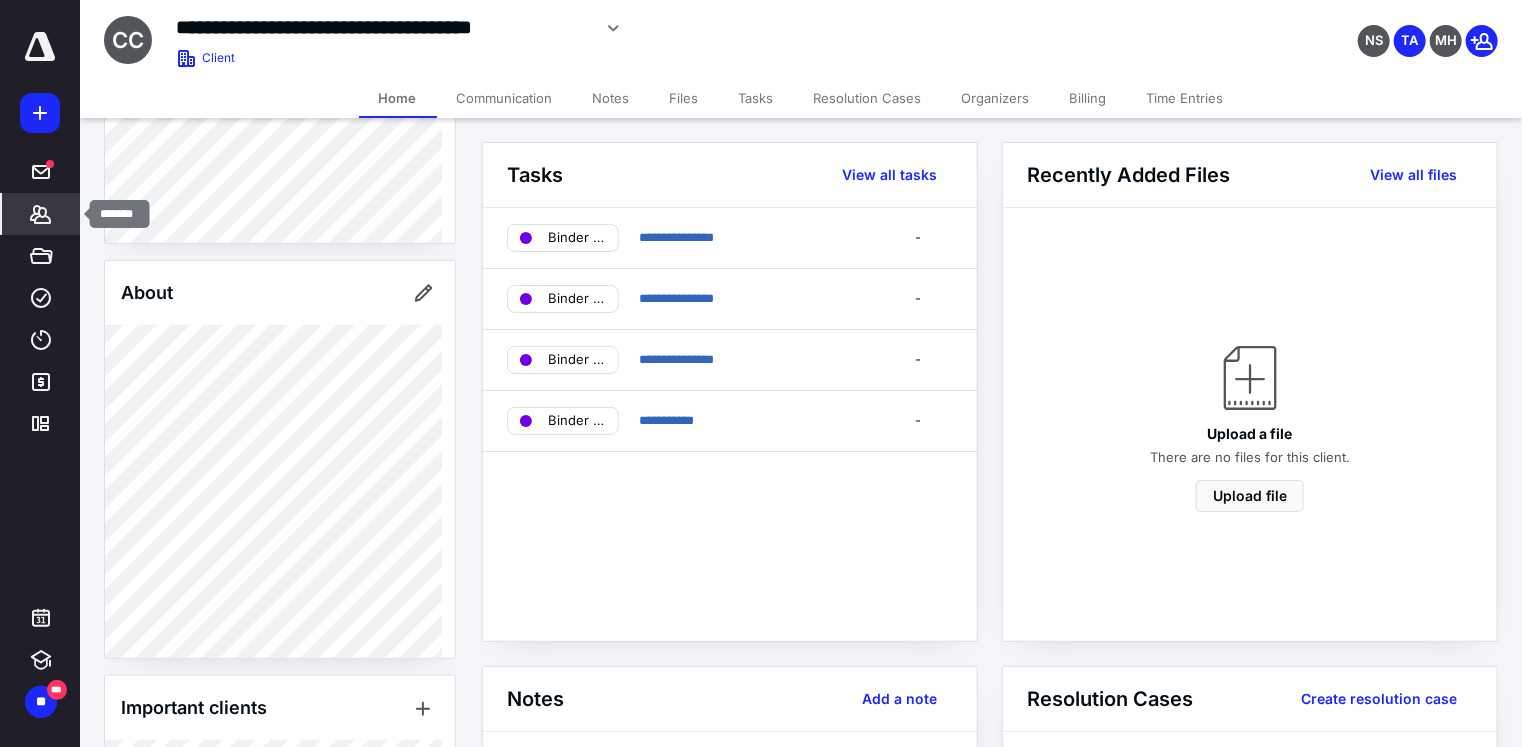 click 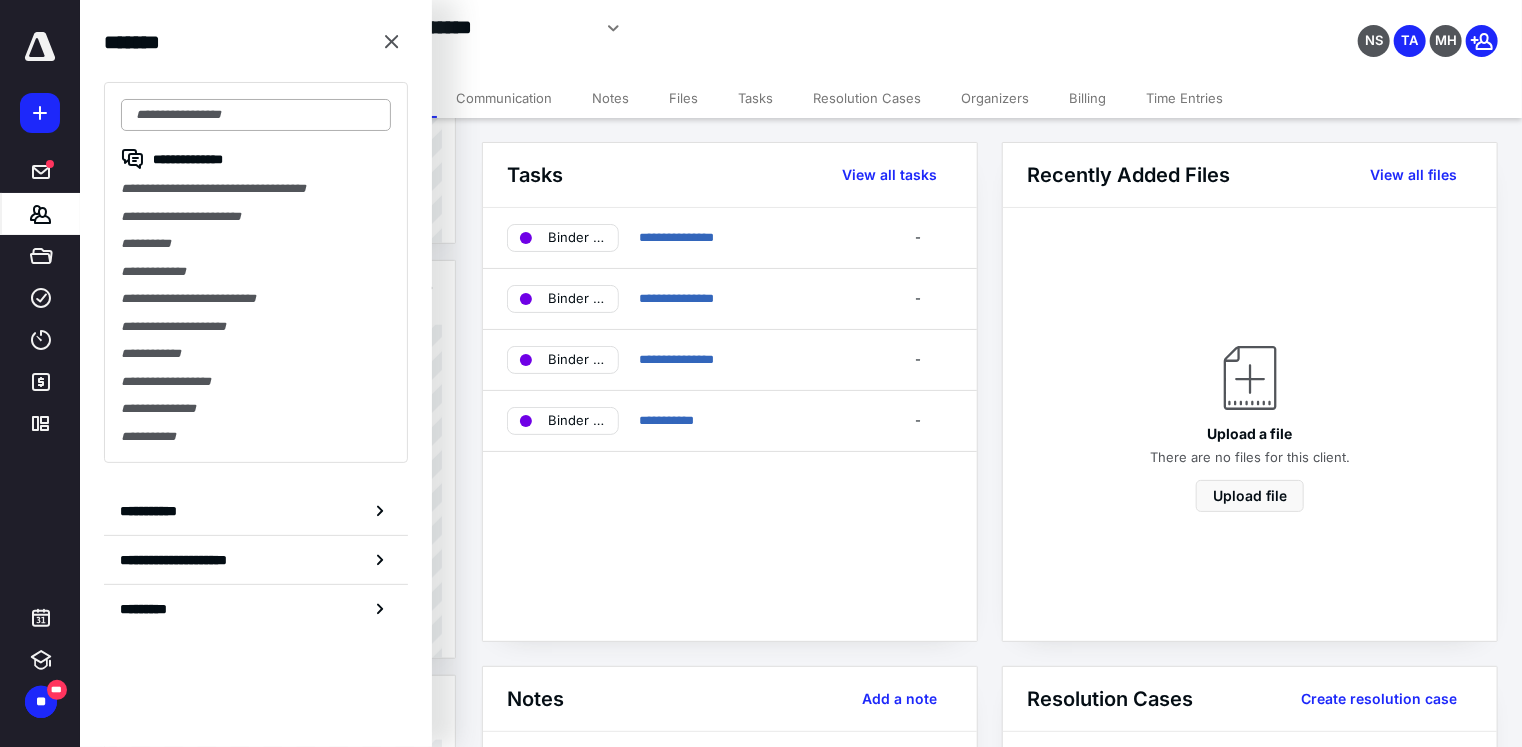 click at bounding box center [256, 115] 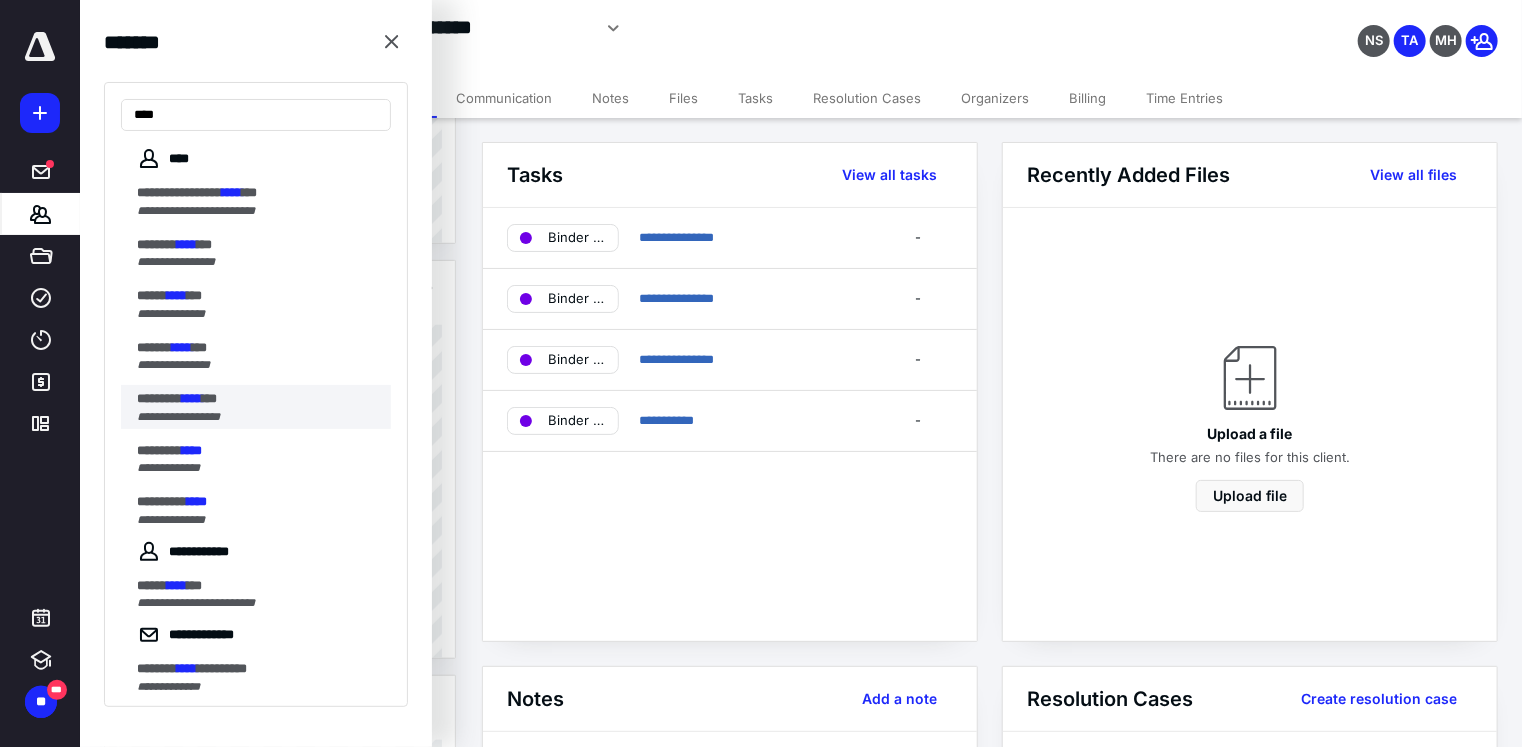 type on "****" 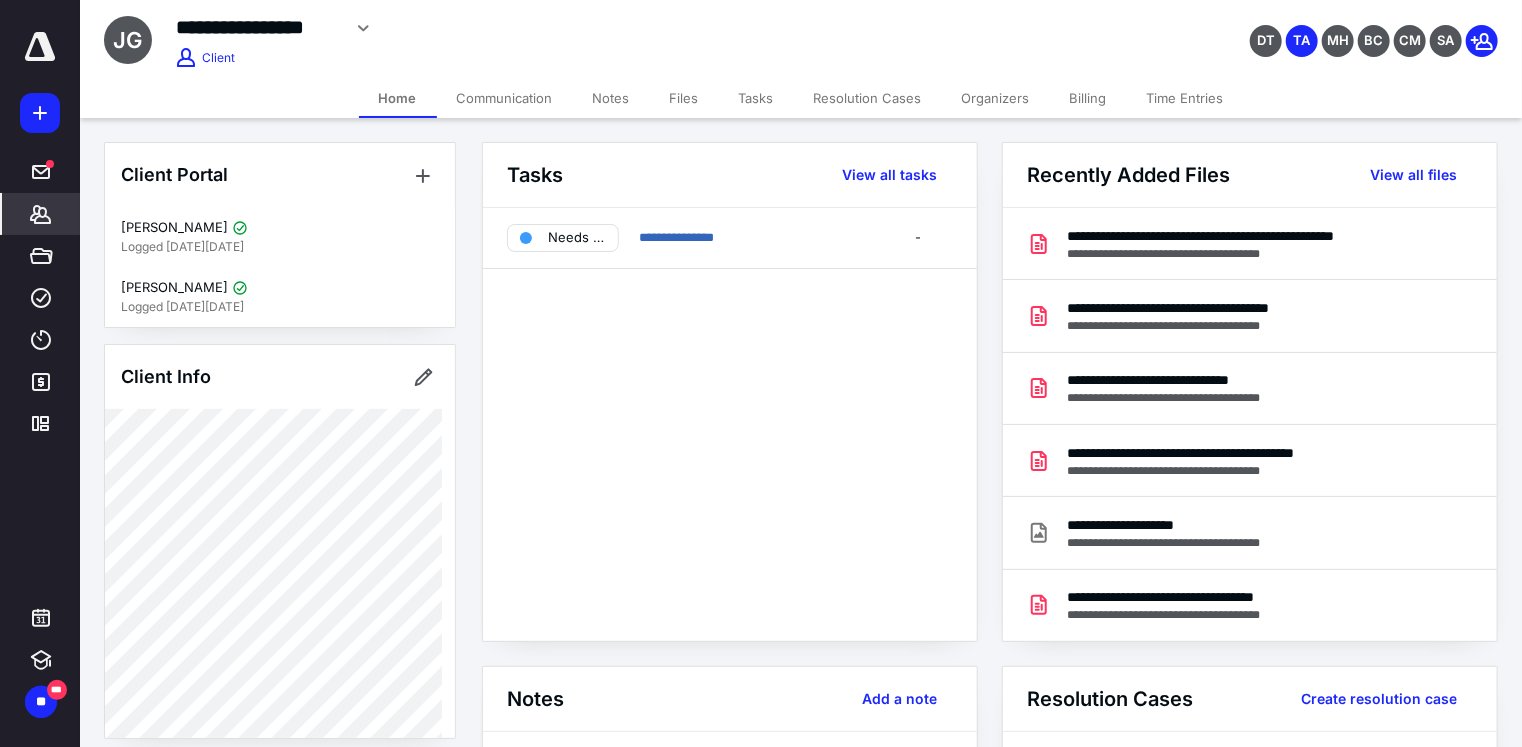 click on "Files" at bounding box center (684, 98) 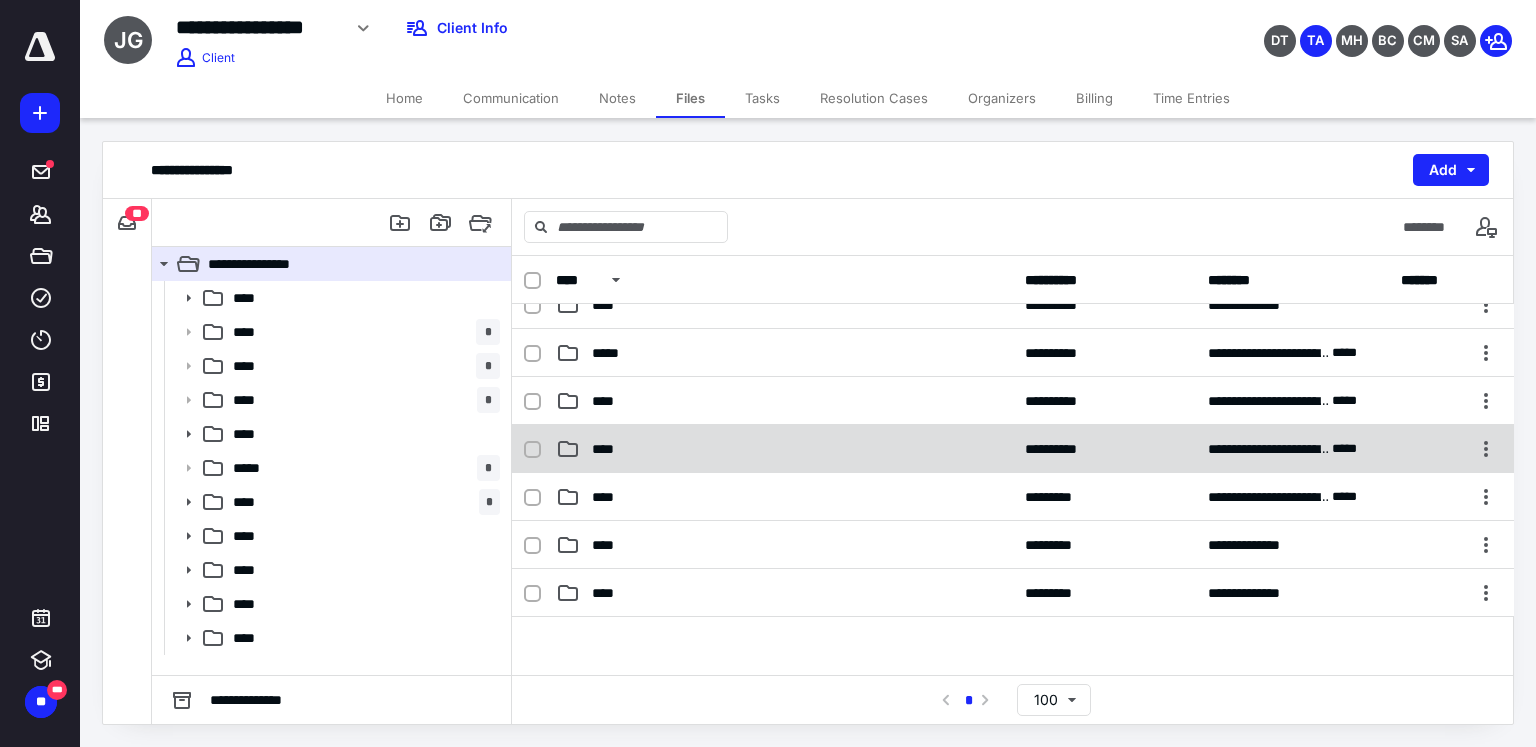 scroll, scrollTop: 192, scrollLeft: 0, axis: vertical 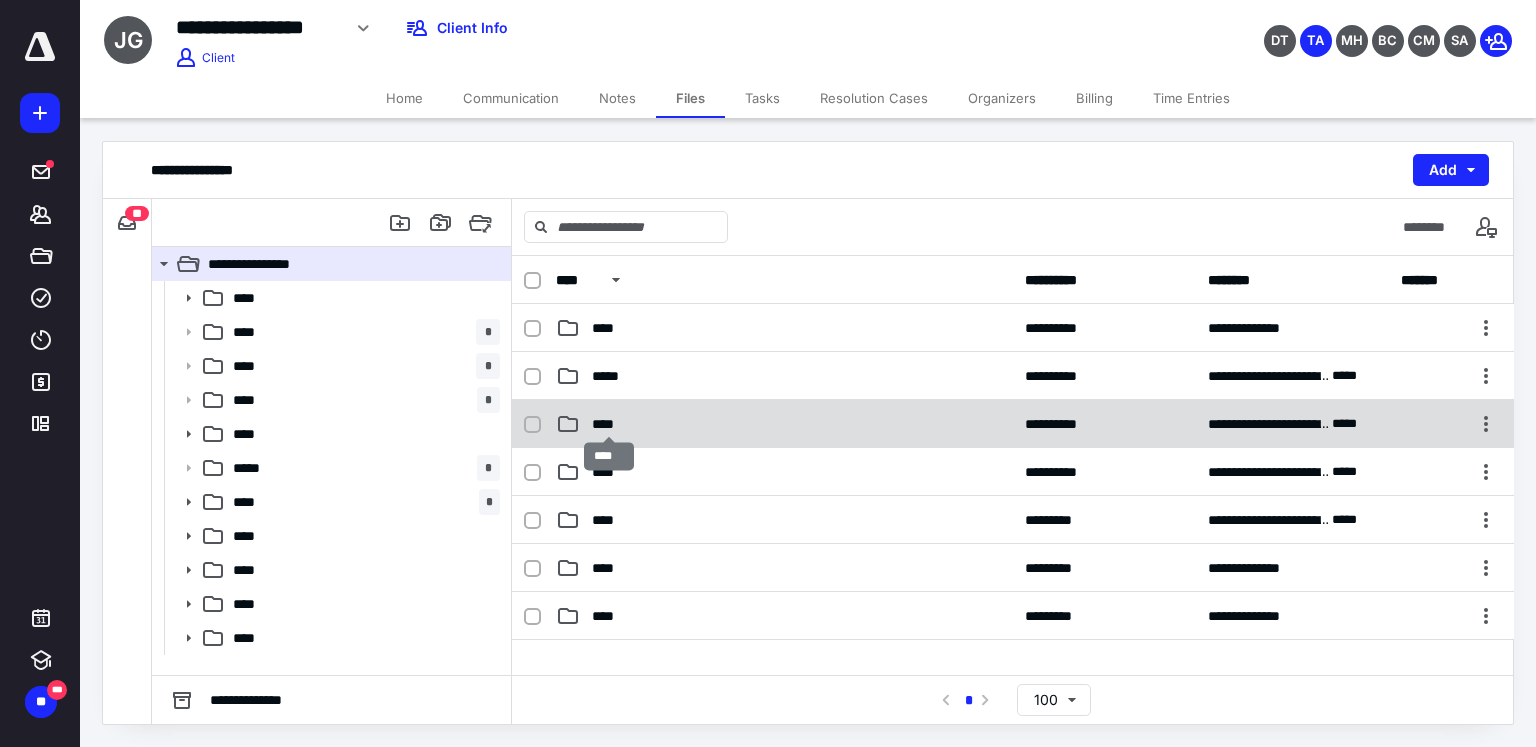 click on "****" at bounding box center [609, 424] 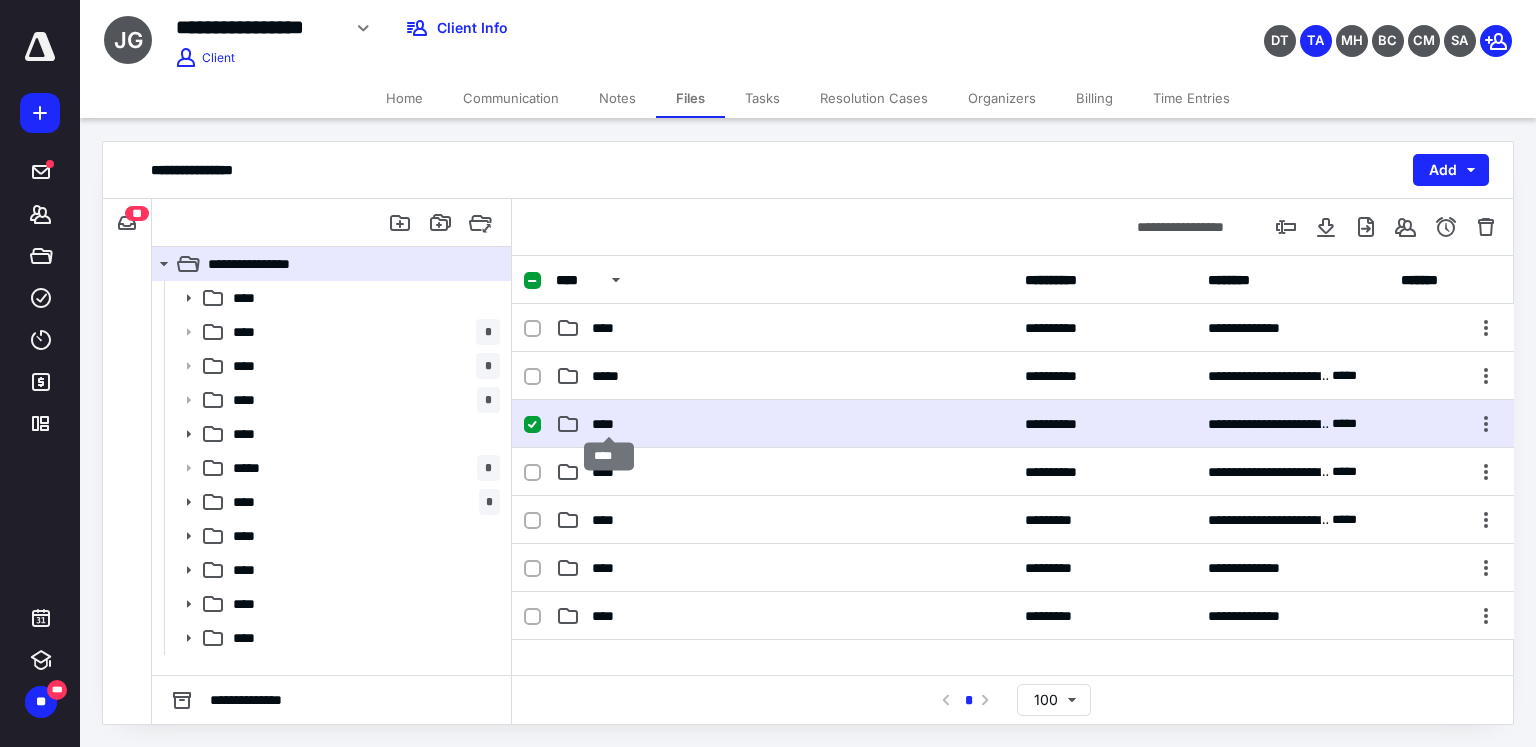 click on "****" at bounding box center (609, 424) 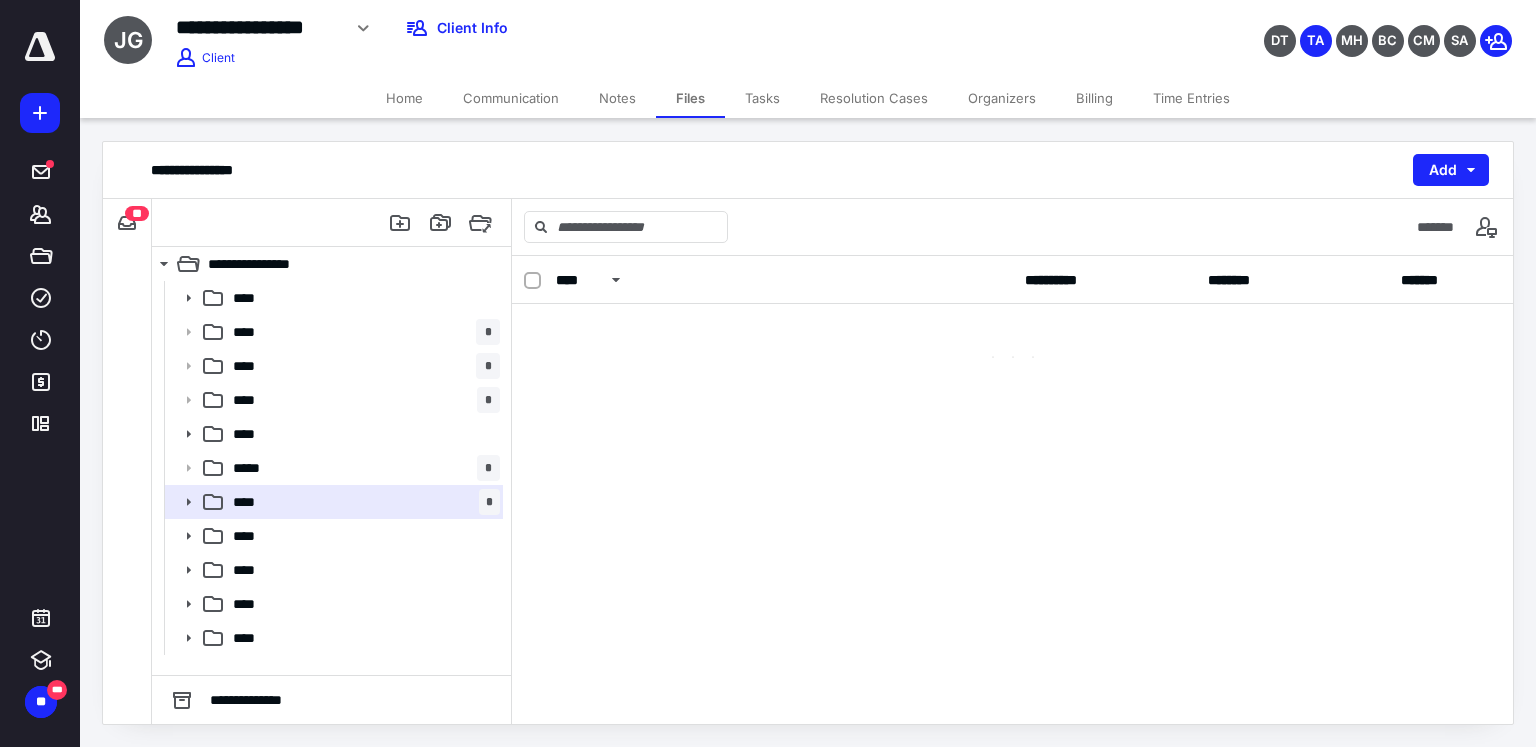 scroll, scrollTop: 0, scrollLeft: 0, axis: both 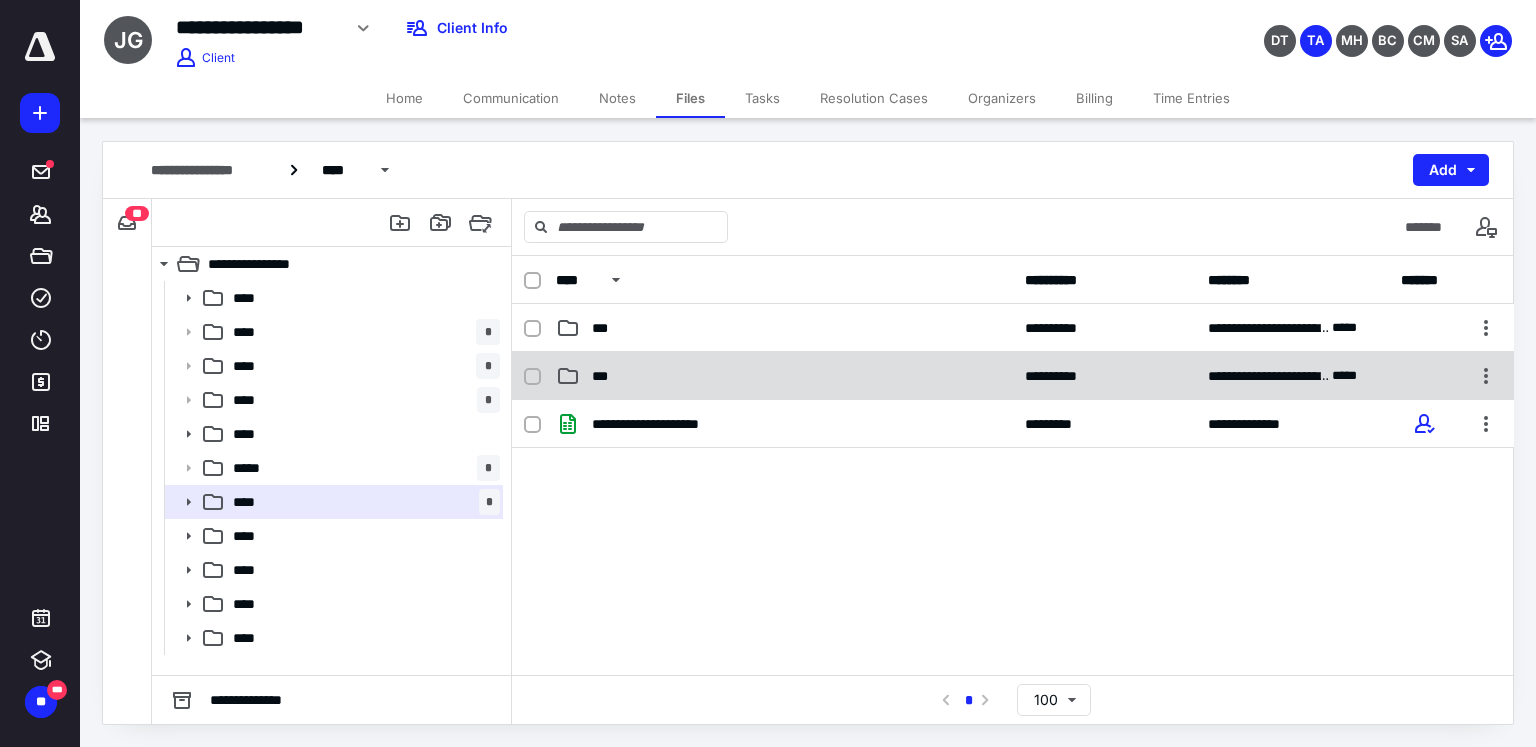 click on "***" at bounding box center (784, 376) 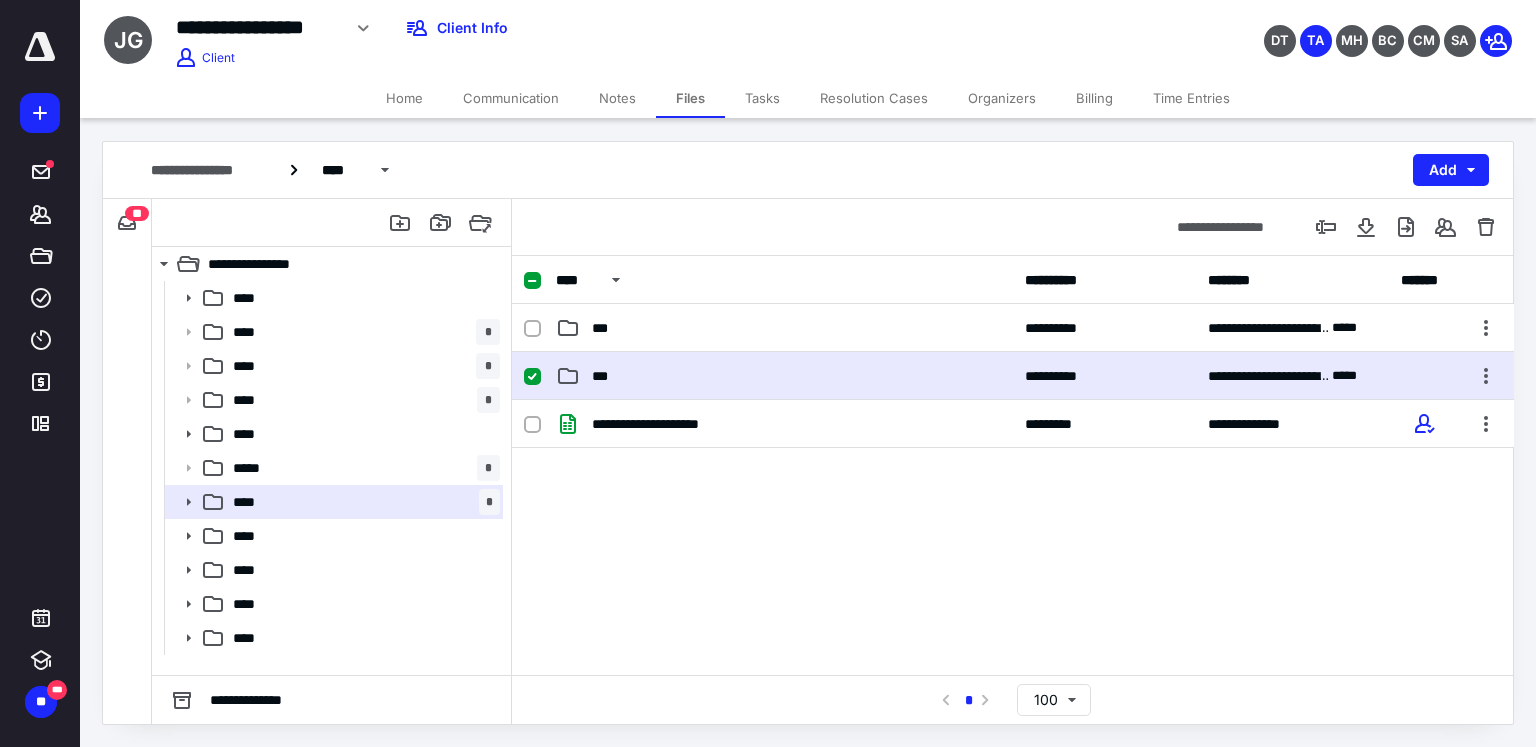 click on "***" at bounding box center (784, 376) 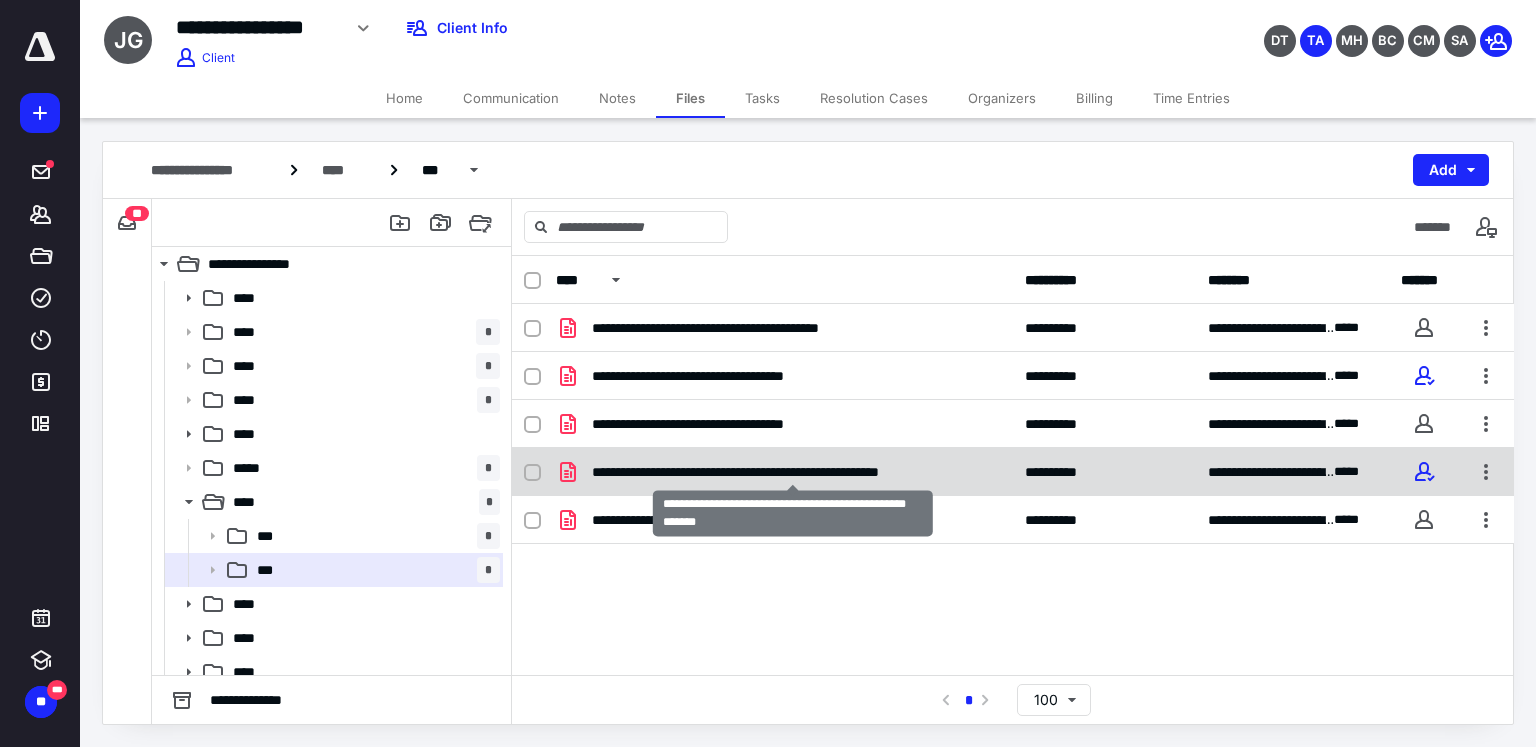 click on "**********" at bounding box center (793, 472) 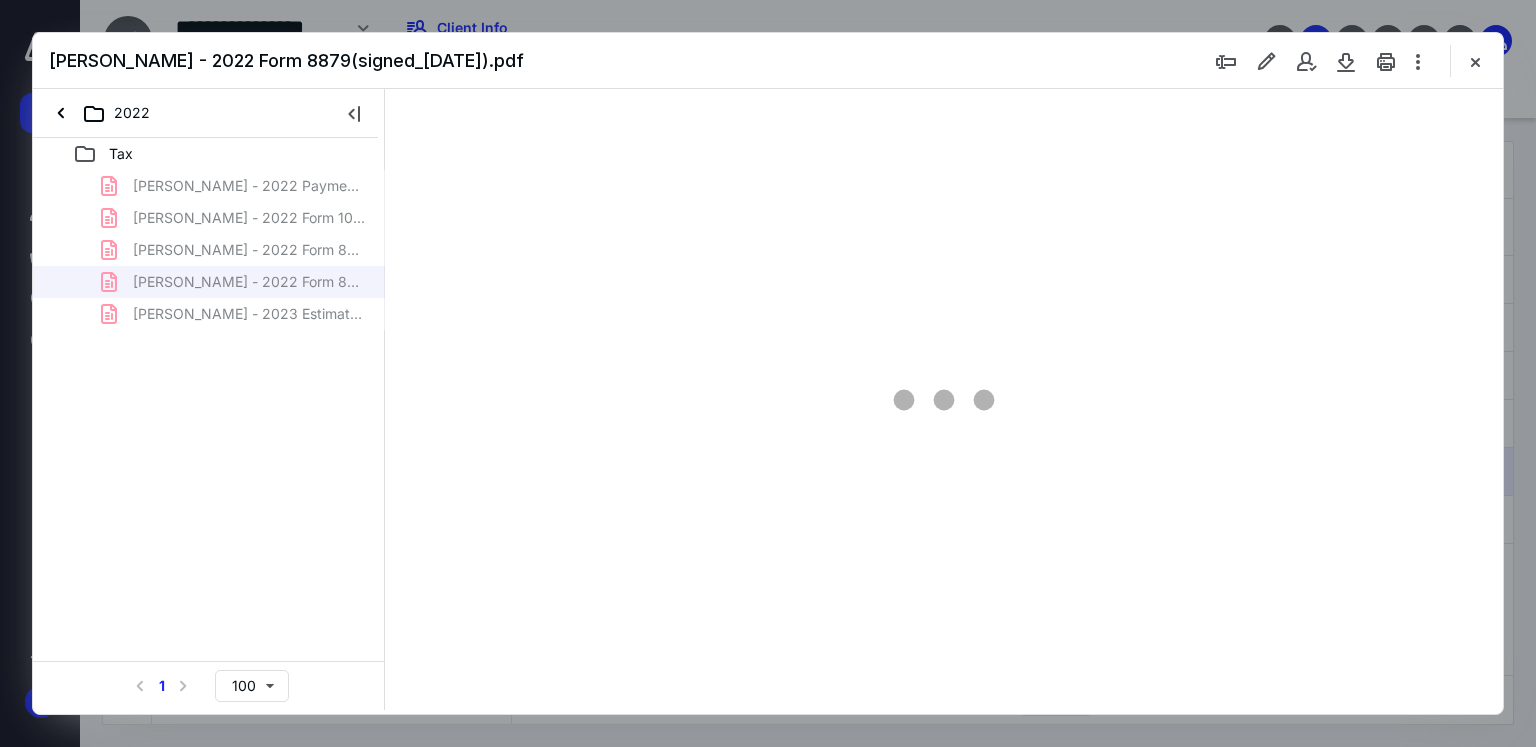 type on "69" 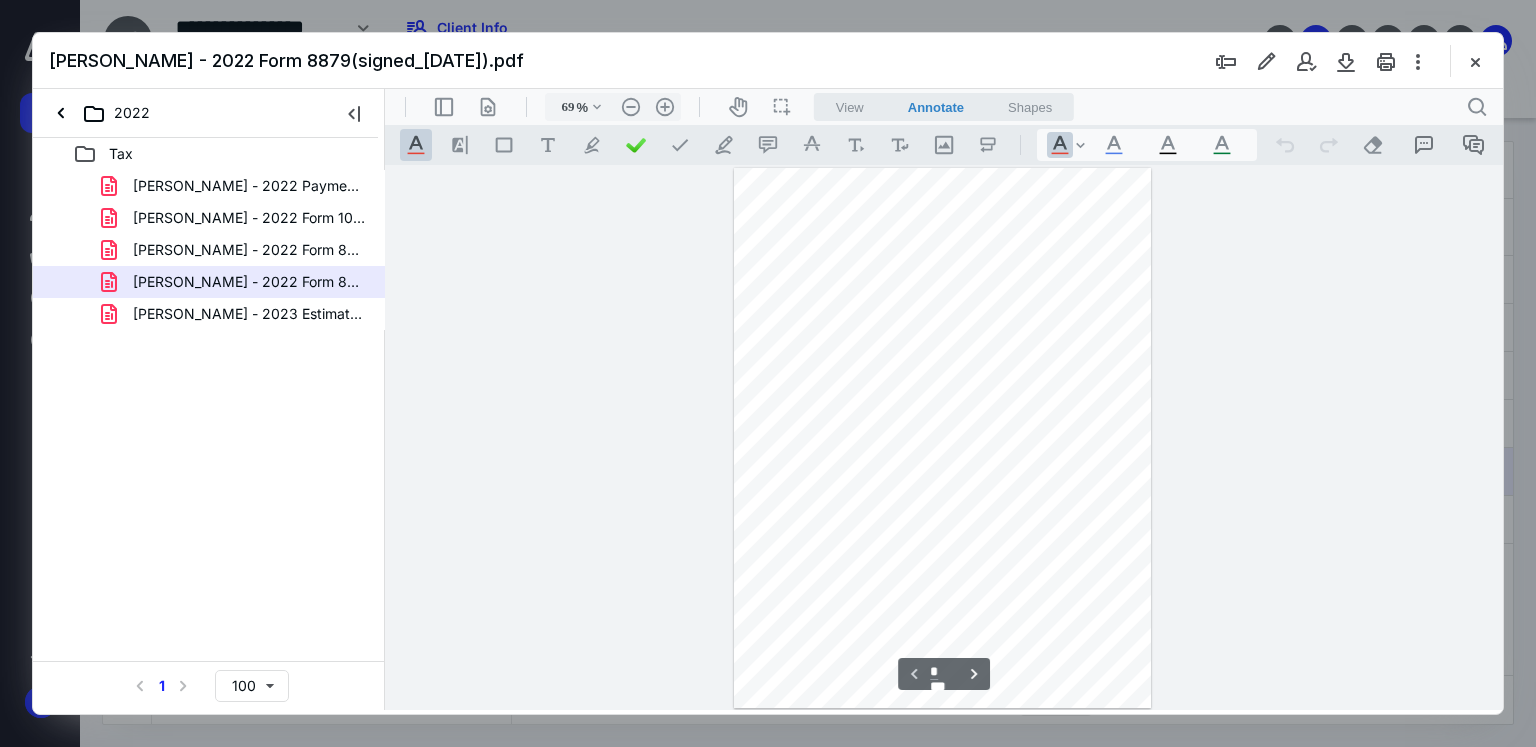 scroll, scrollTop: 0, scrollLeft: 0, axis: both 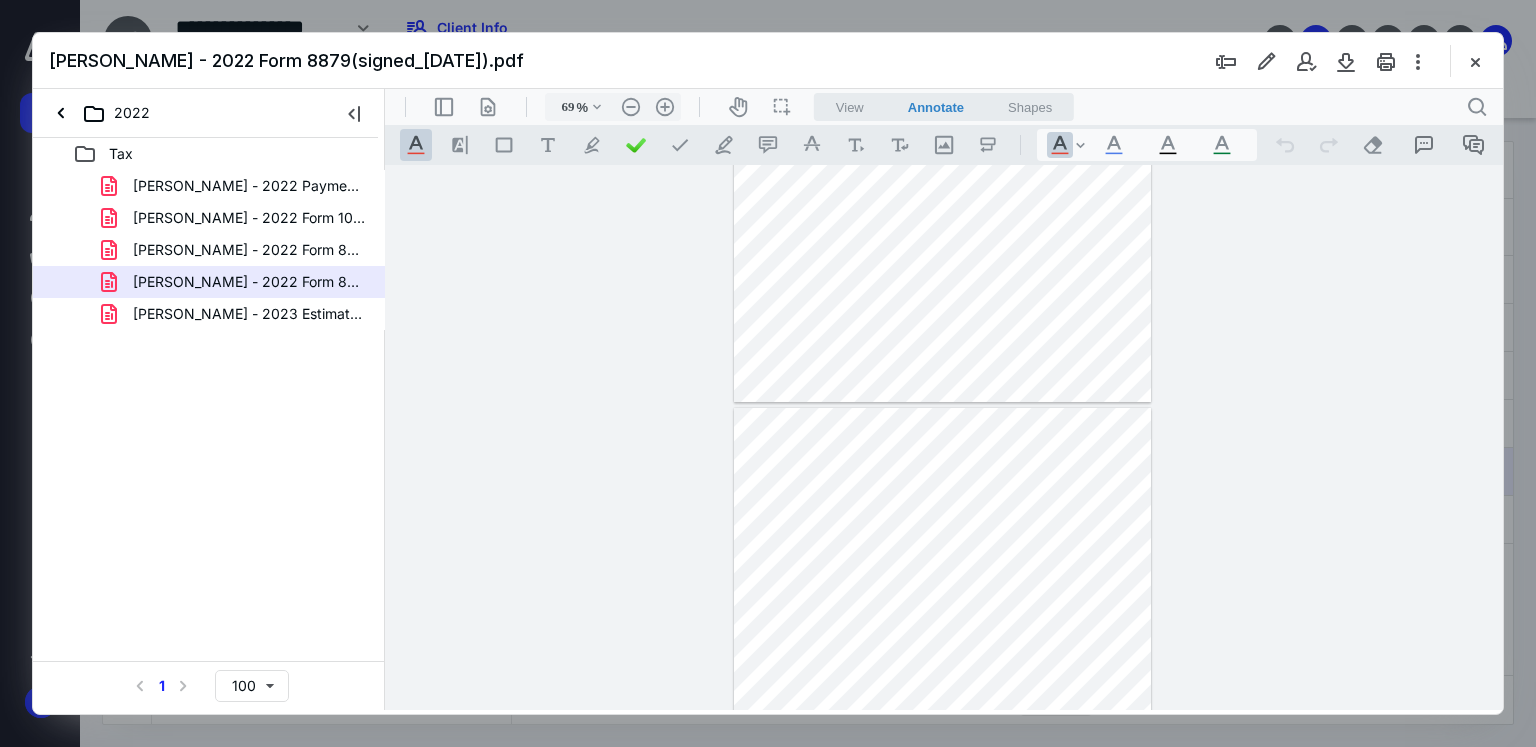 type on "*" 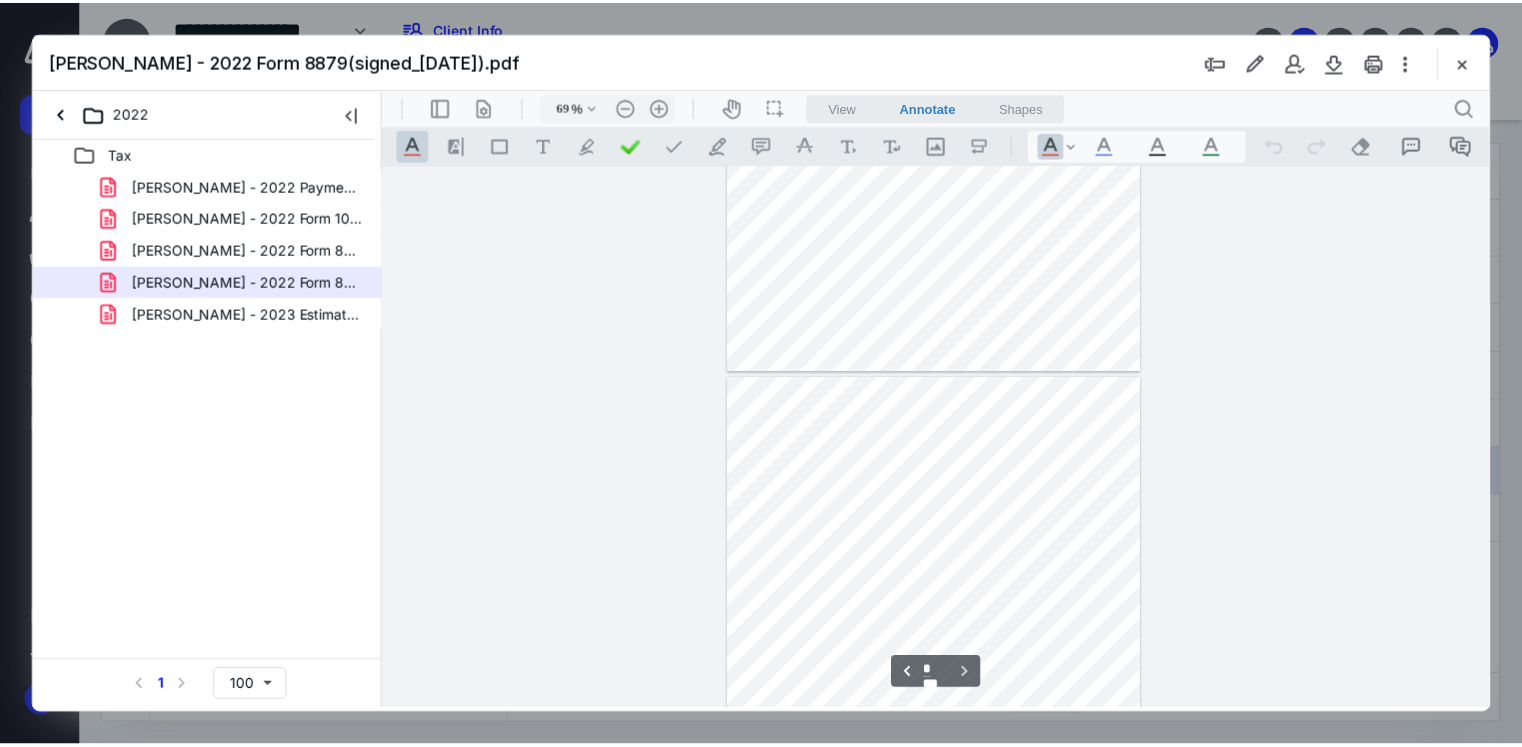 scroll, scrollTop: 444, scrollLeft: 0, axis: vertical 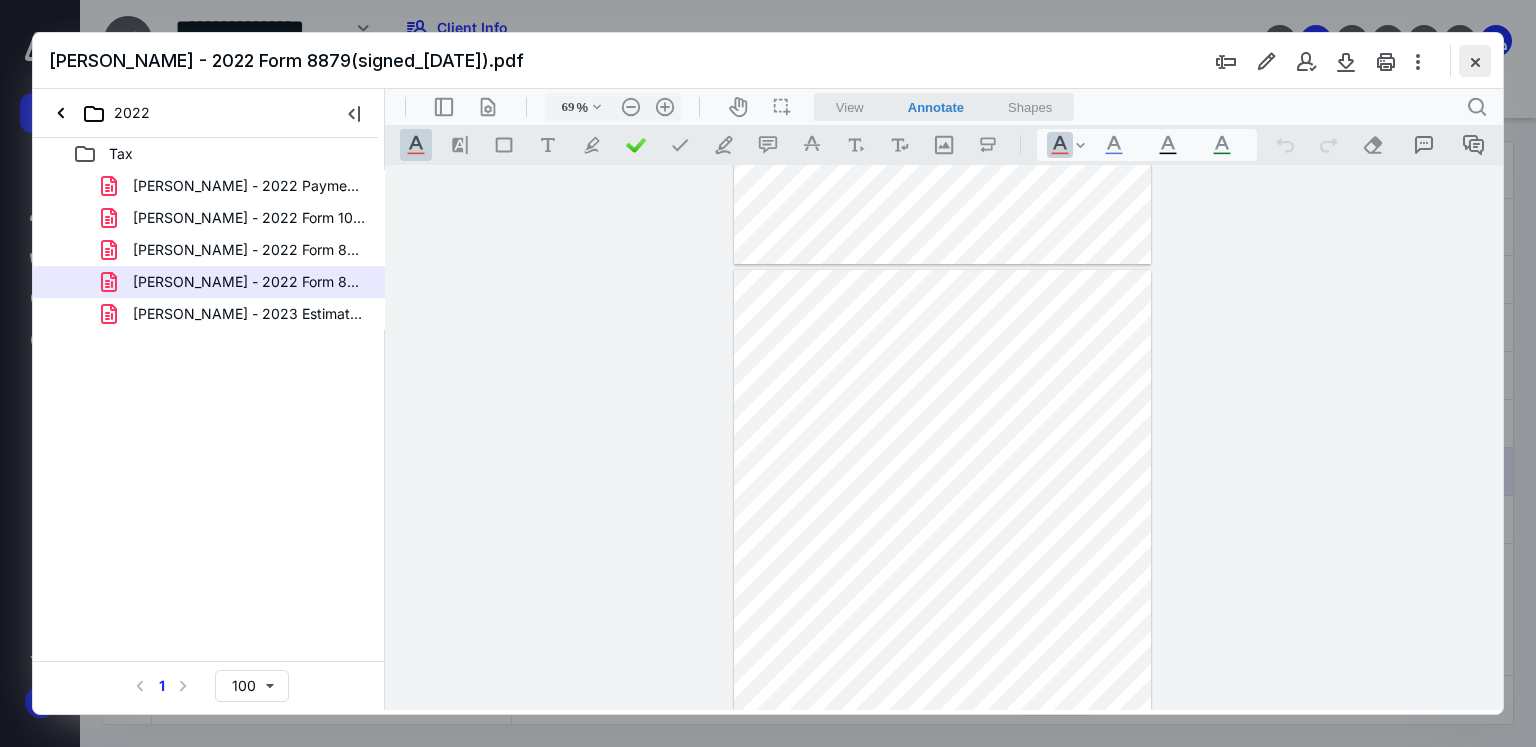 click at bounding box center [1475, 61] 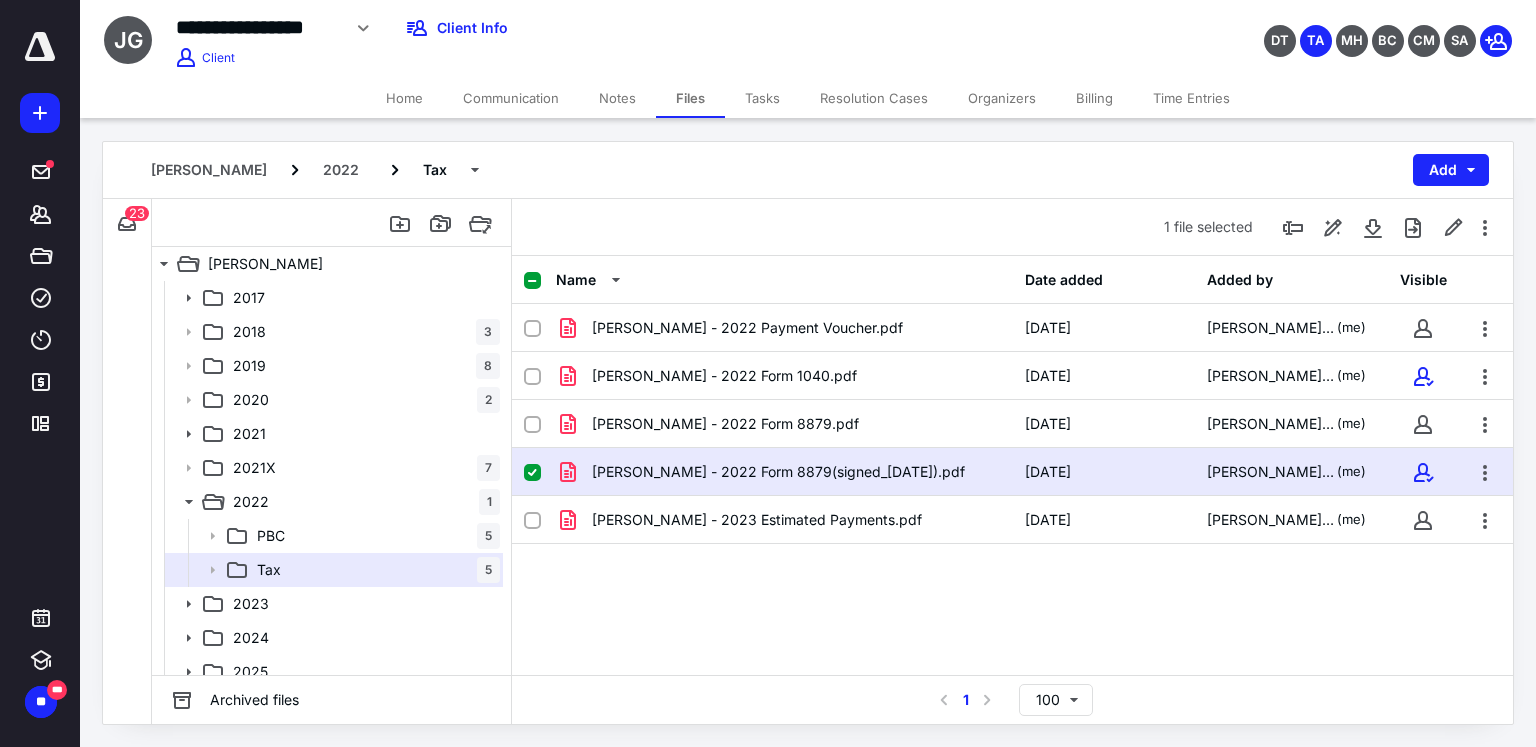 click on "Home" at bounding box center [404, 98] 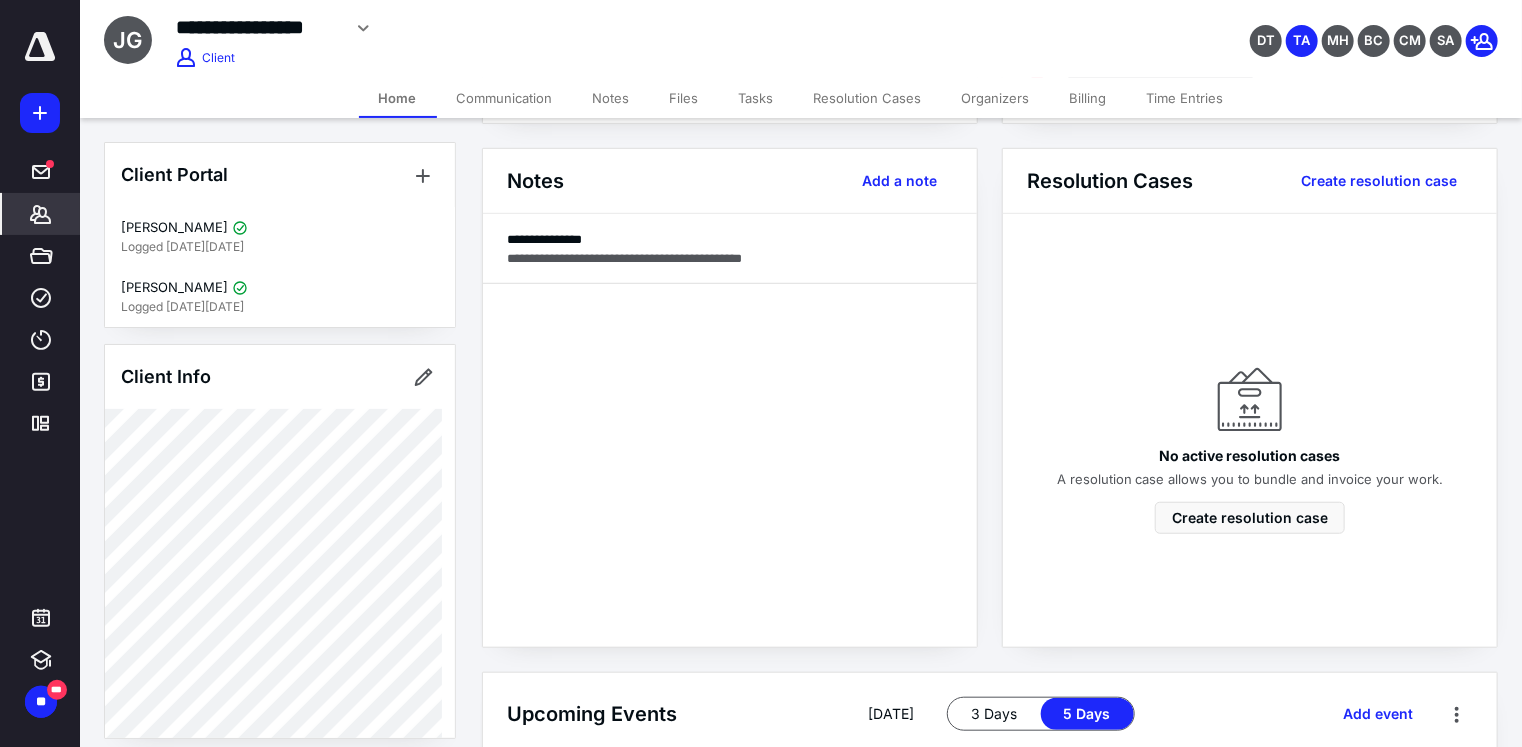 scroll, scrollTop: 528, scrollLeft: 0, axis: vertical 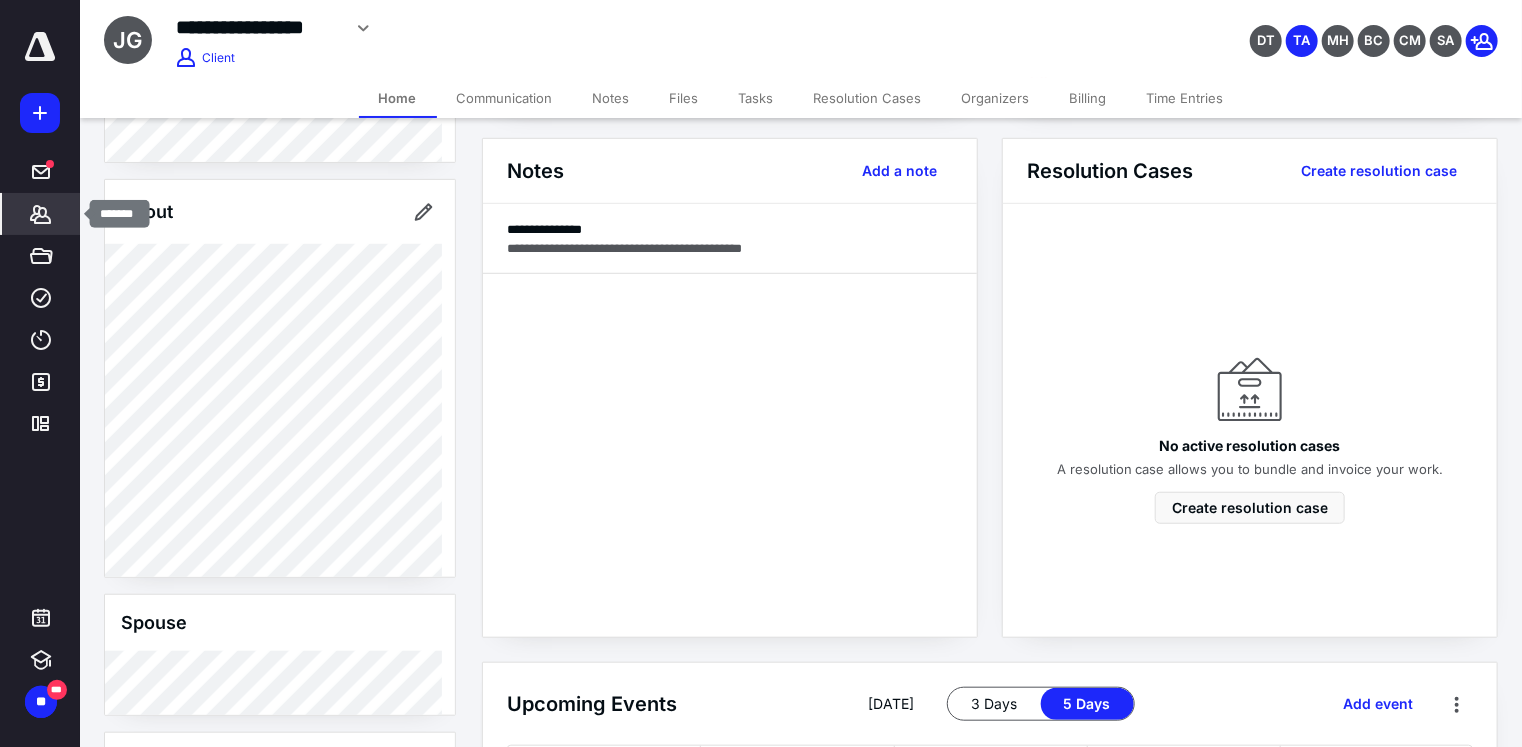 click 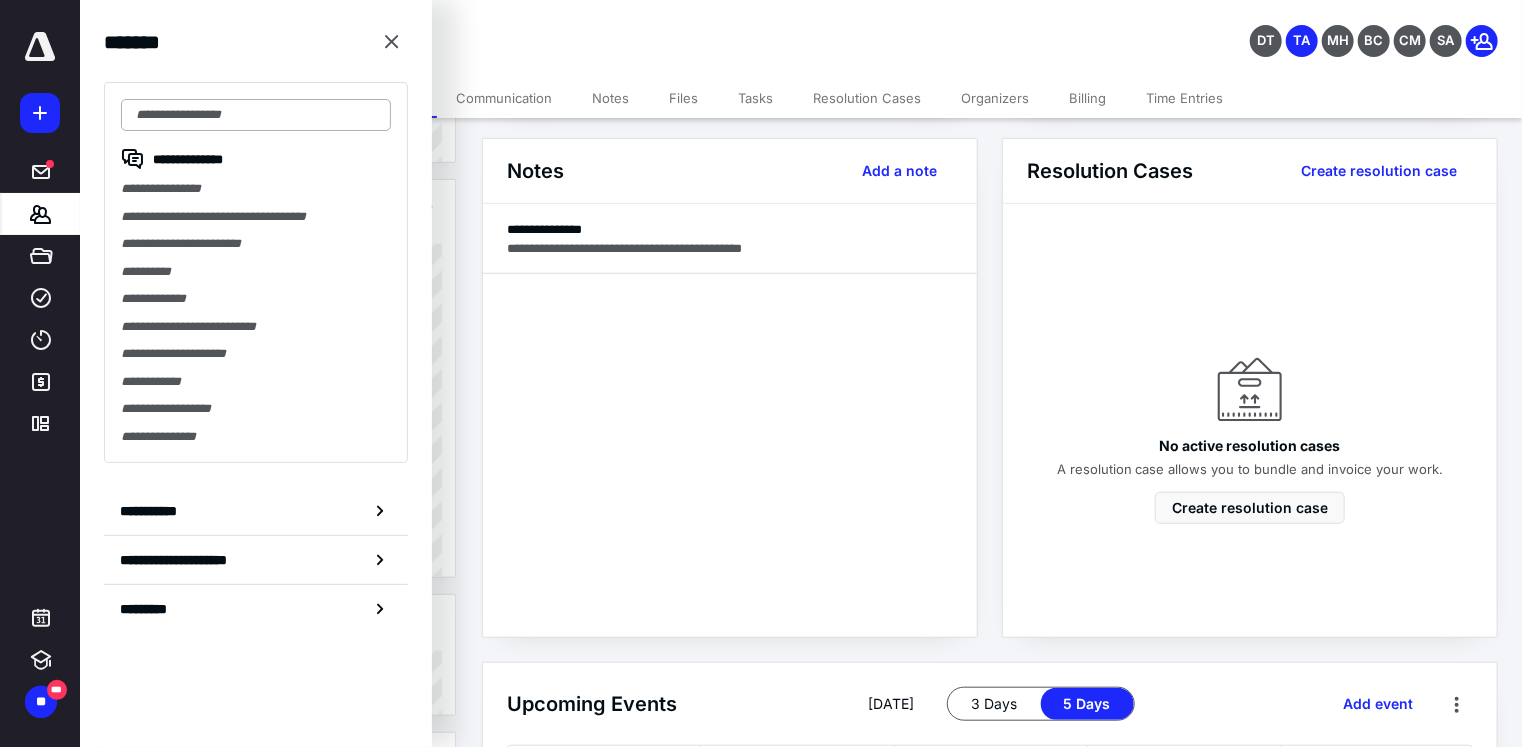 click at bounding box center (256, 115) 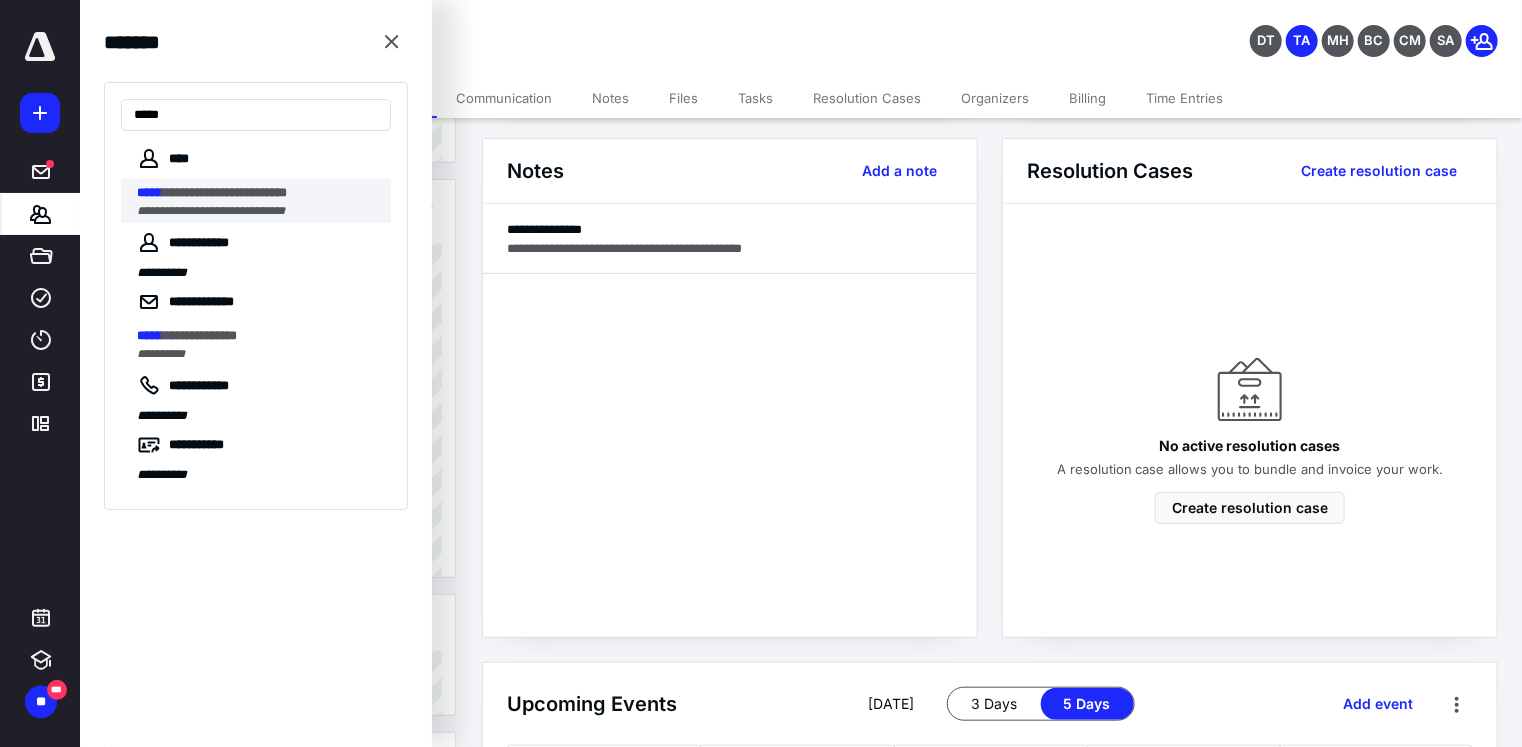 type on "*****" 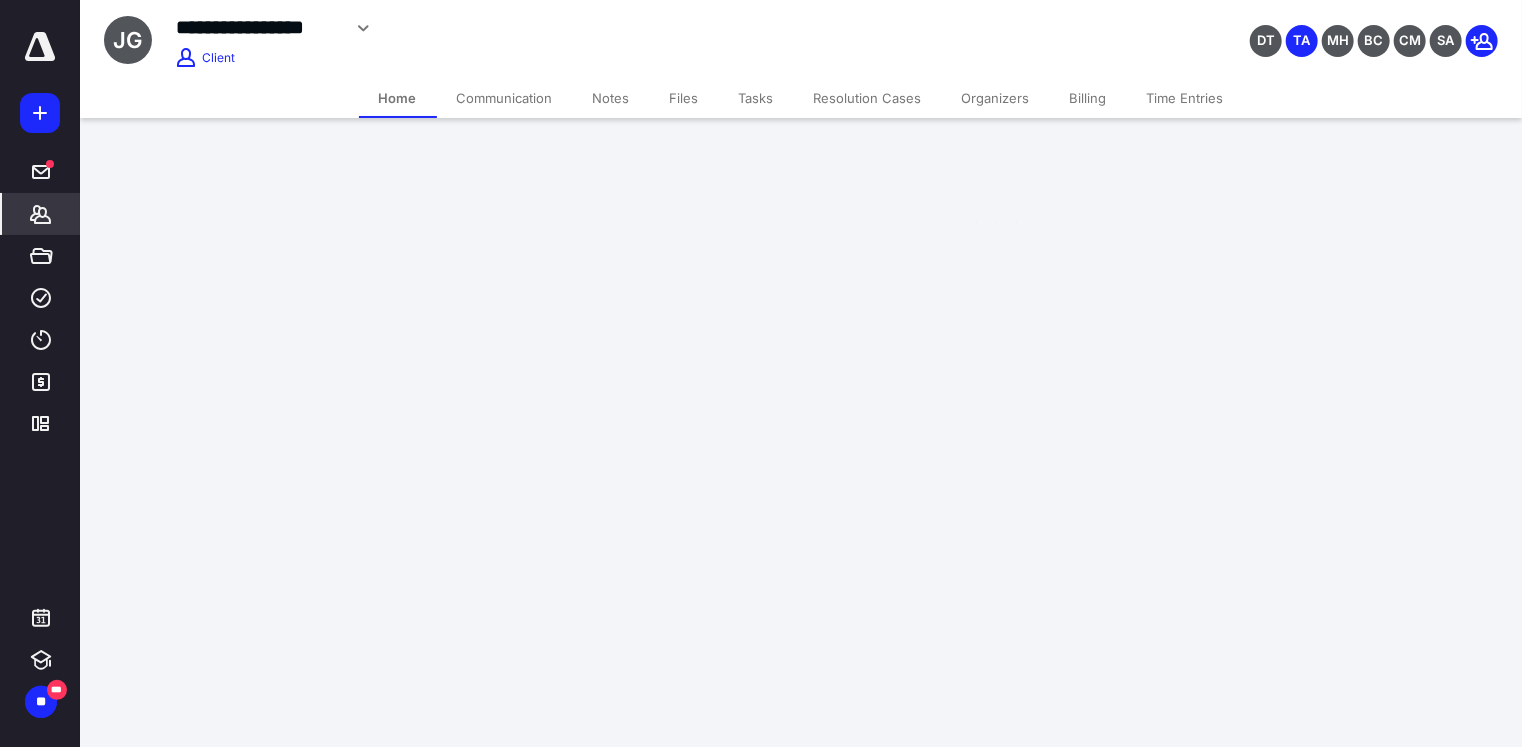scroll, scrollTop: 0, scrollLeft: 0, axis: both 